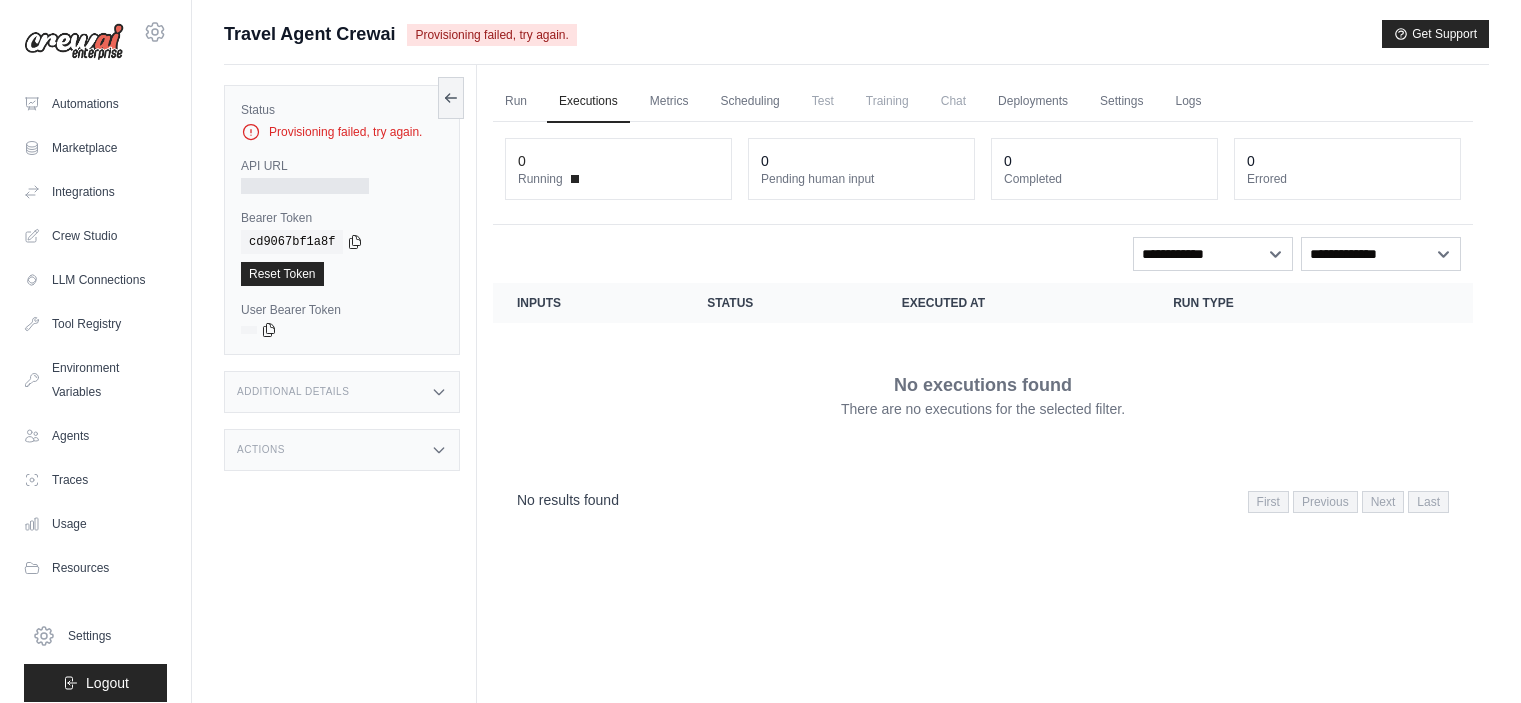 scroll, scrollTop: 0, scrollLeft: 0, axis: both 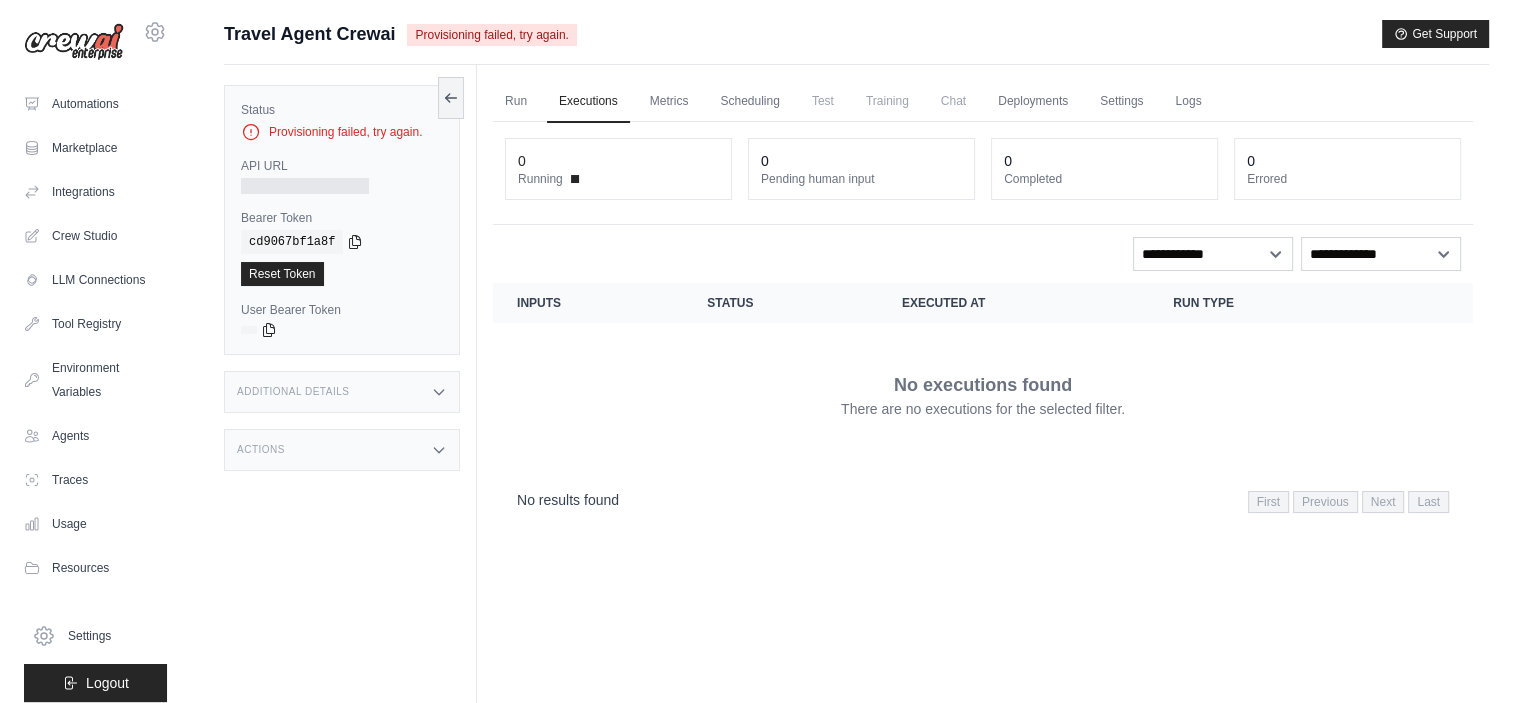 click on "Provisioning failed, try again." at bounding box center [491, 35] 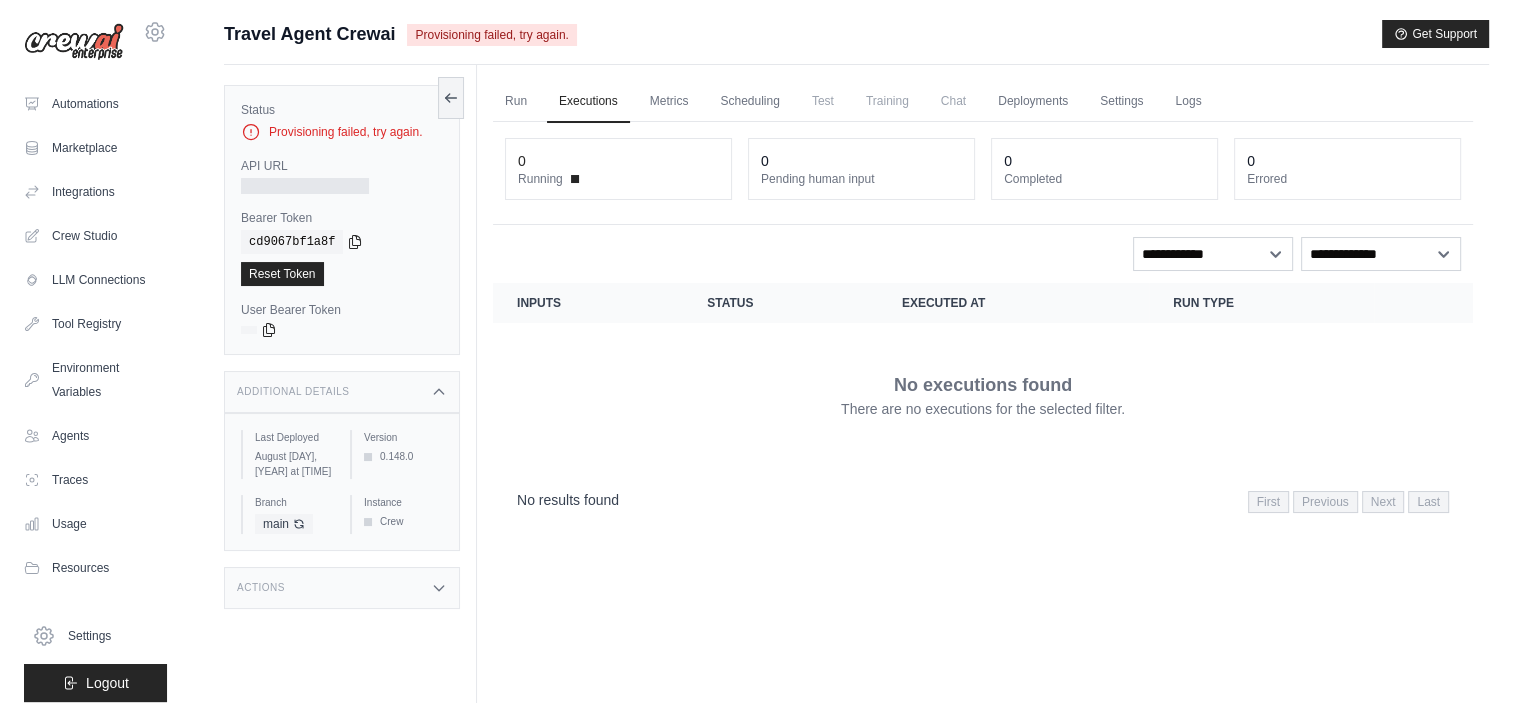 click on "Actions" at bounding box center (342, 588) 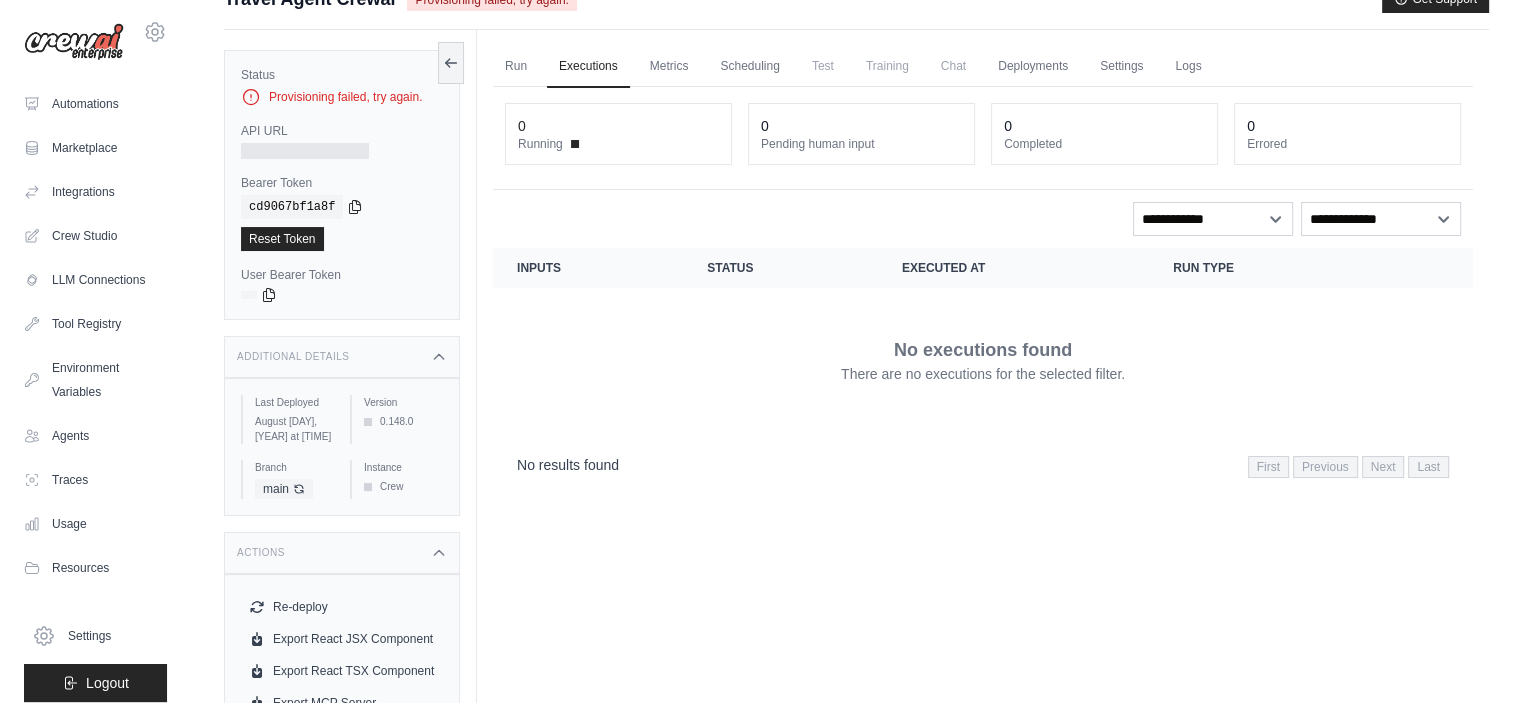 scroll, scrollTop: 0, scrollLeft: 0, axis: both 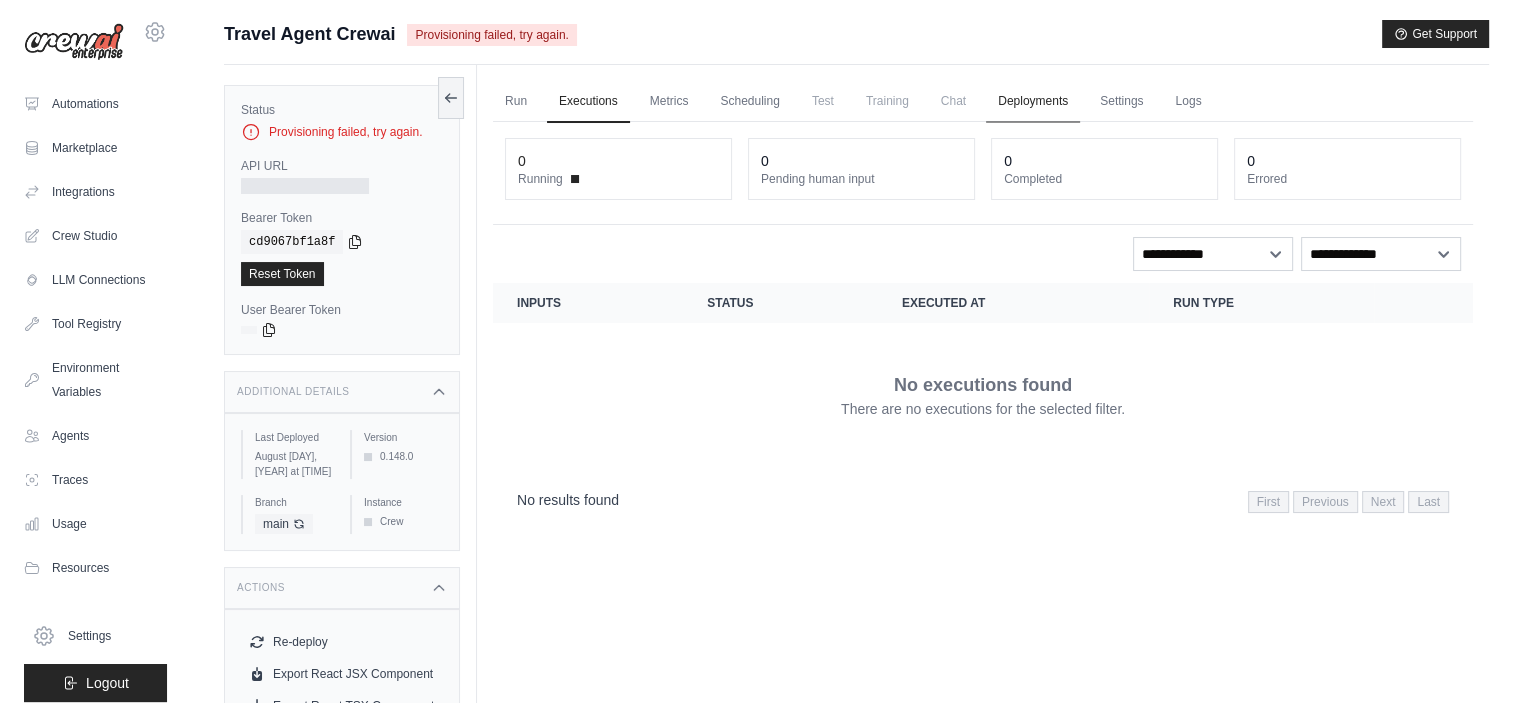 click on "Deployments" at bounding box center (1033, 102) 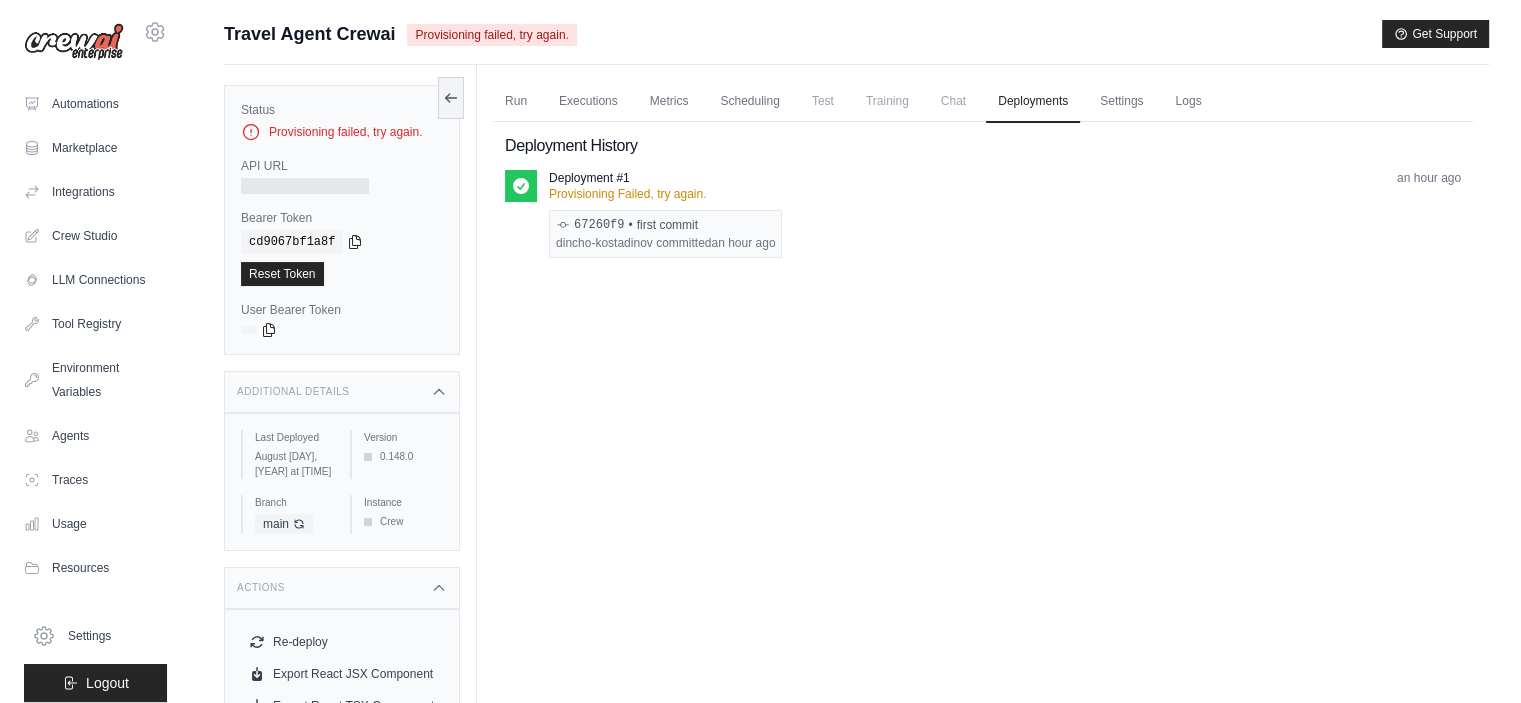 click on "Provisioning Failed, try again." at bounding box center [665, 194] 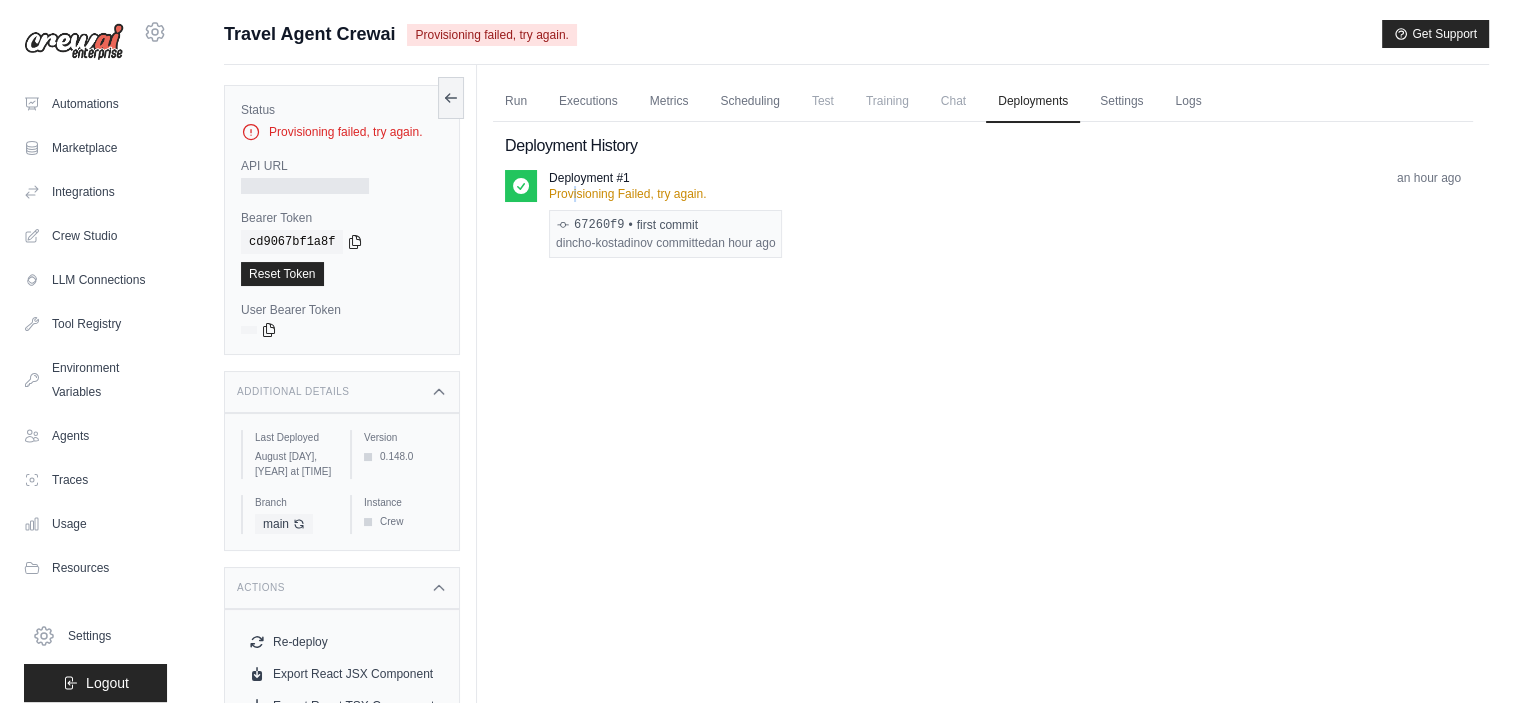 click on "Provisioning Failed, try again." at bounding box center (665, 194) 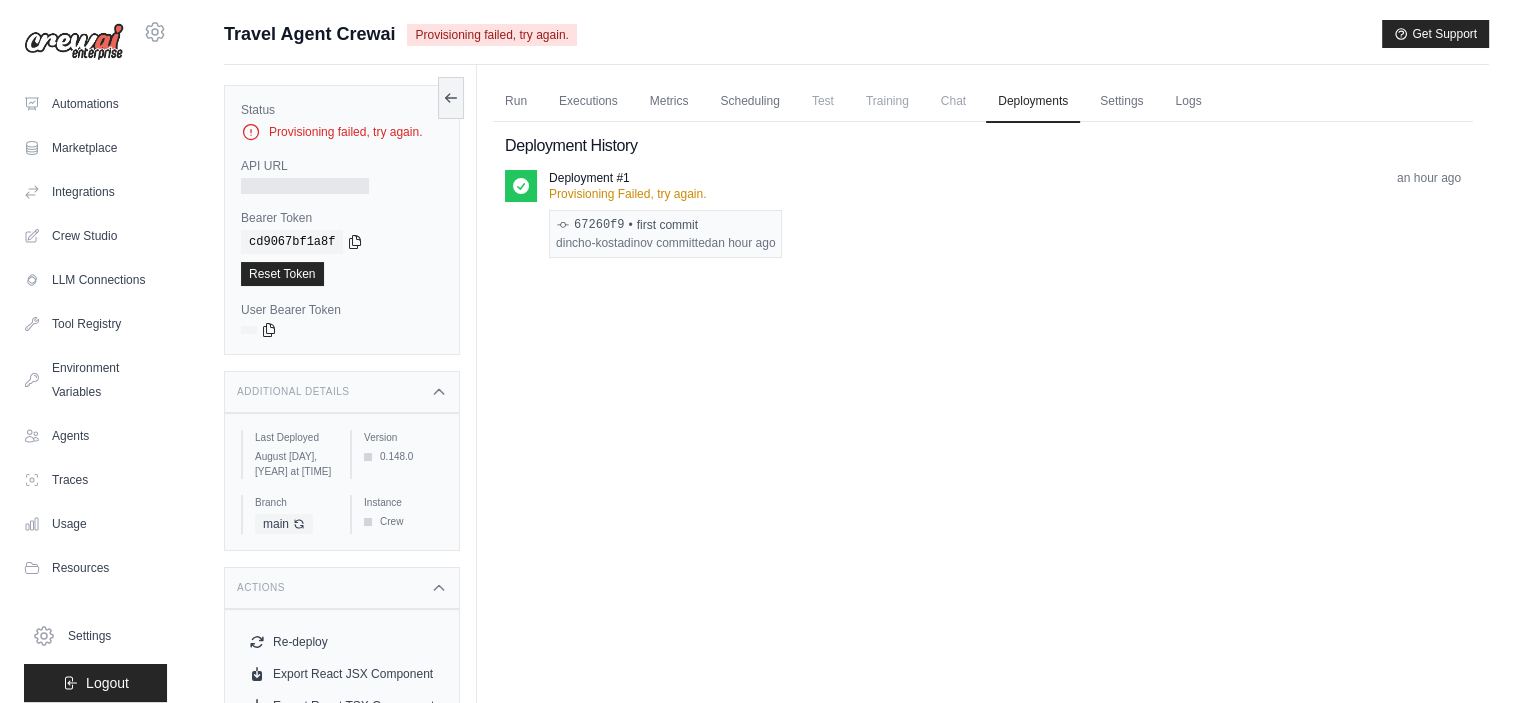 click on "Provisioning Failed, try again." at bounding box center [665, 194] 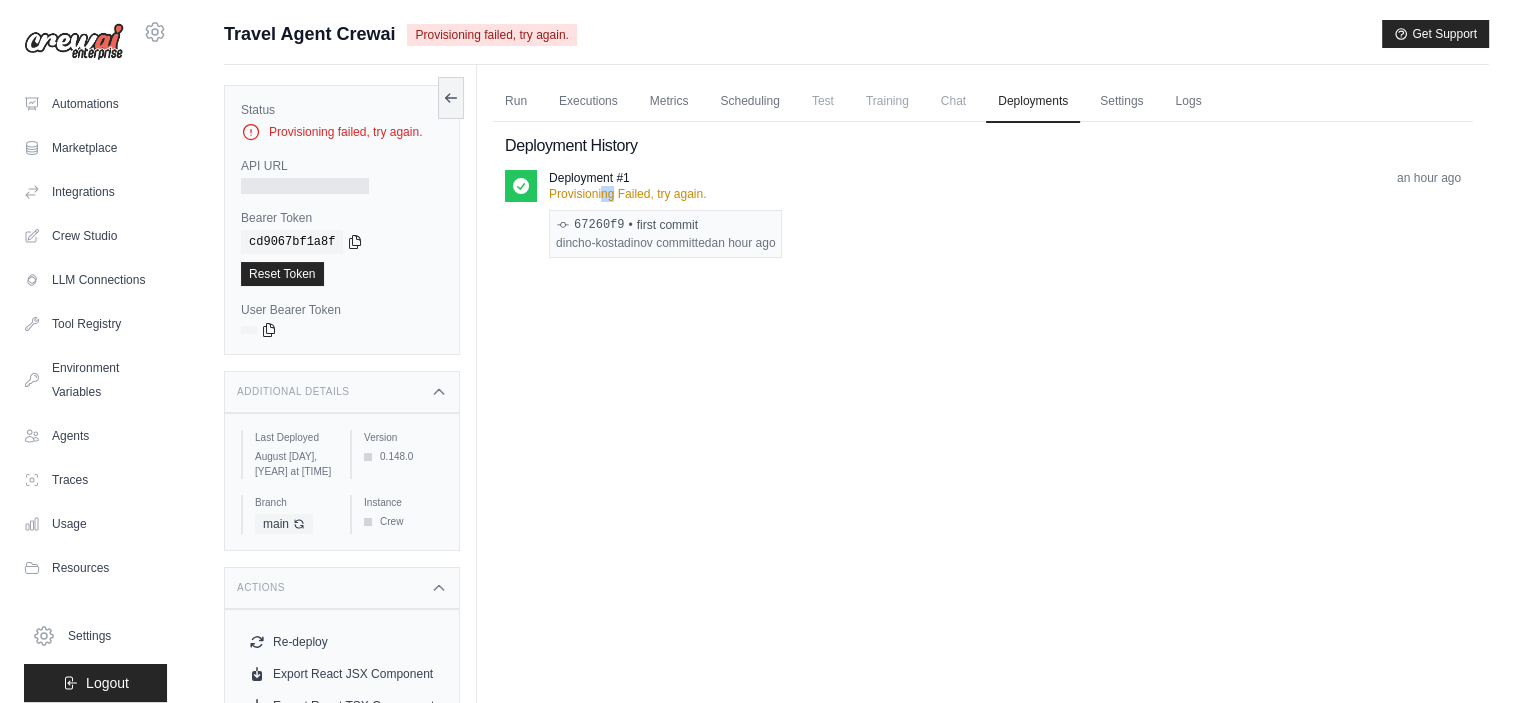 click on "Provisioning Failed, try again." at bounding box center (665, 194) 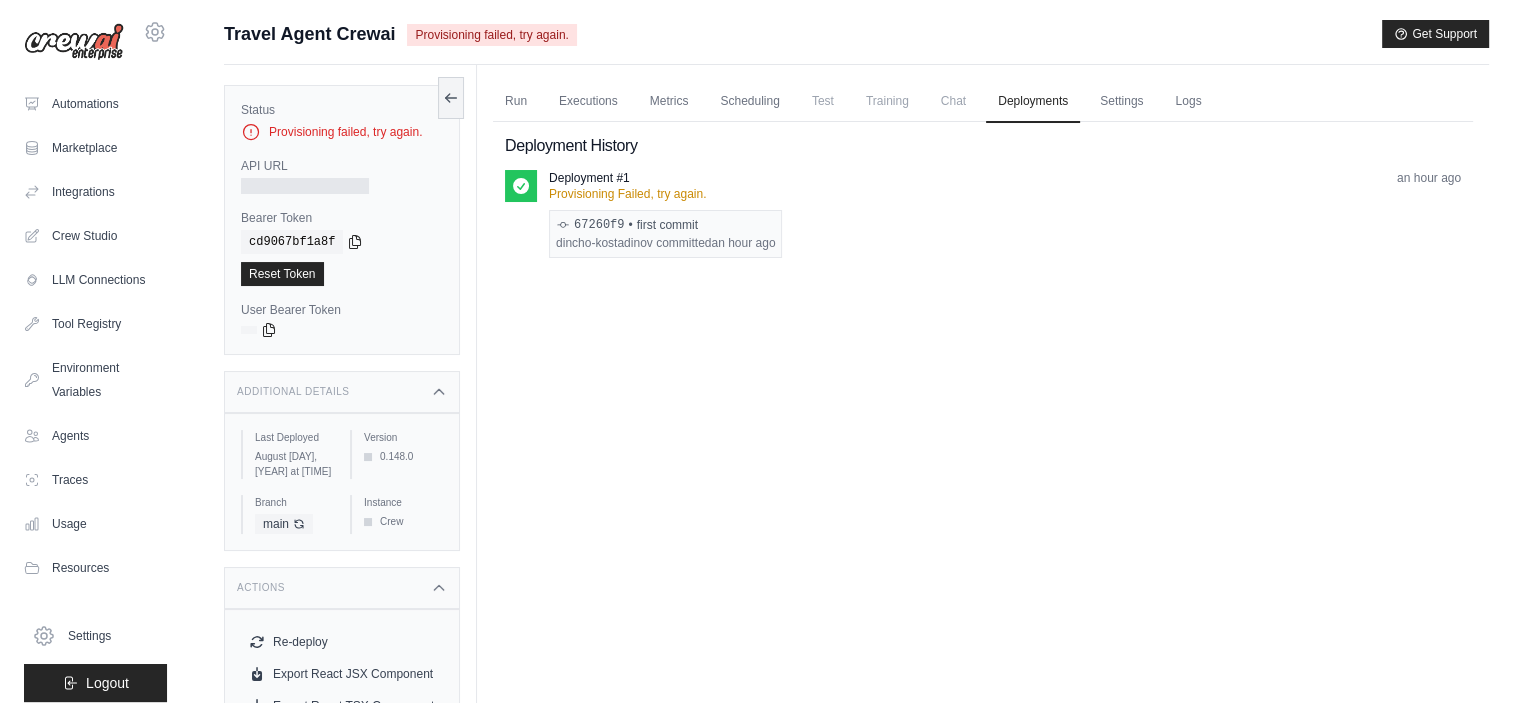 click on "Chat" at bounding box center (953, 101) 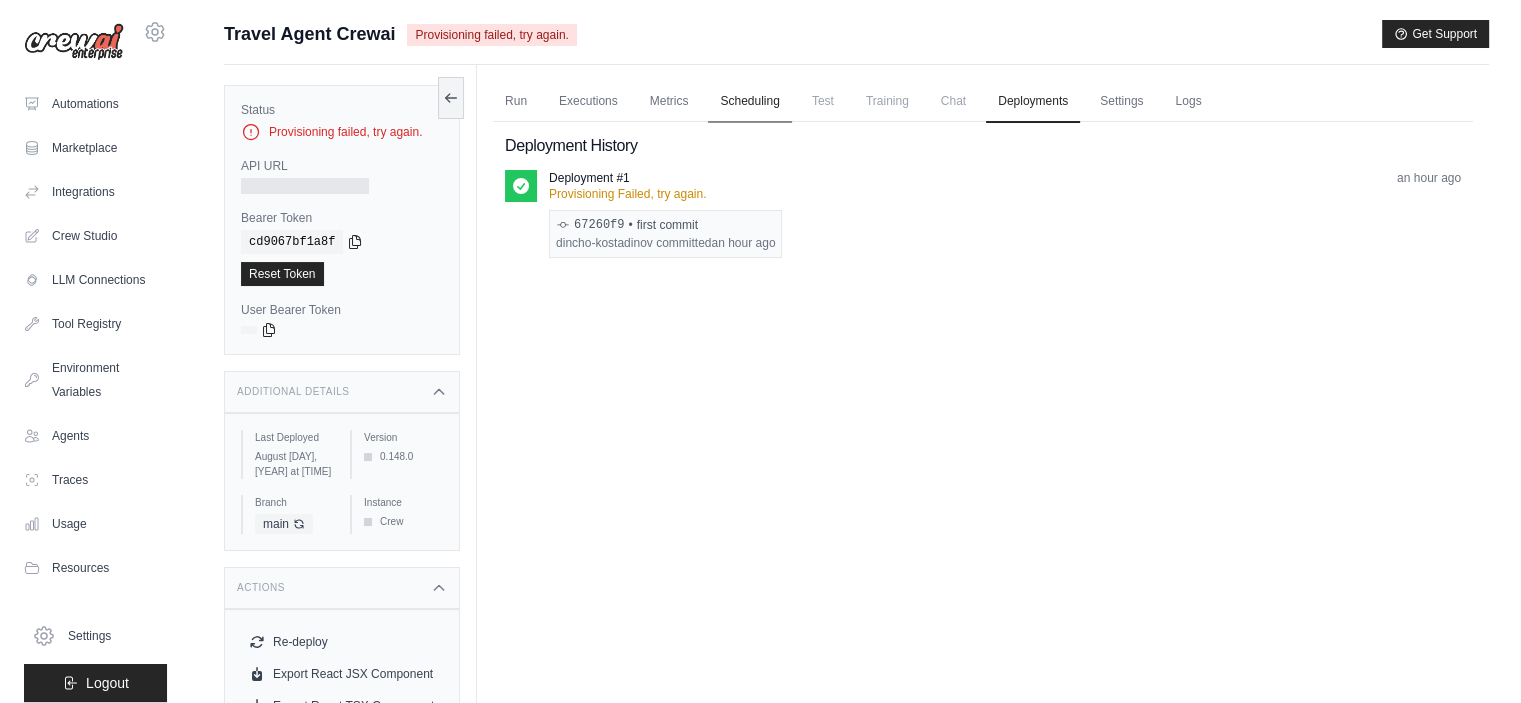 click on "Scheduling" at bounding box center (749, 102) 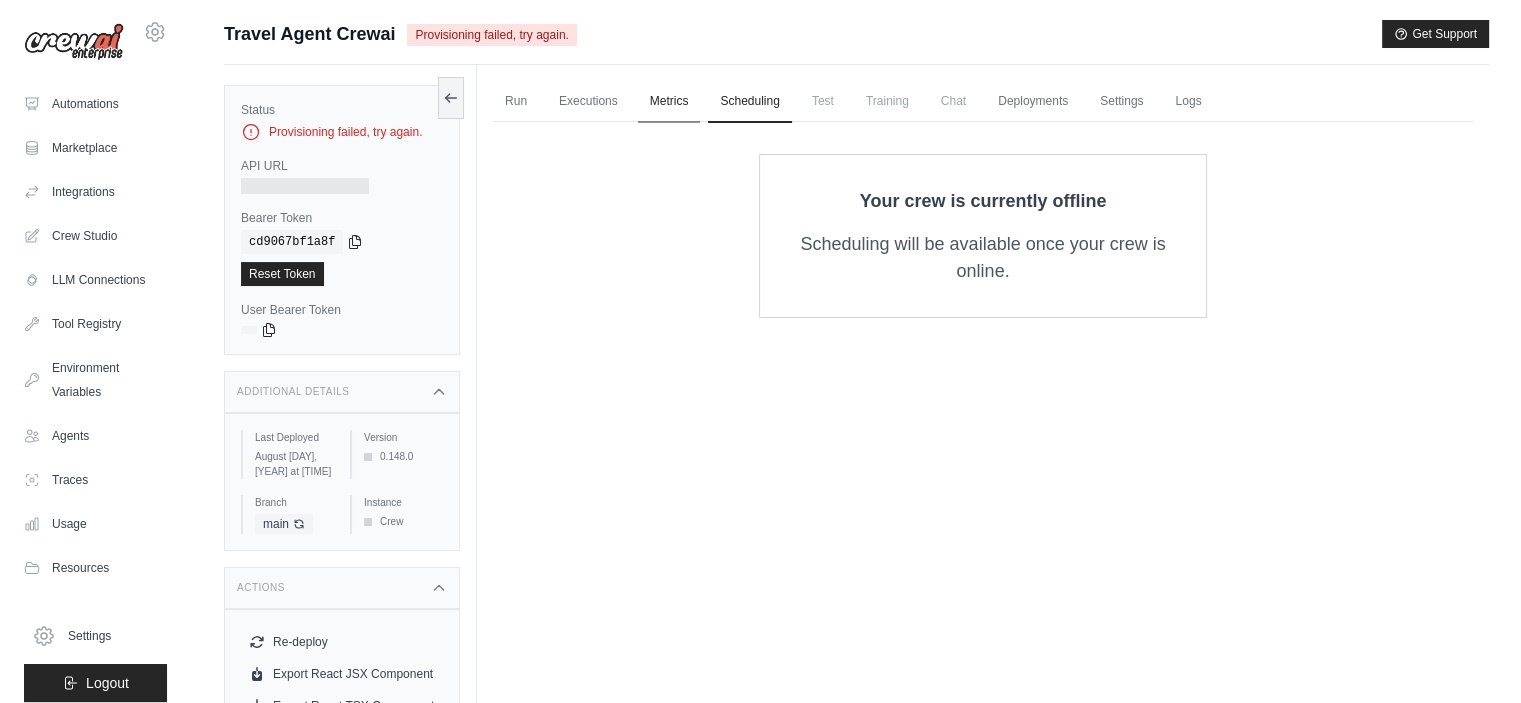 click on "Metrics" at bounding box center (669, 102) 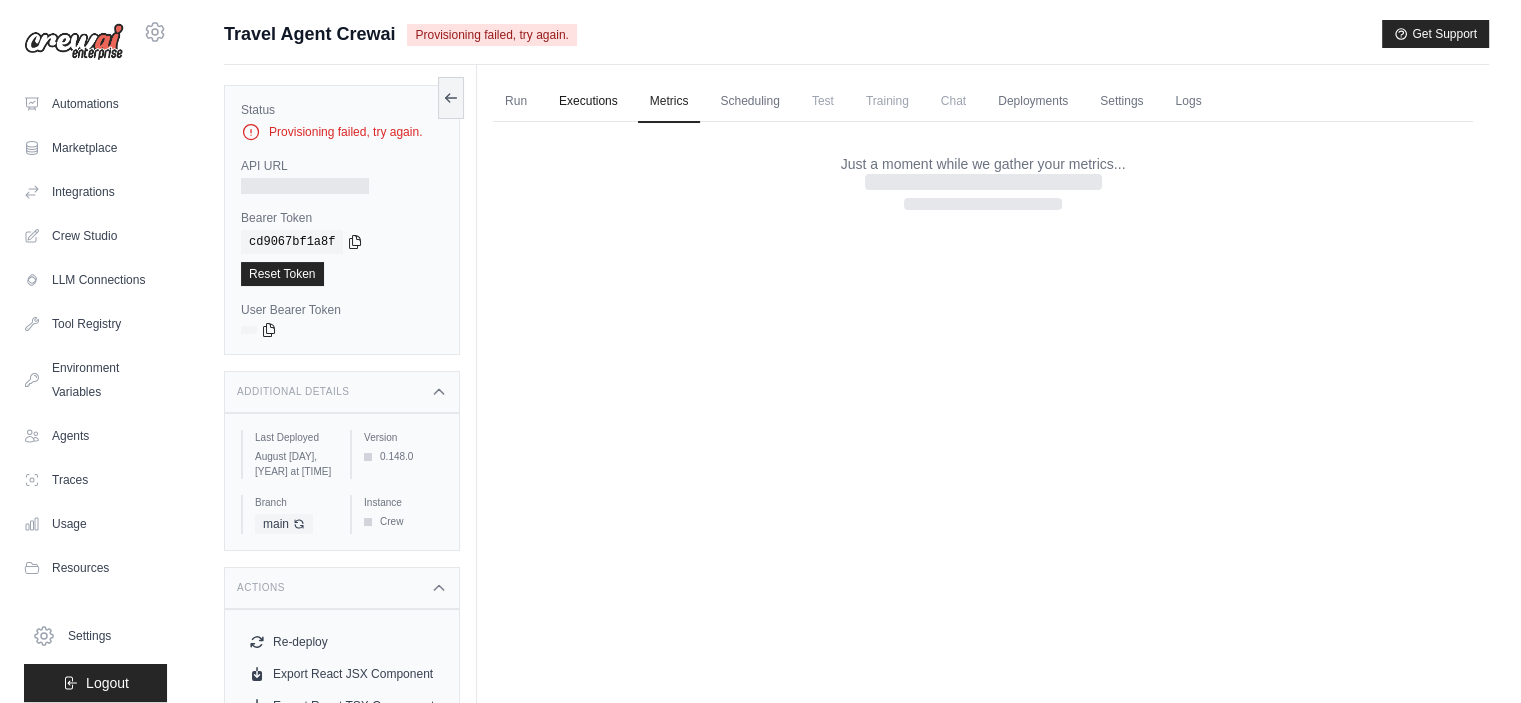click on "Executions" at bounding box center [588, 102] 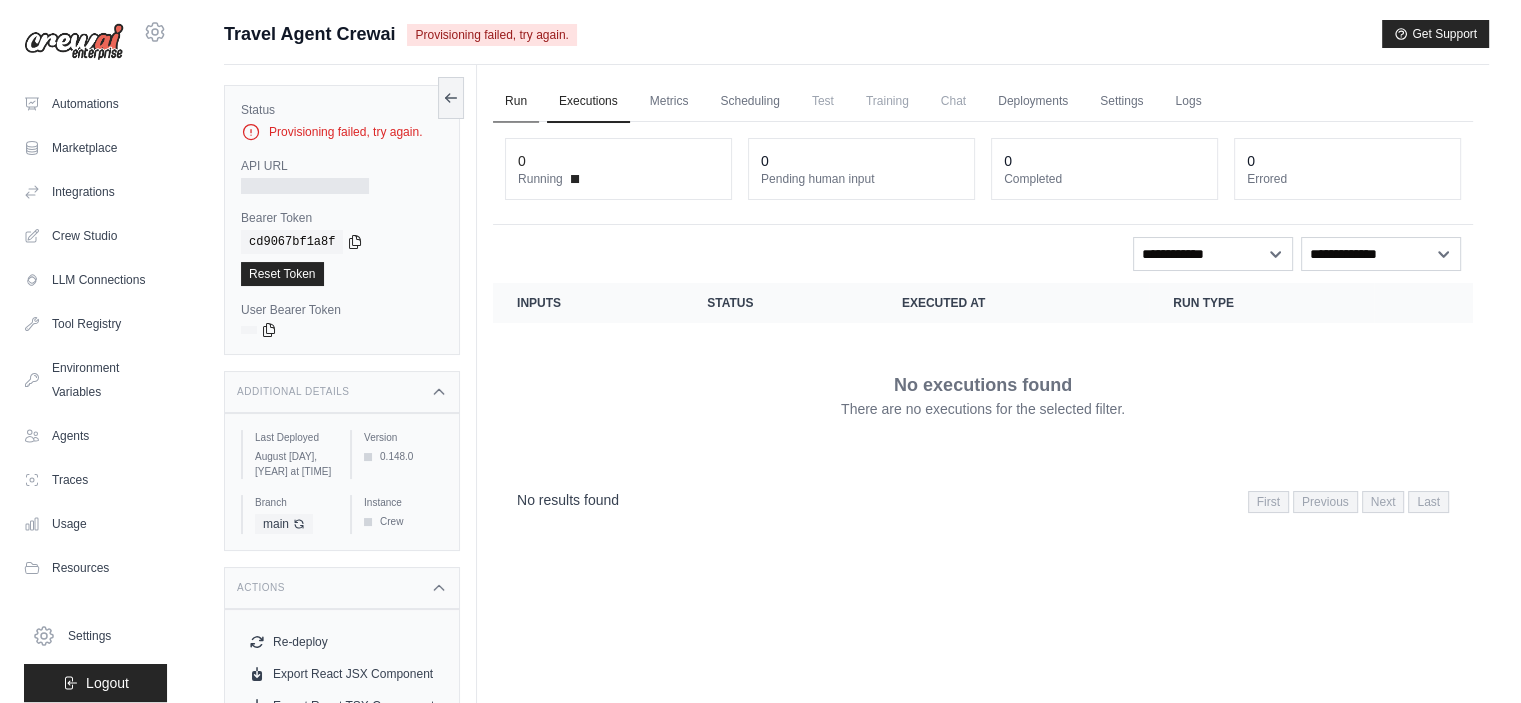 click on "Run" at bounding box center [516, 102] 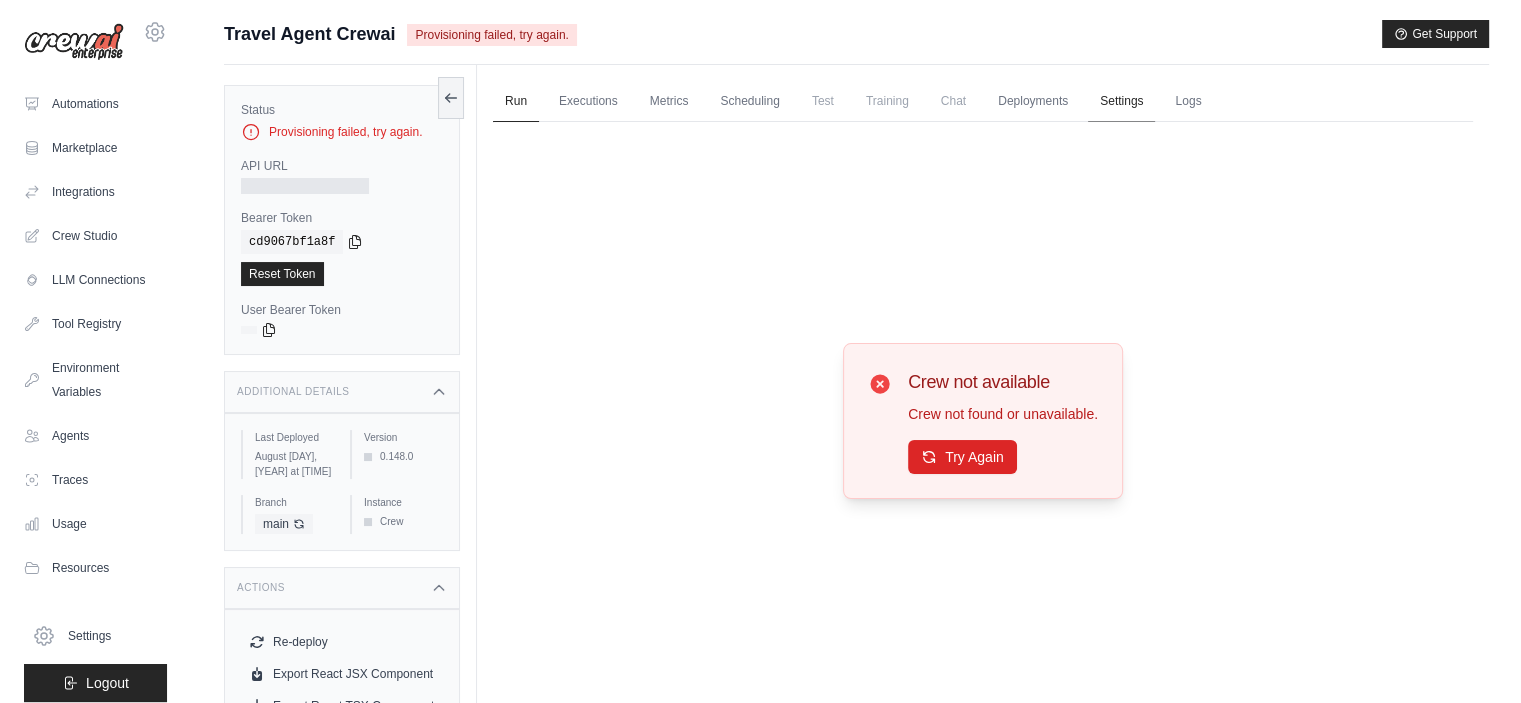 click on "Settings" at bounding box center (1121, 102) 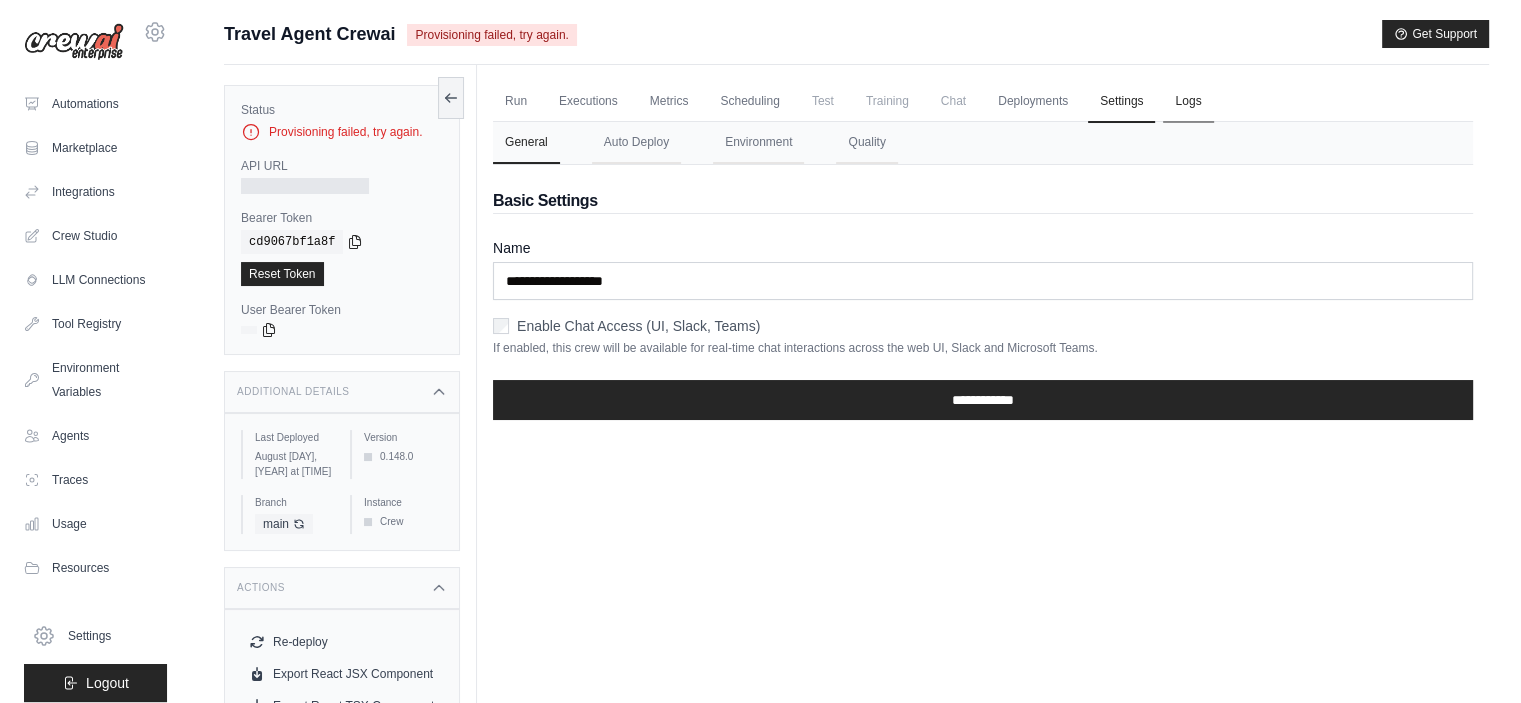 click on "Logs" at bounding box center (1188, 102) 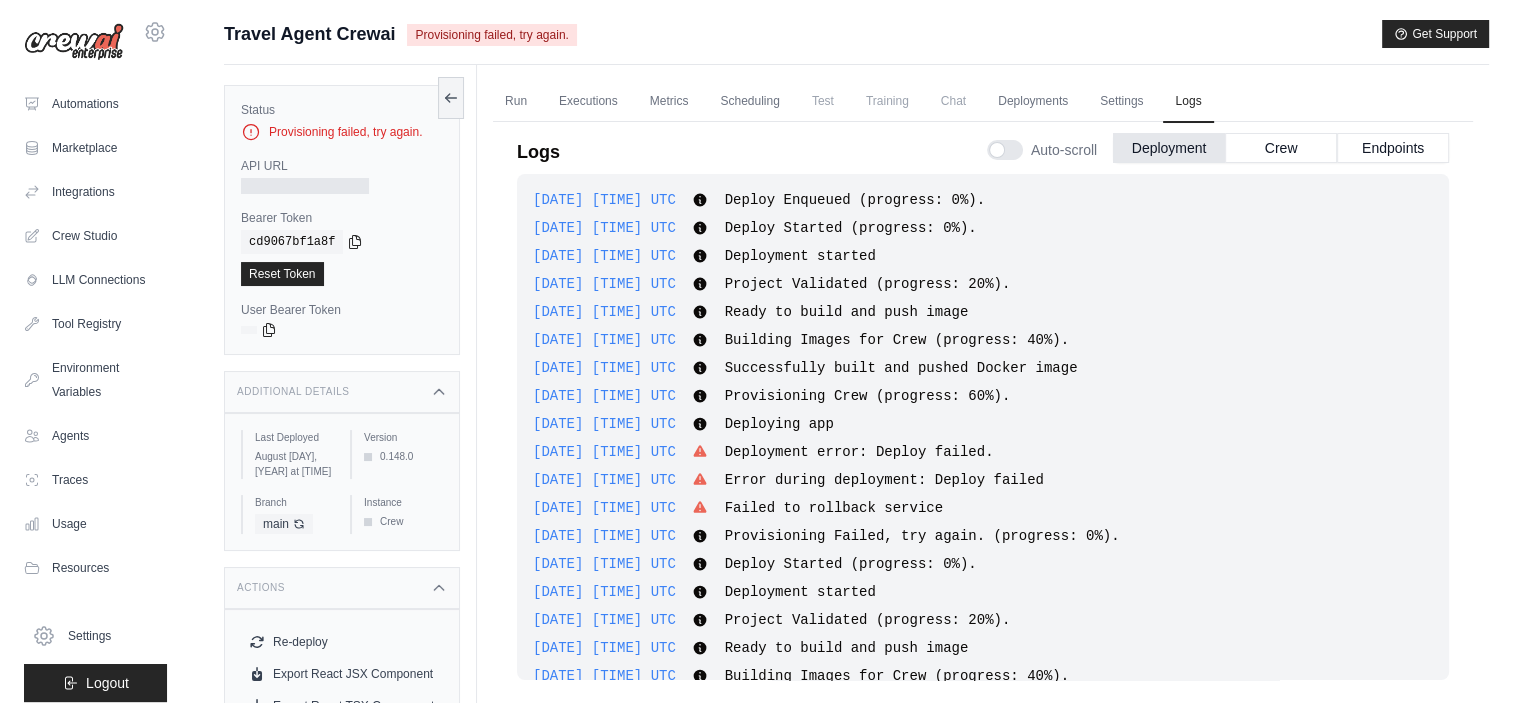 scroll, scrollTop: 225, scrollLeft: 0, axis: vertical 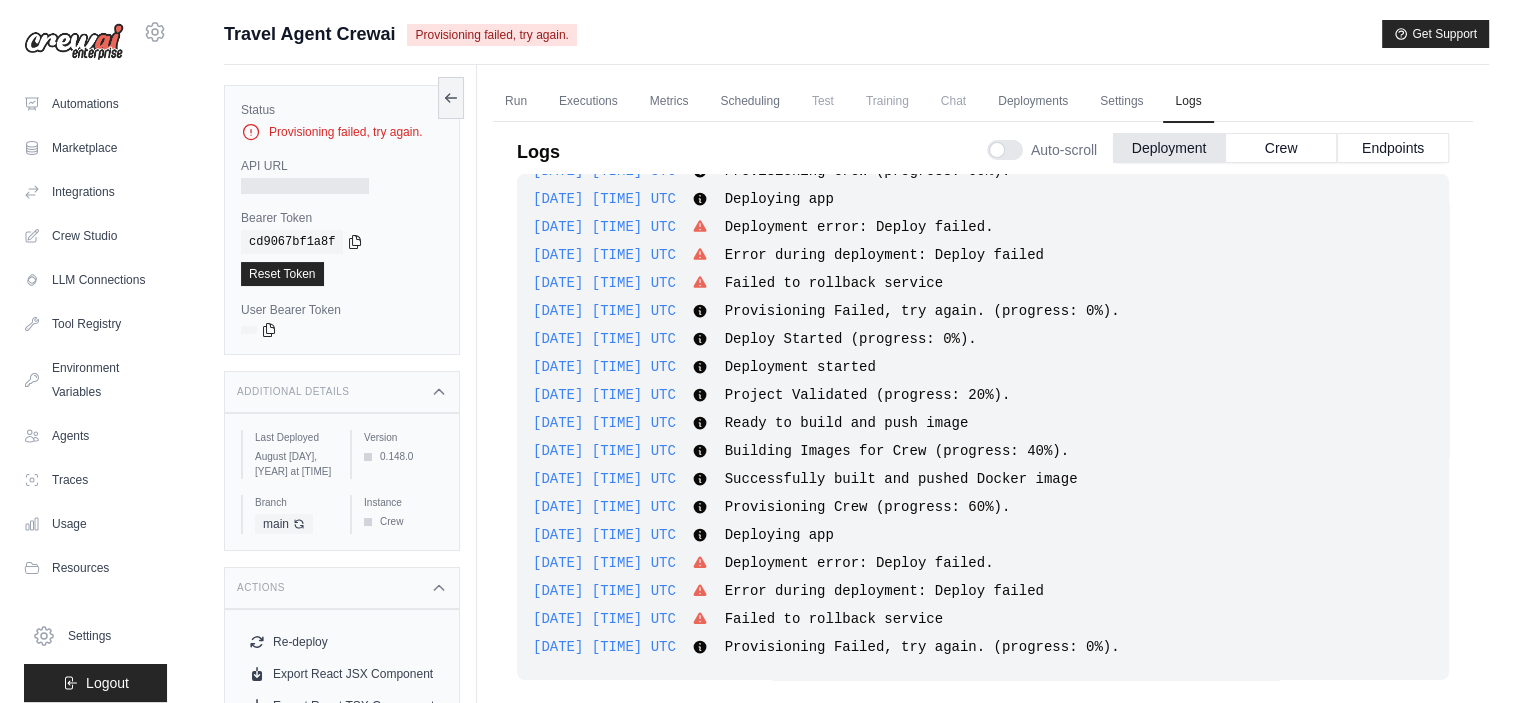 click on "2025-08-04 08:55:36 UTC
Deploy Enqueued (progress: 0%).
Show more
Show less
2025-08-04 08:55:38 UTC
Deploy Started (progress: 0%).
Show more
Show less
2025-08-04 08:55:38 UTC
Deployment started
Show more" at bounding box center (983, 427) 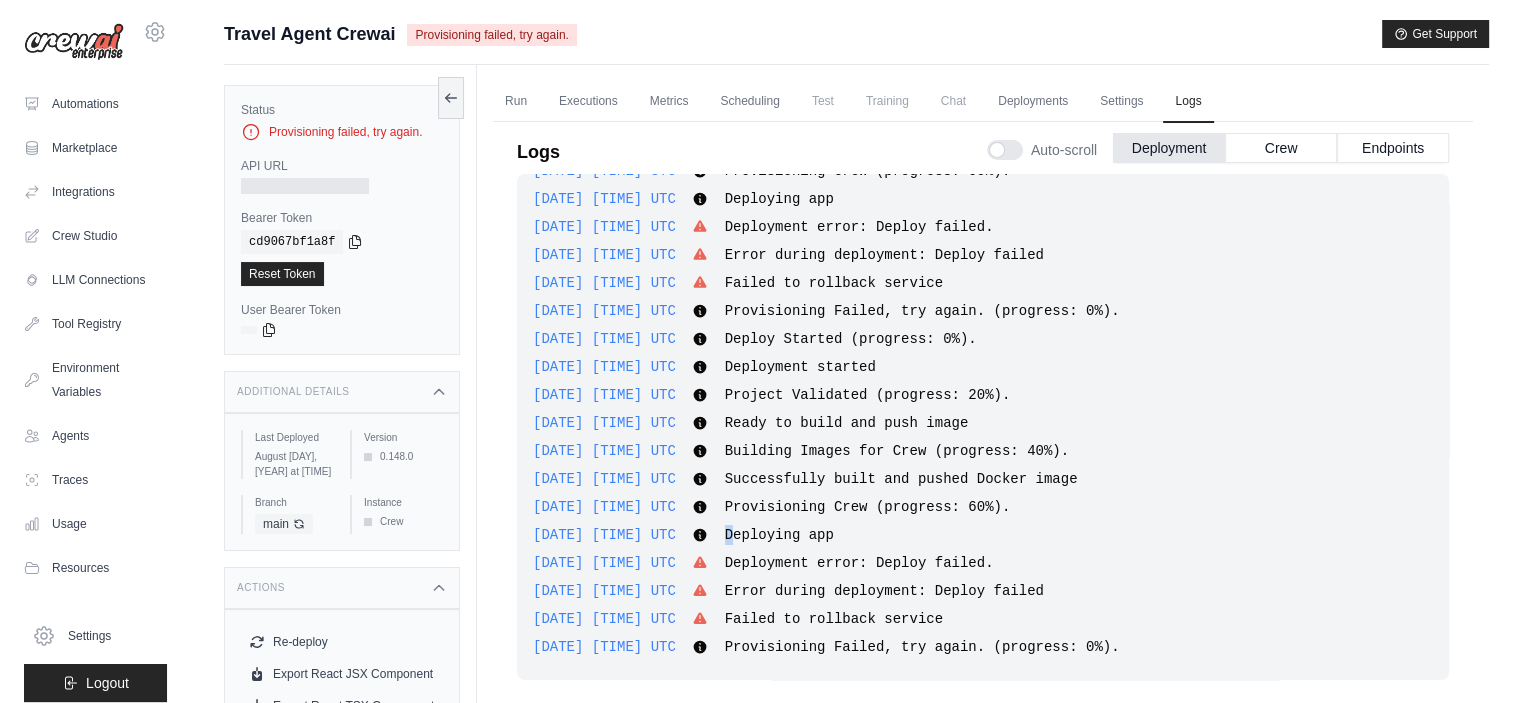 click on "2025-08-04 08:55:36 UTC
Deploy Enqueued (progress: 0%).
Show more
Show less
2025-08-04 08:55:38 UTC
Deploy Started (progress: 0%).
Show more
Show less
2025-08-04 08:55:38 UTC
Deployment started
Show more" at bounding box center (983, 427) 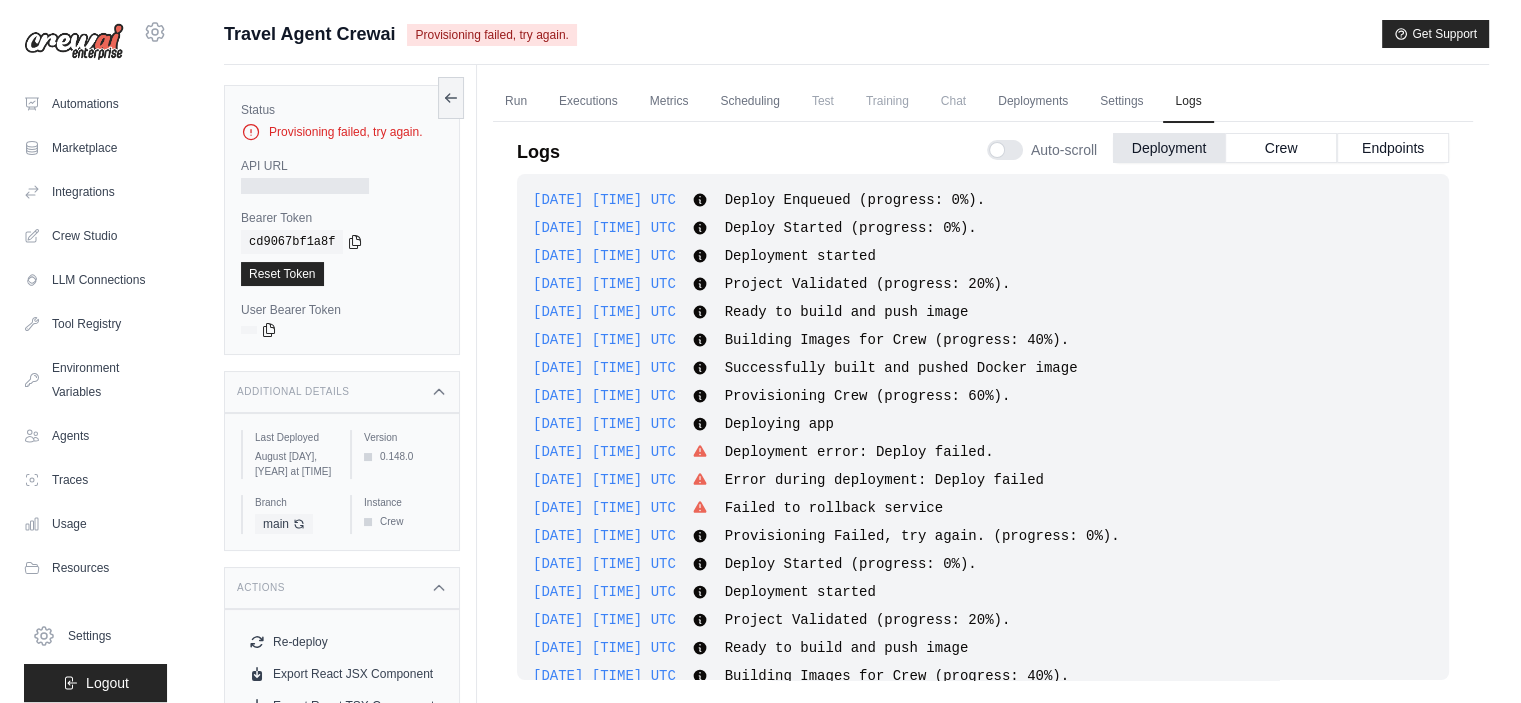 scroll, scrollTop: 225, scrollLeft: 0, axis: vertical 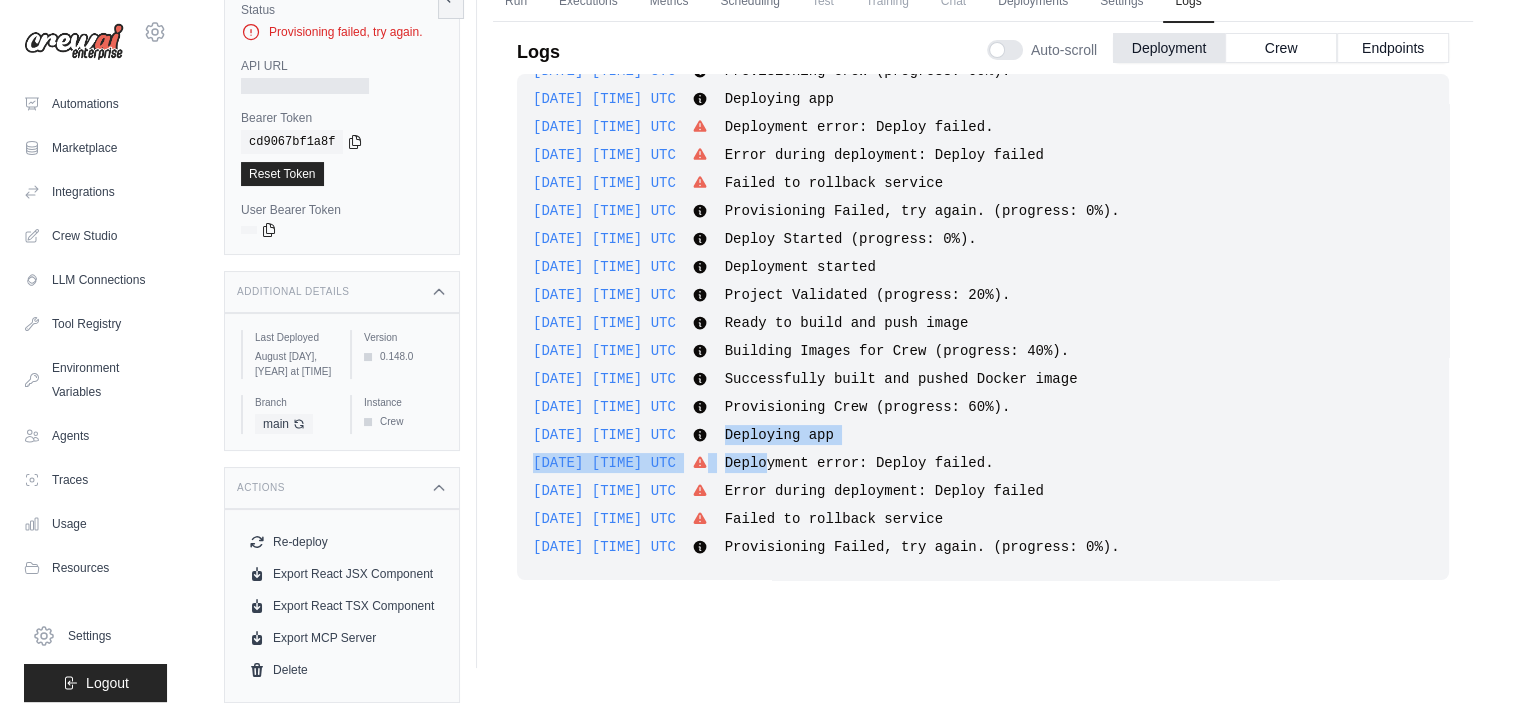 click on "Deployment error: Deploy failed." at bounding box center [859, 463] 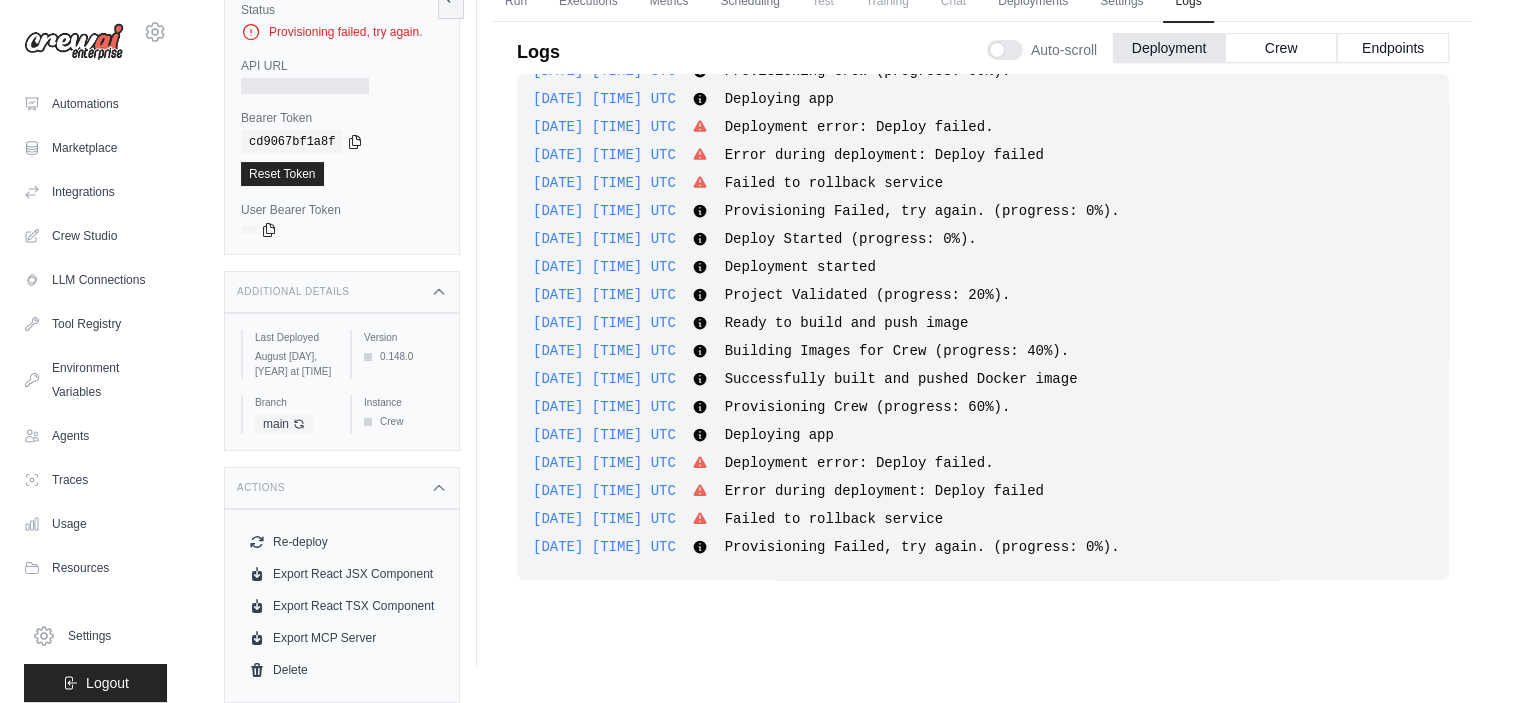 click on "Deployment error: Deploy failed." at bounding box center (859, 463) 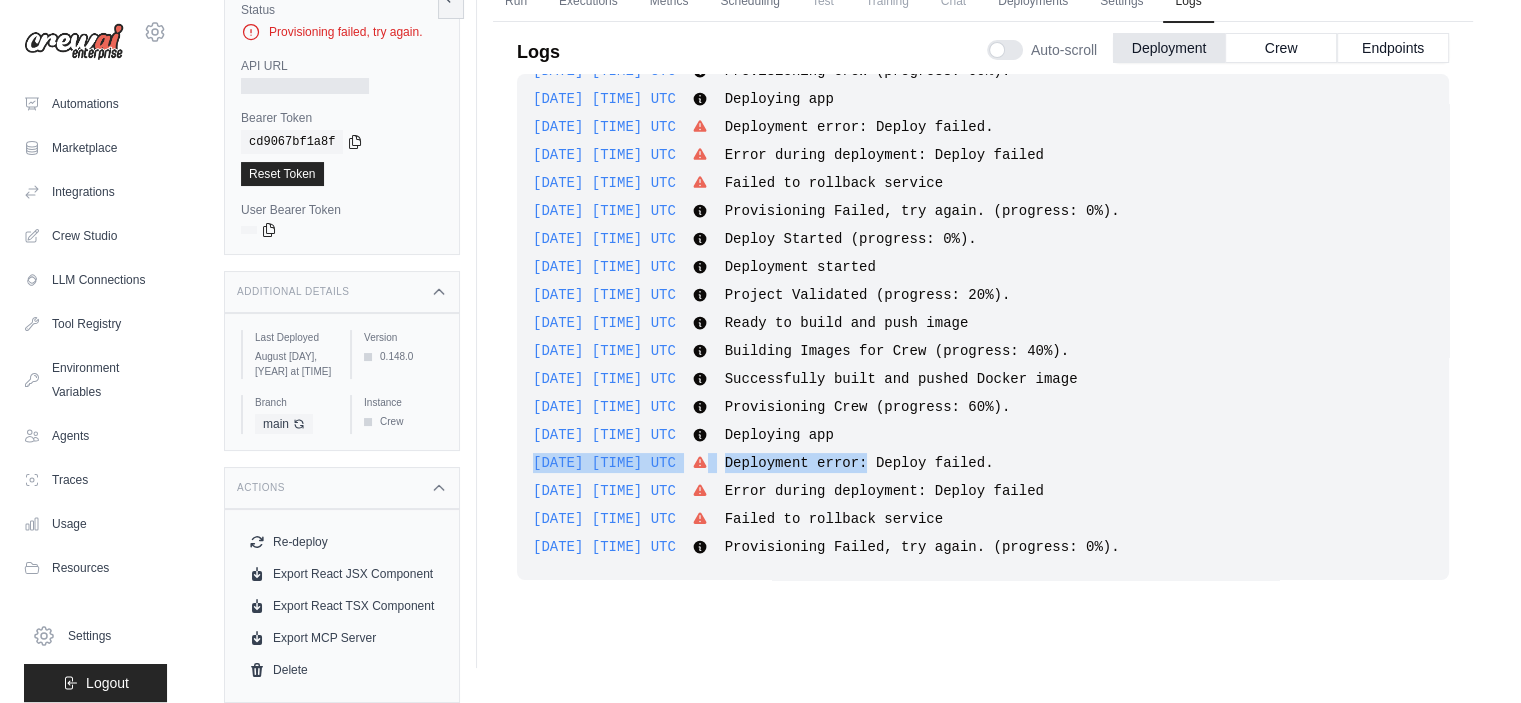 drag, startPoint x: 893, startPoint y: 409, endPoint x: 736, endPoint y: 443, distance: 160.63934 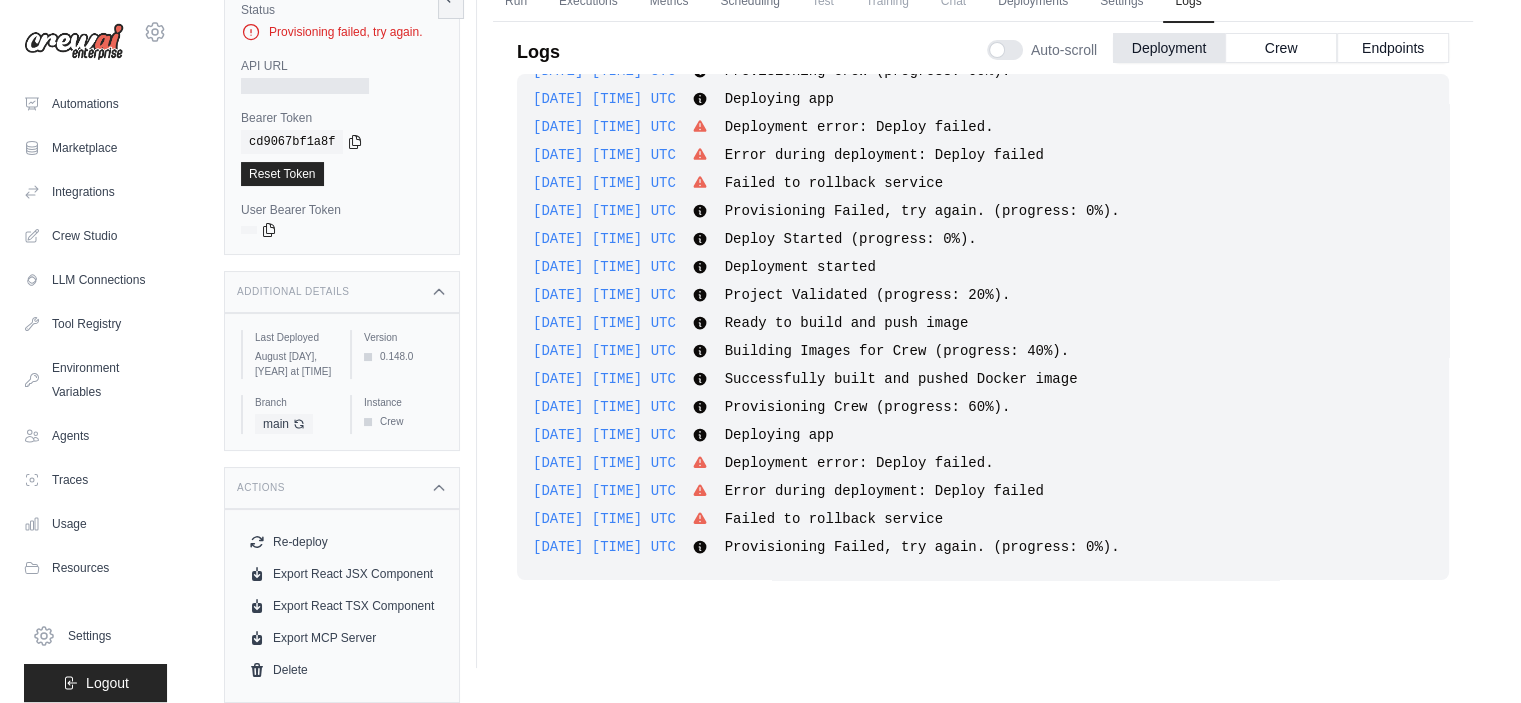click on "2025-08-04 09:14:37 UTC" at bounding box center [604, 463] 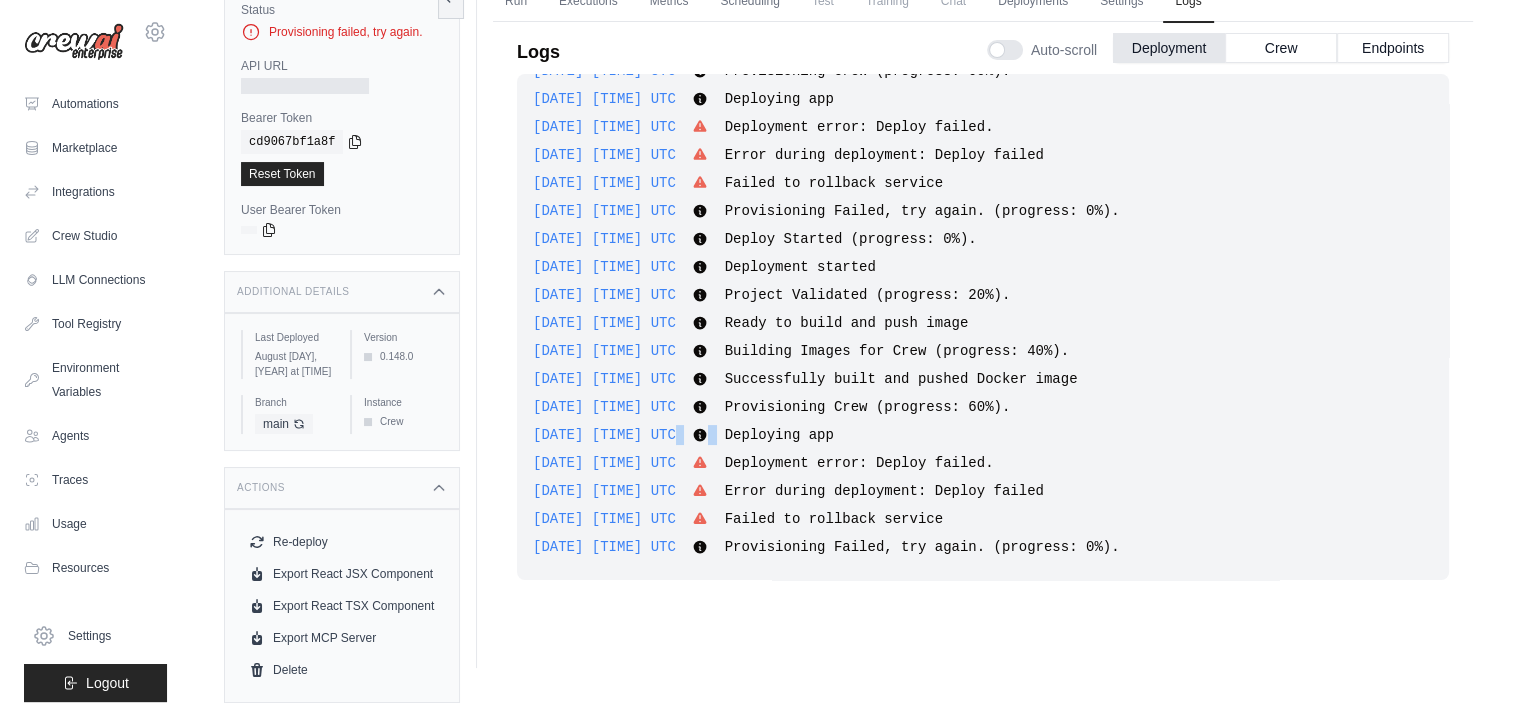 click 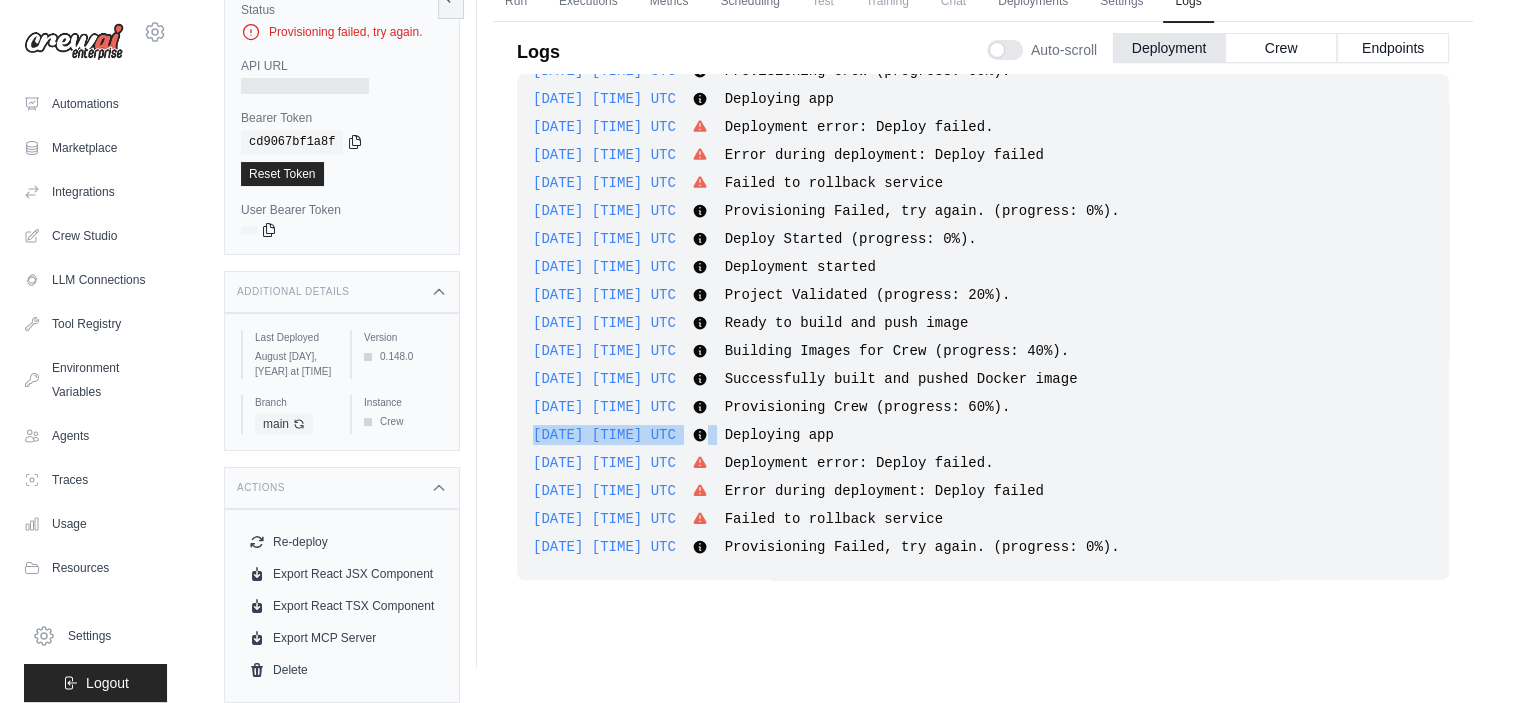 click 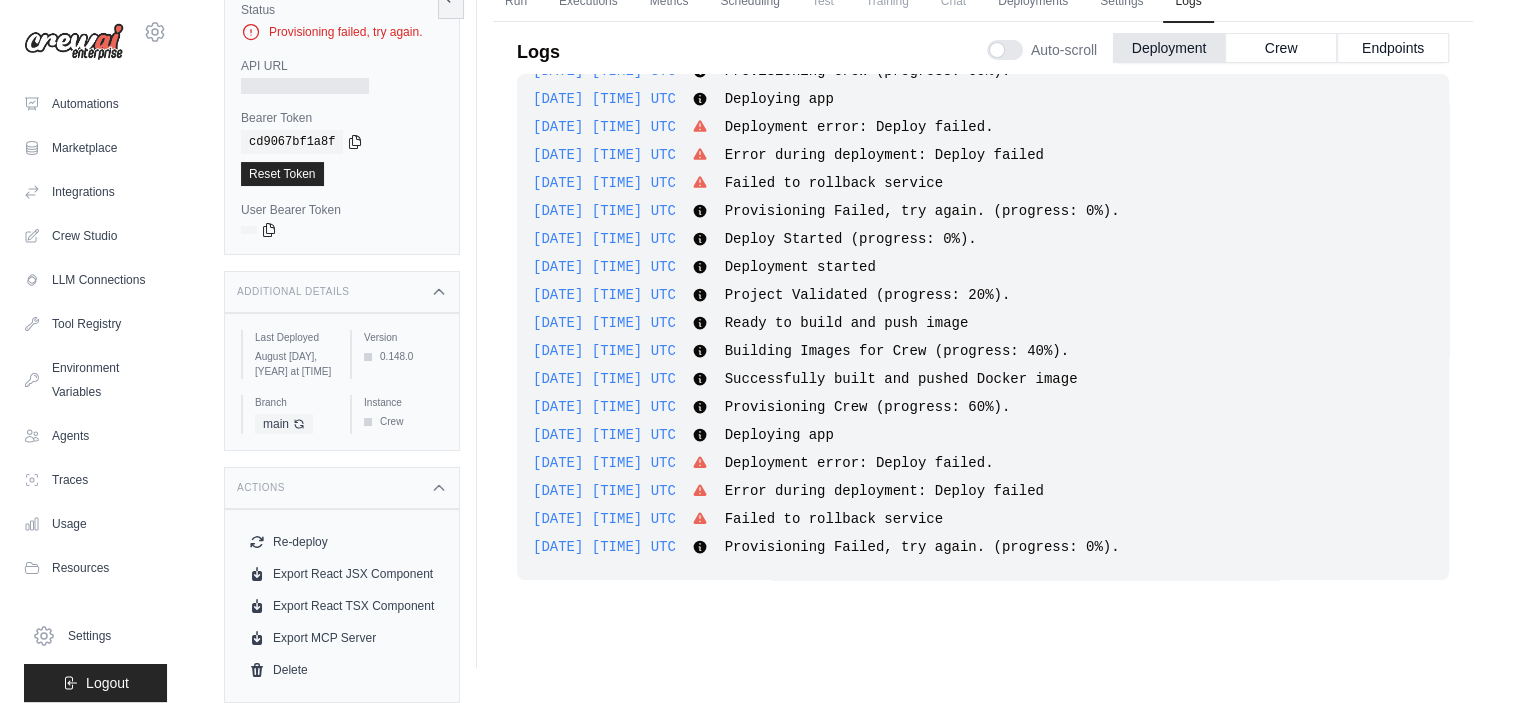 click on "Deploying app" at bounding box center (779, 435) 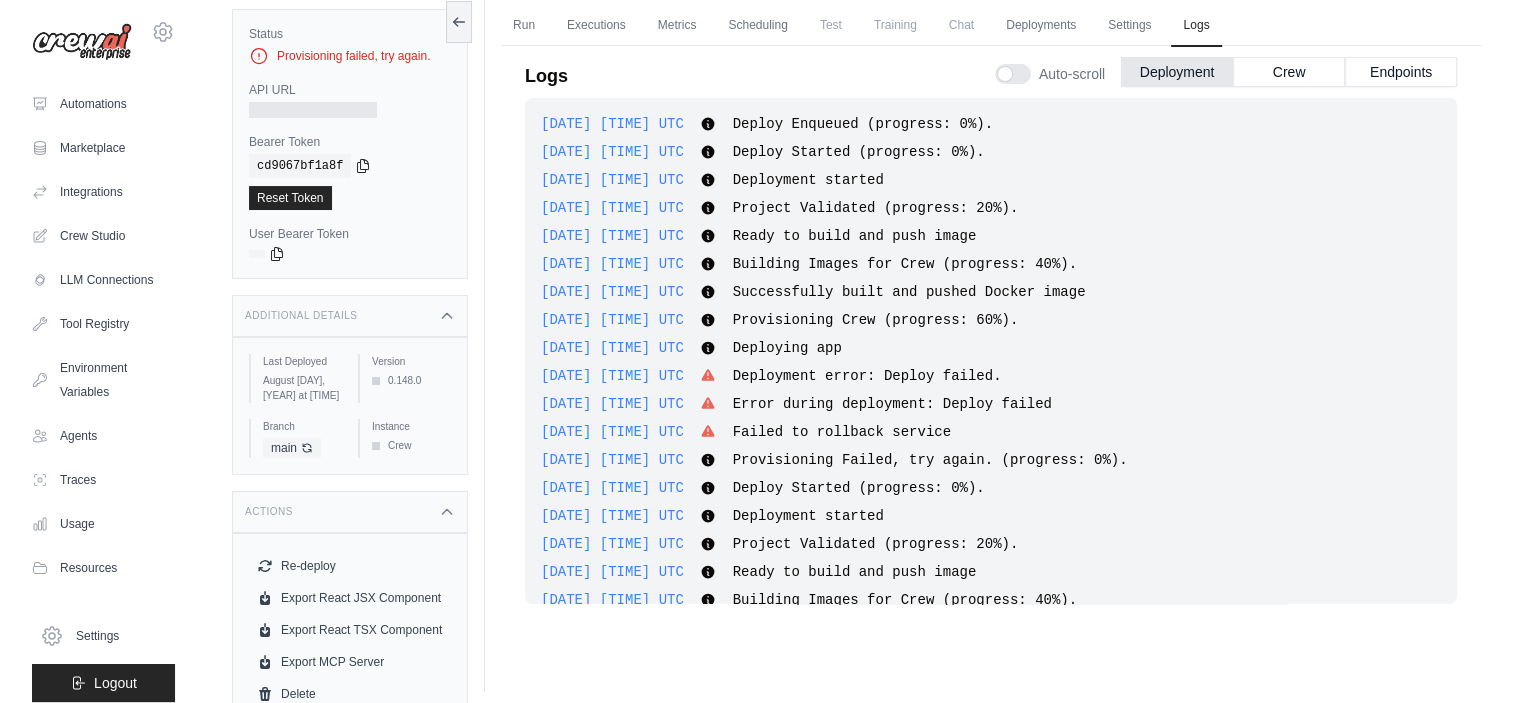 scroll, scrollTop: 0, scrollLeft: 0, axis: both 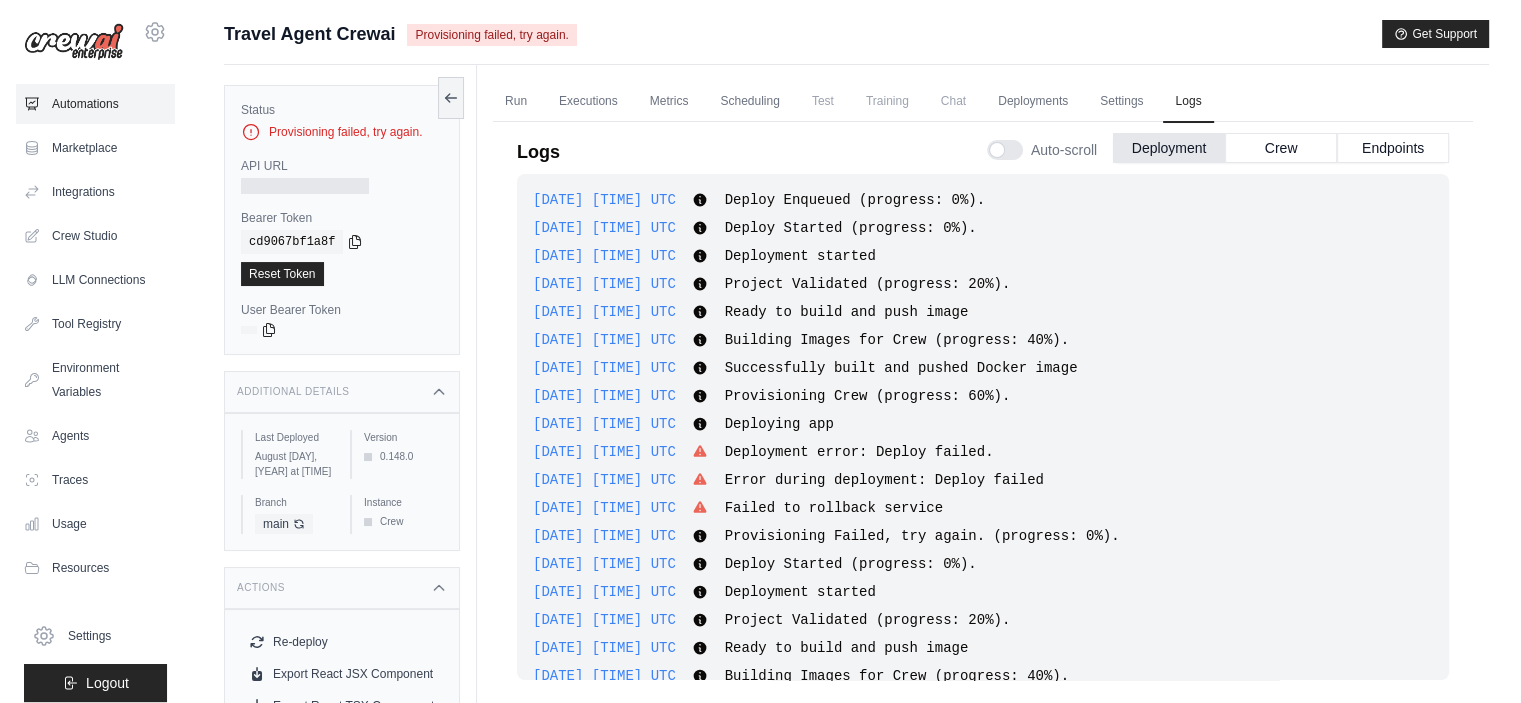 click on "Automations" at bounding box center (95, 104) 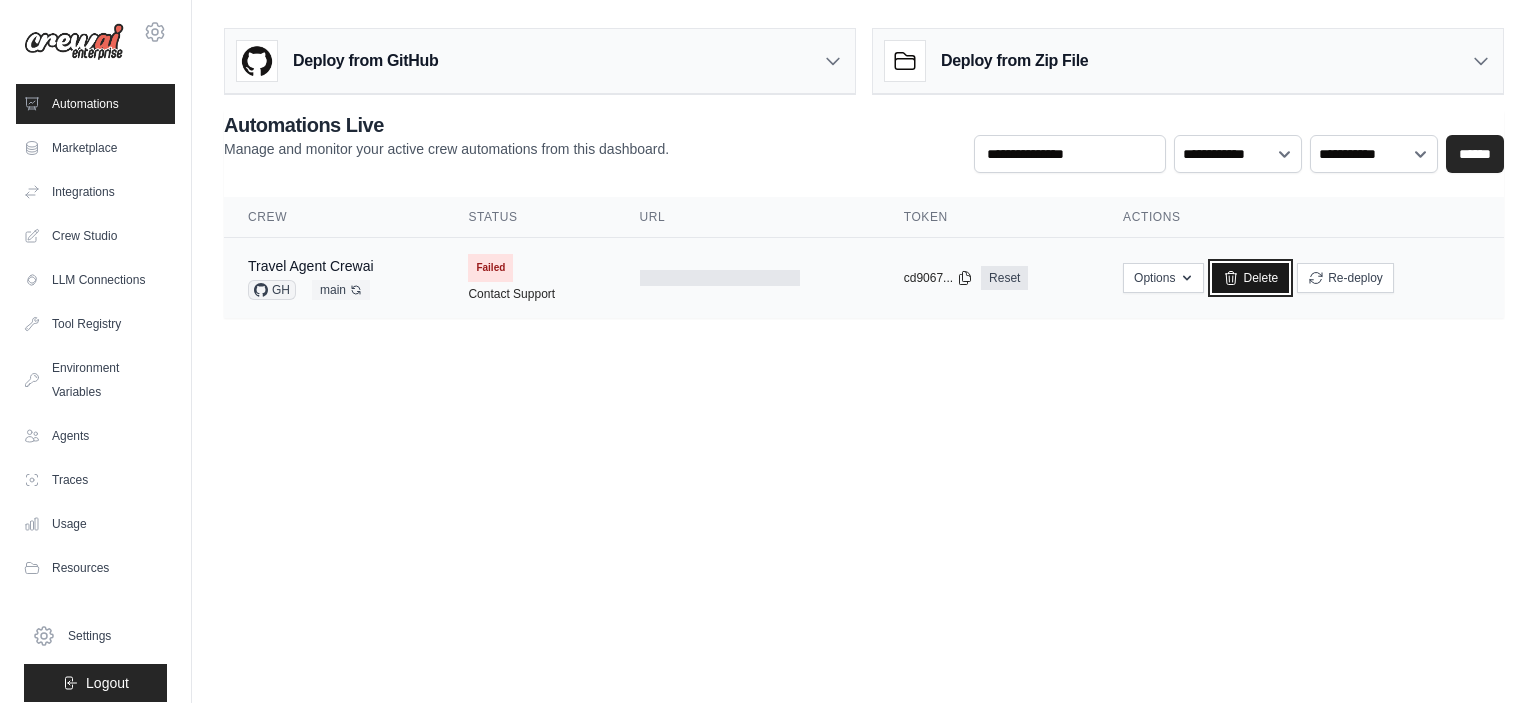 click 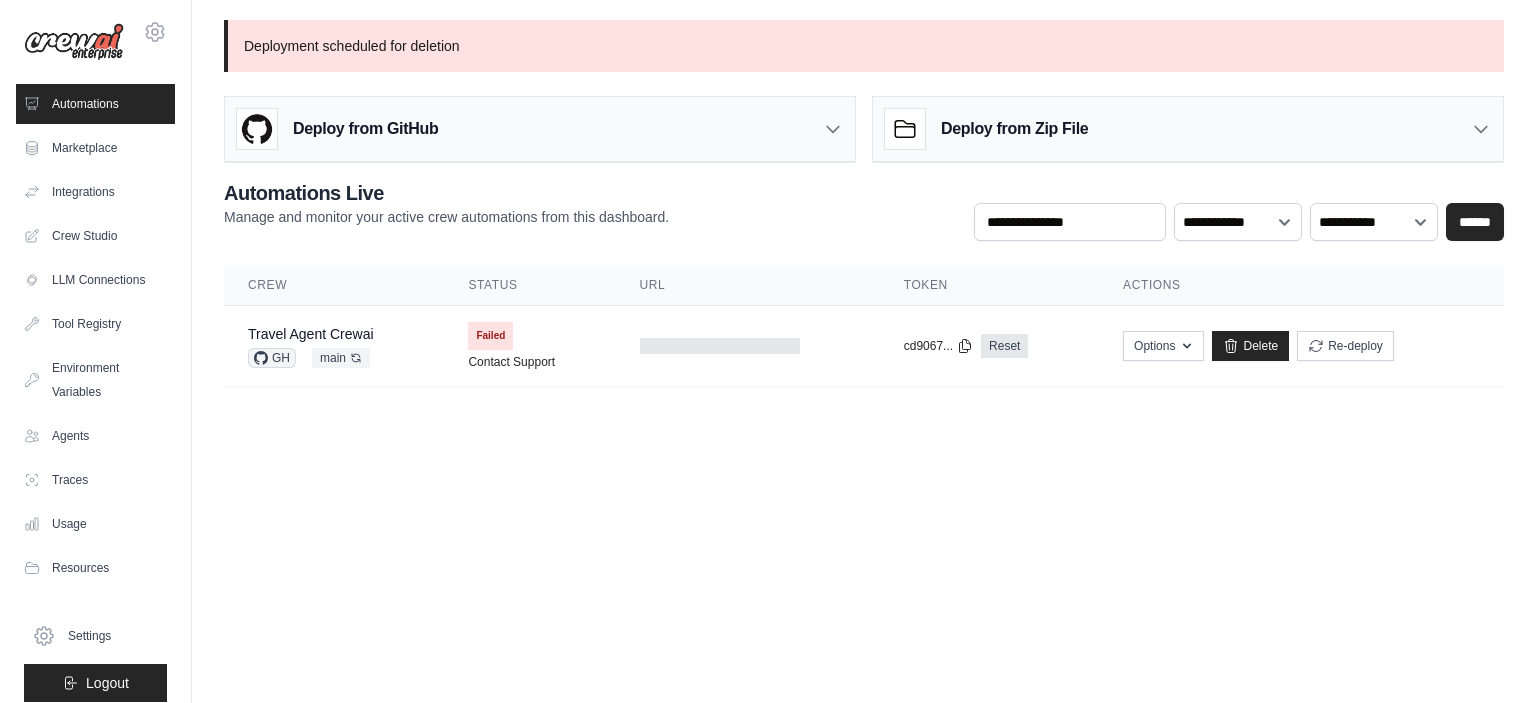 scroll, scrollTop: 0, scrollLeft: 0, axis: both 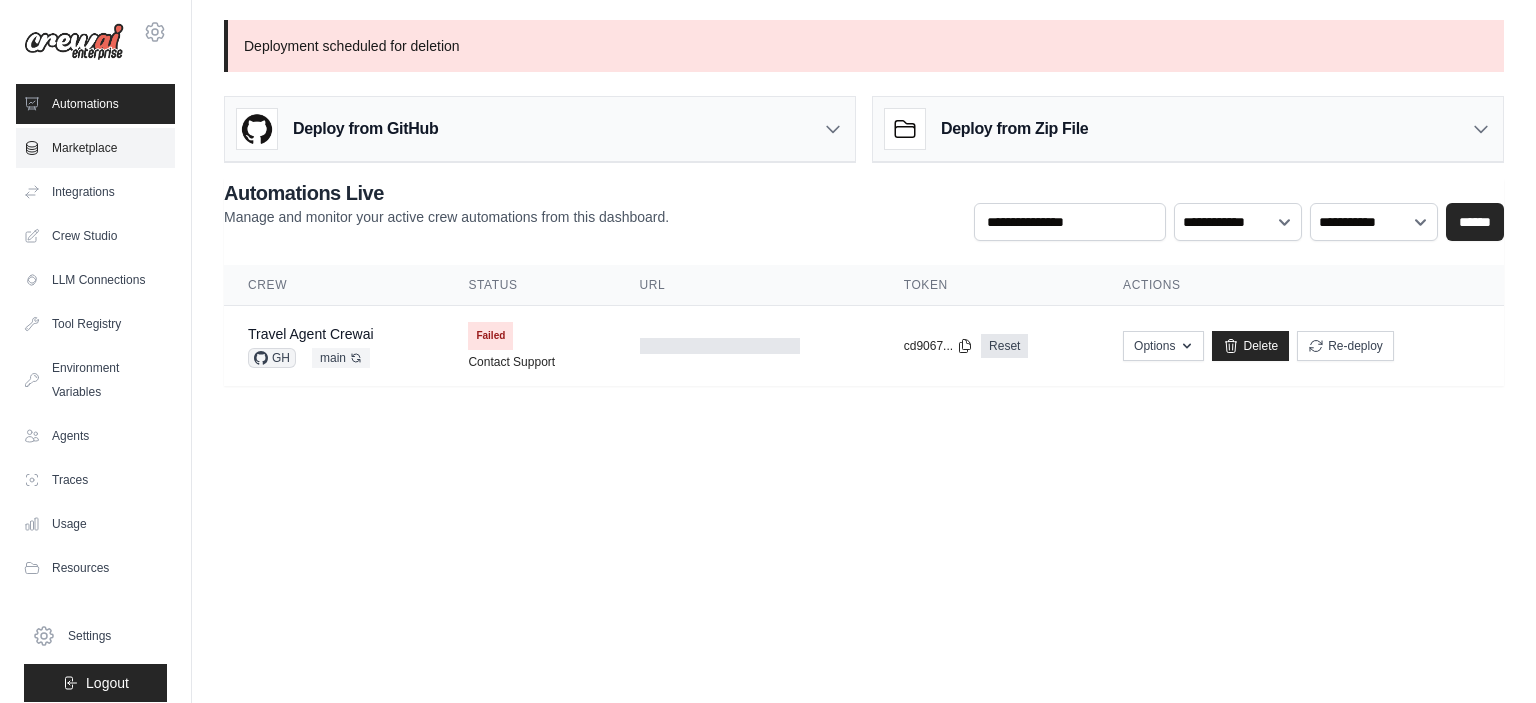 click on "Marketplace" at bounding box center (95, 148) 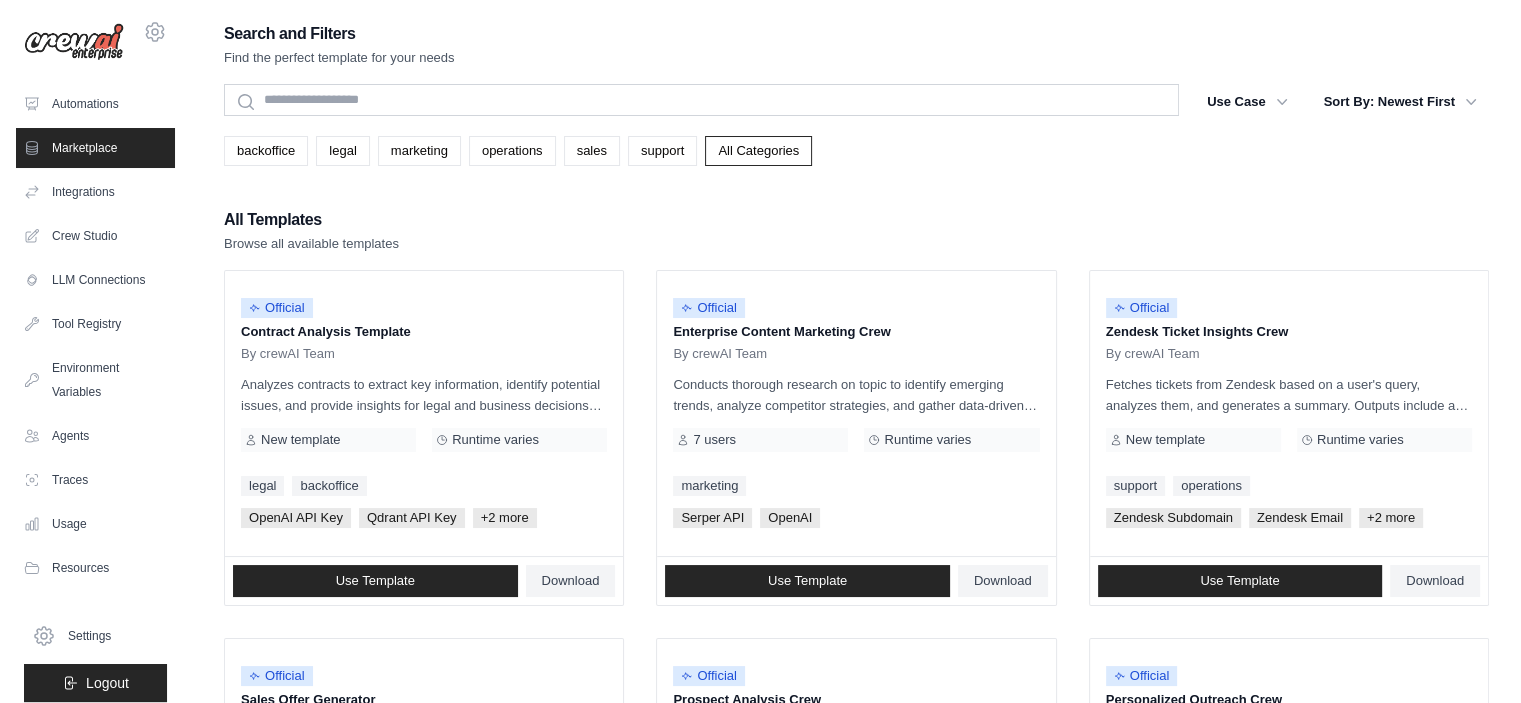 click on "Automations" at bounding box center [95, 104] 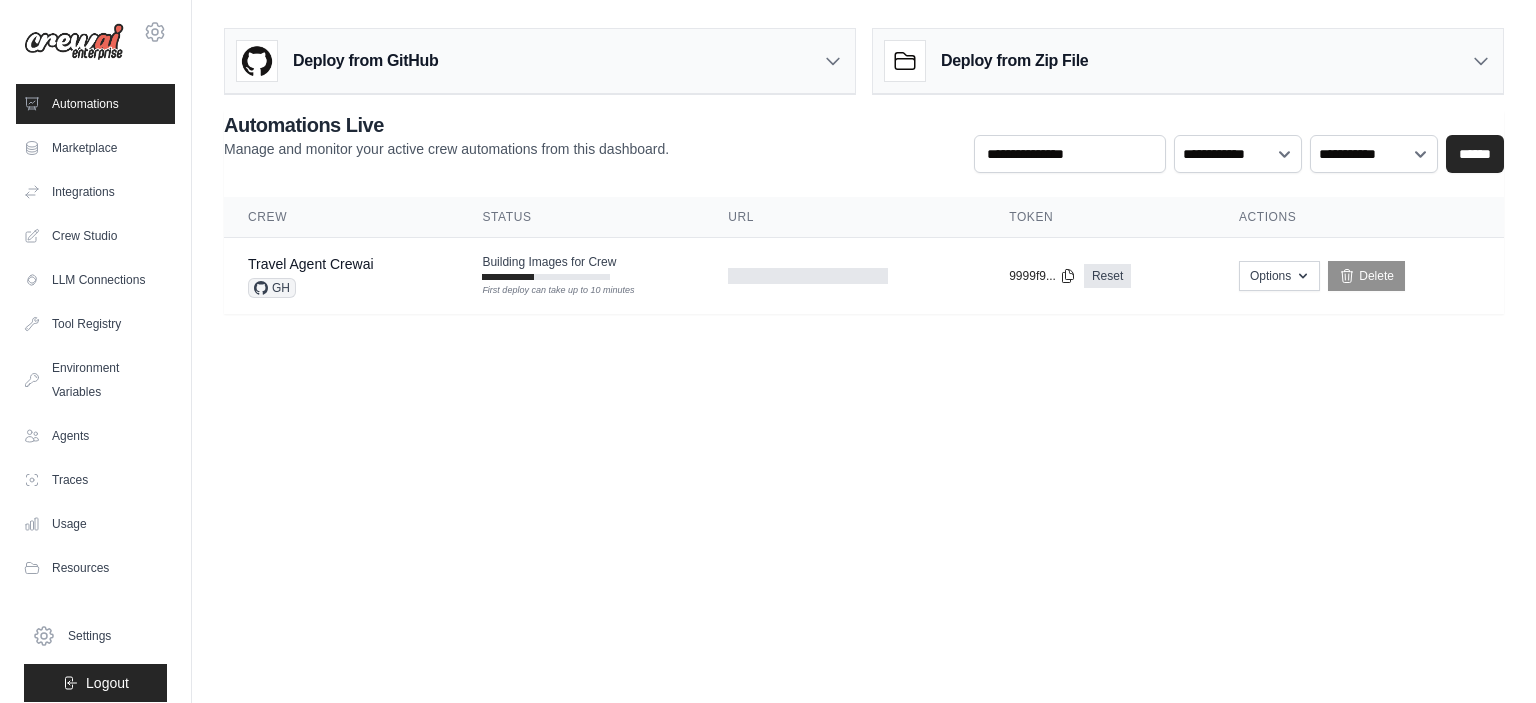 click on "[EMAIL]
Settings
Automations
Marketplace
Integrations
Blog" at bounding box center (768, 351) 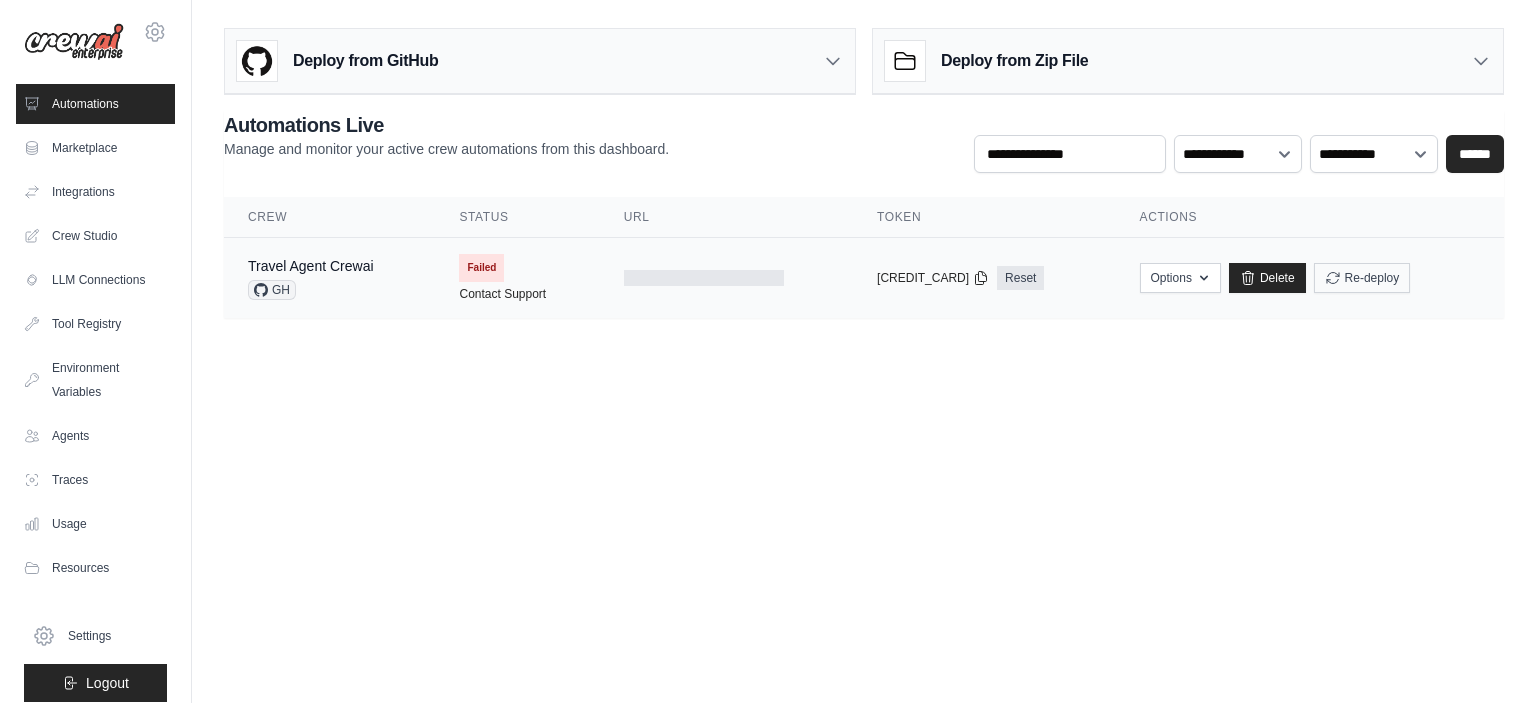 scroll, scrollTop: 0, scrollLeft: 0, axis: both 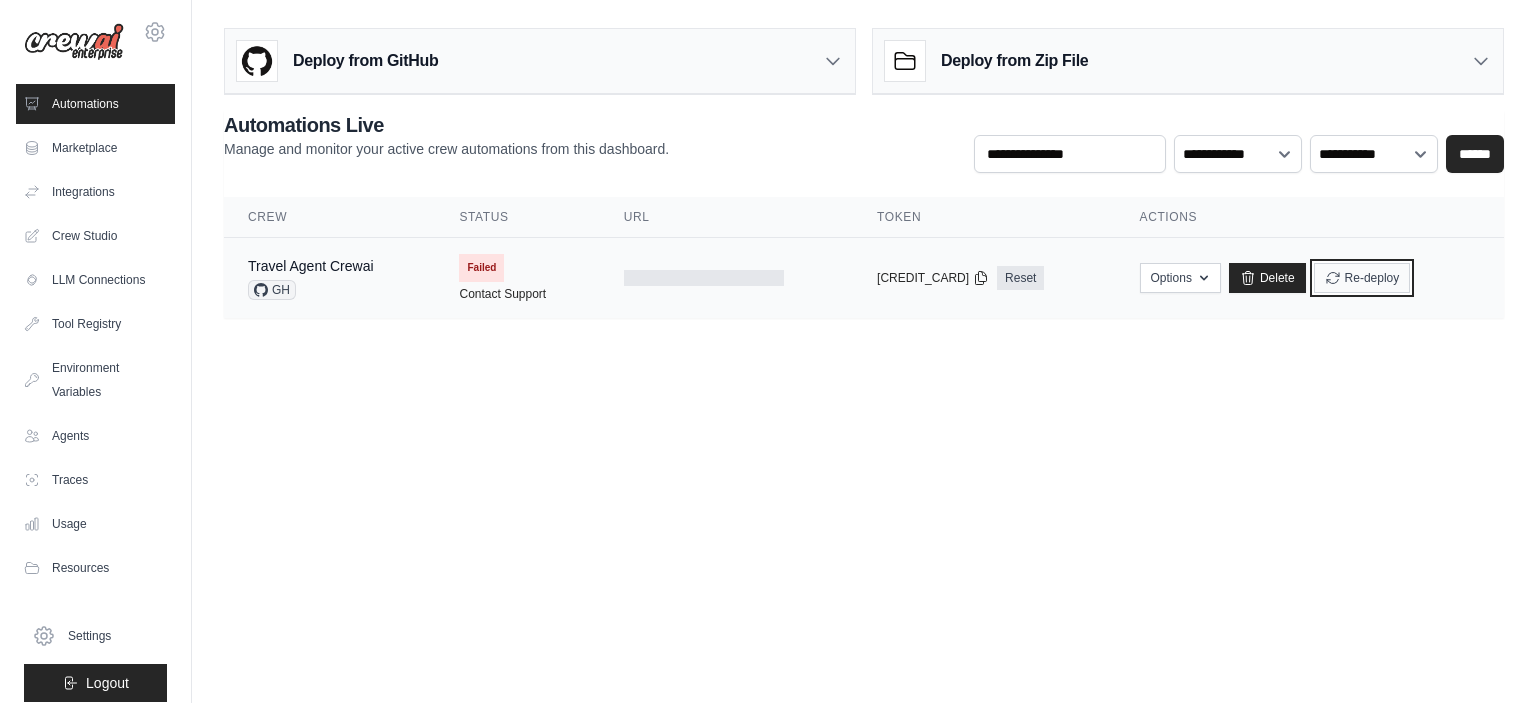 click on "Re-deploy" at bounding box center (1362, 278) 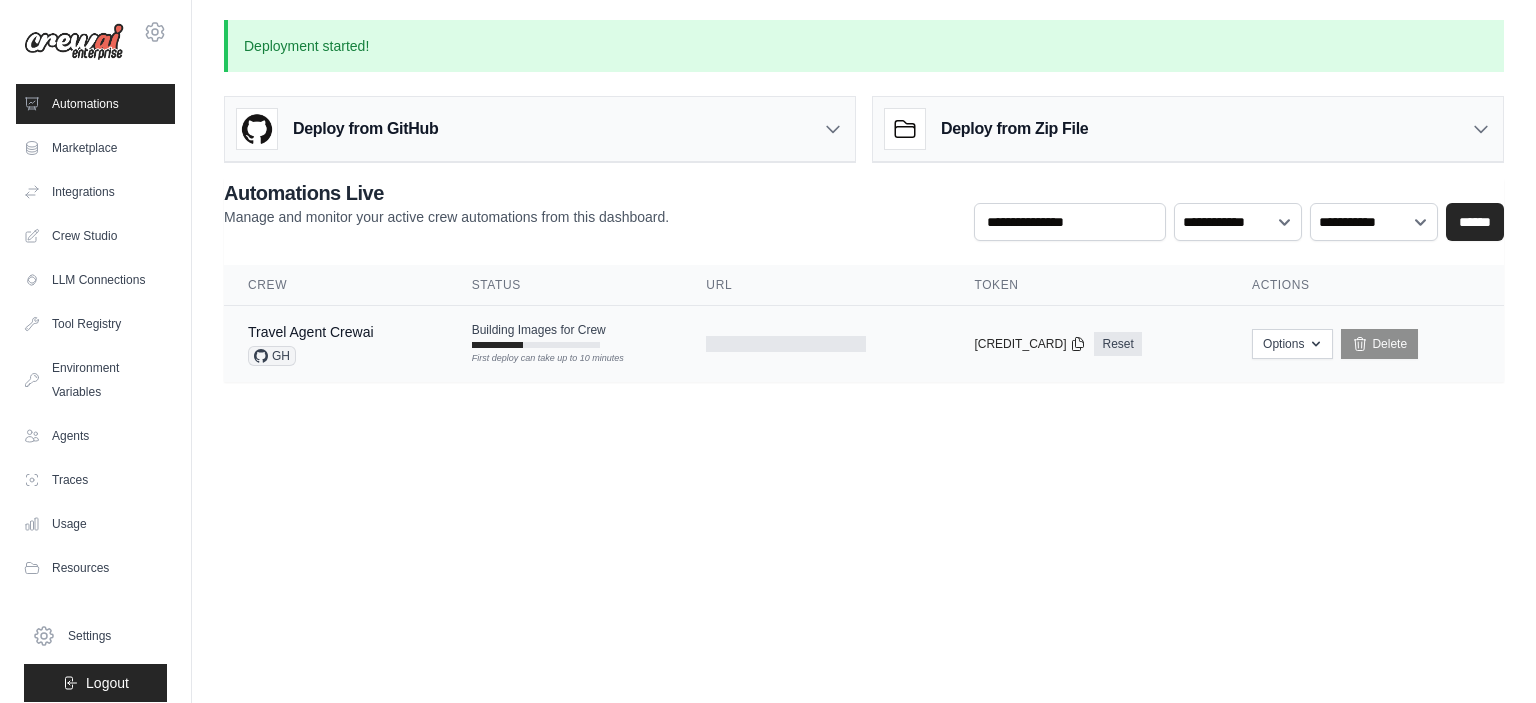 click on "First deploy can take up to 10 minutes" at bounding box center [536, 345] 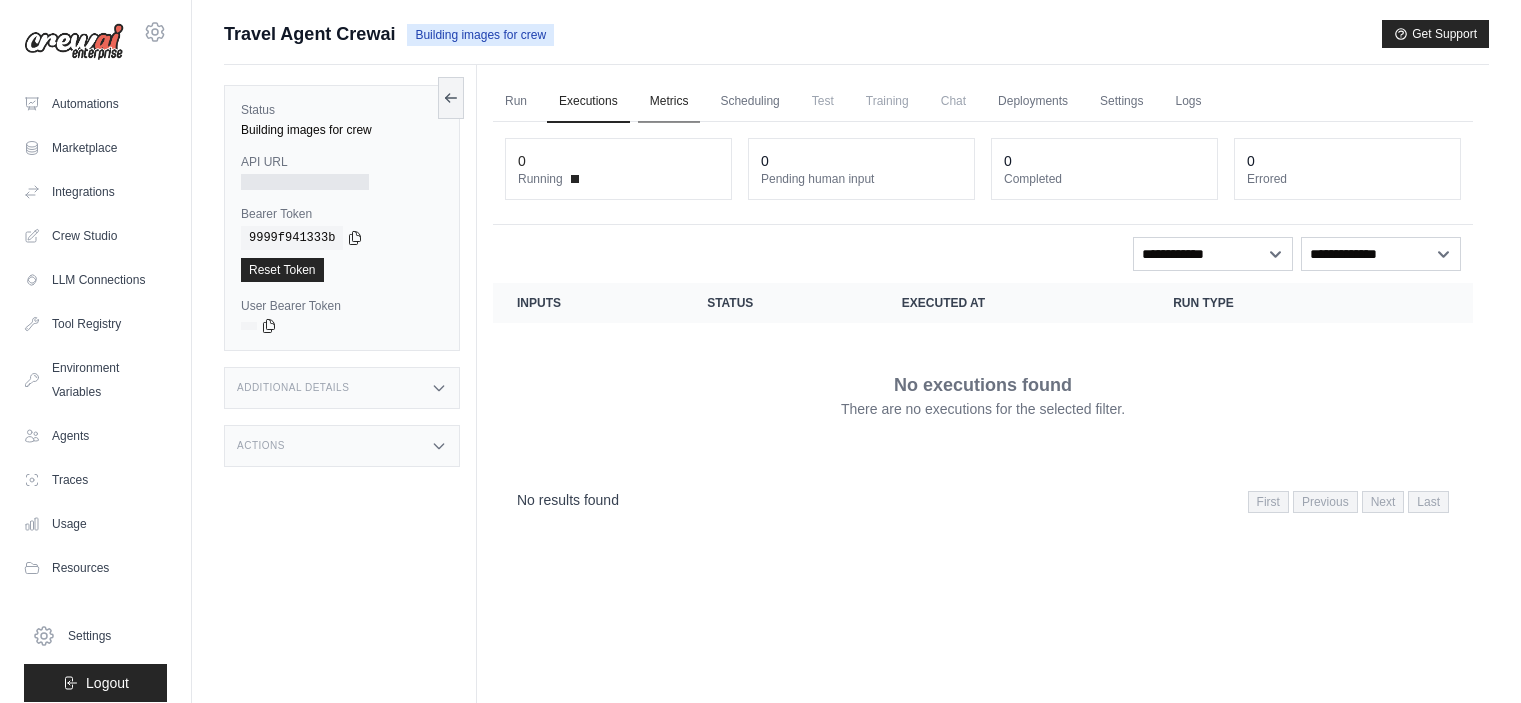 scroll, scrollTop: 0, scrollLeft: 0, axis: both 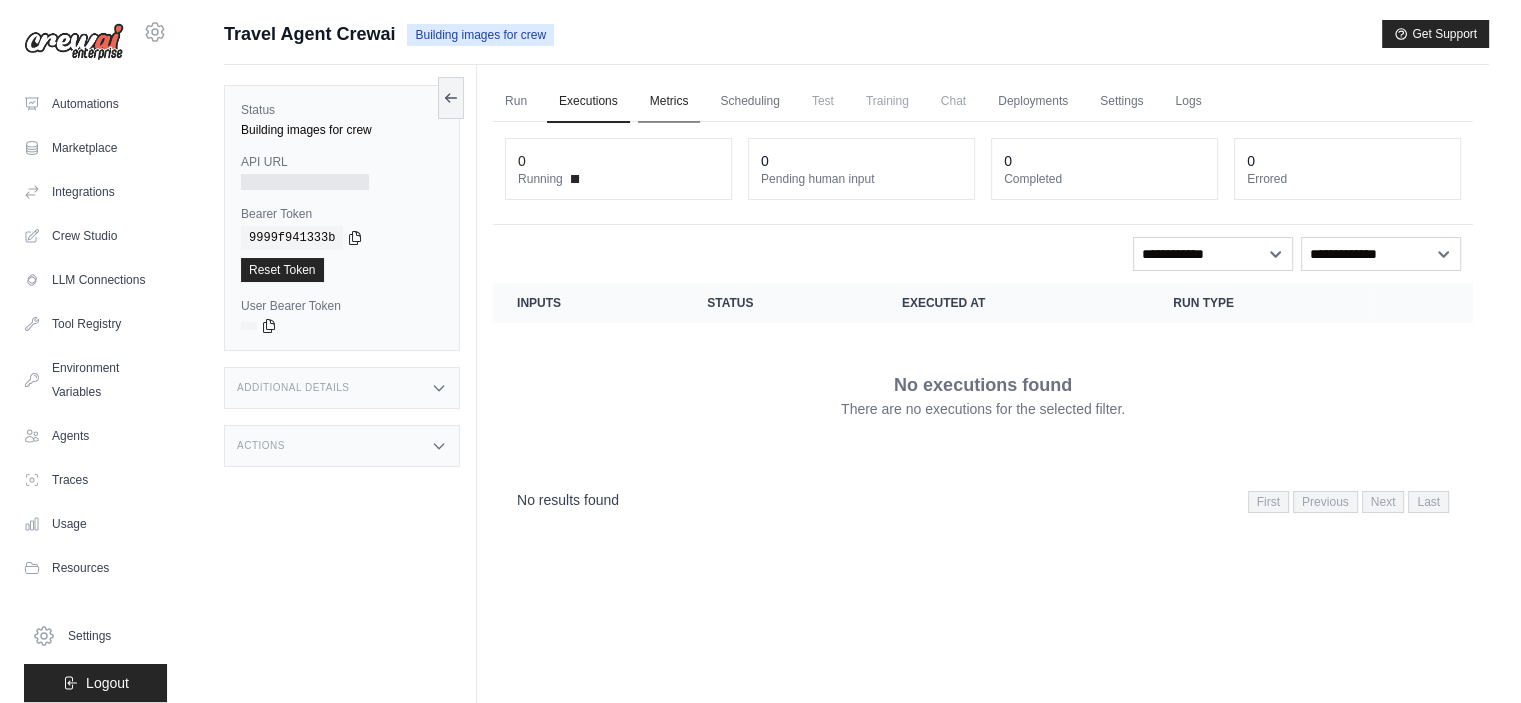 click on "Metrics" at bounding box center [669, 102] 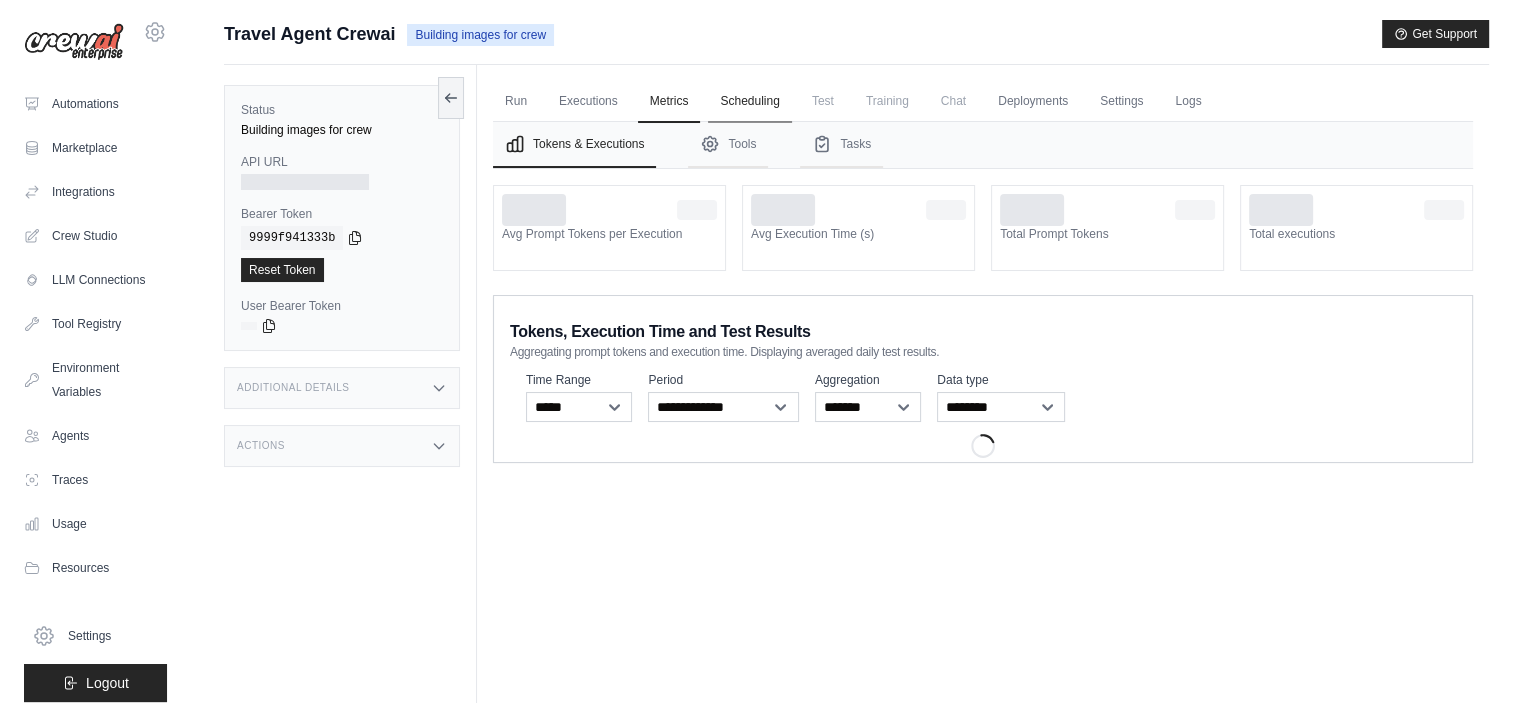 click on "Scheduling" at bounding box center [749, 102] 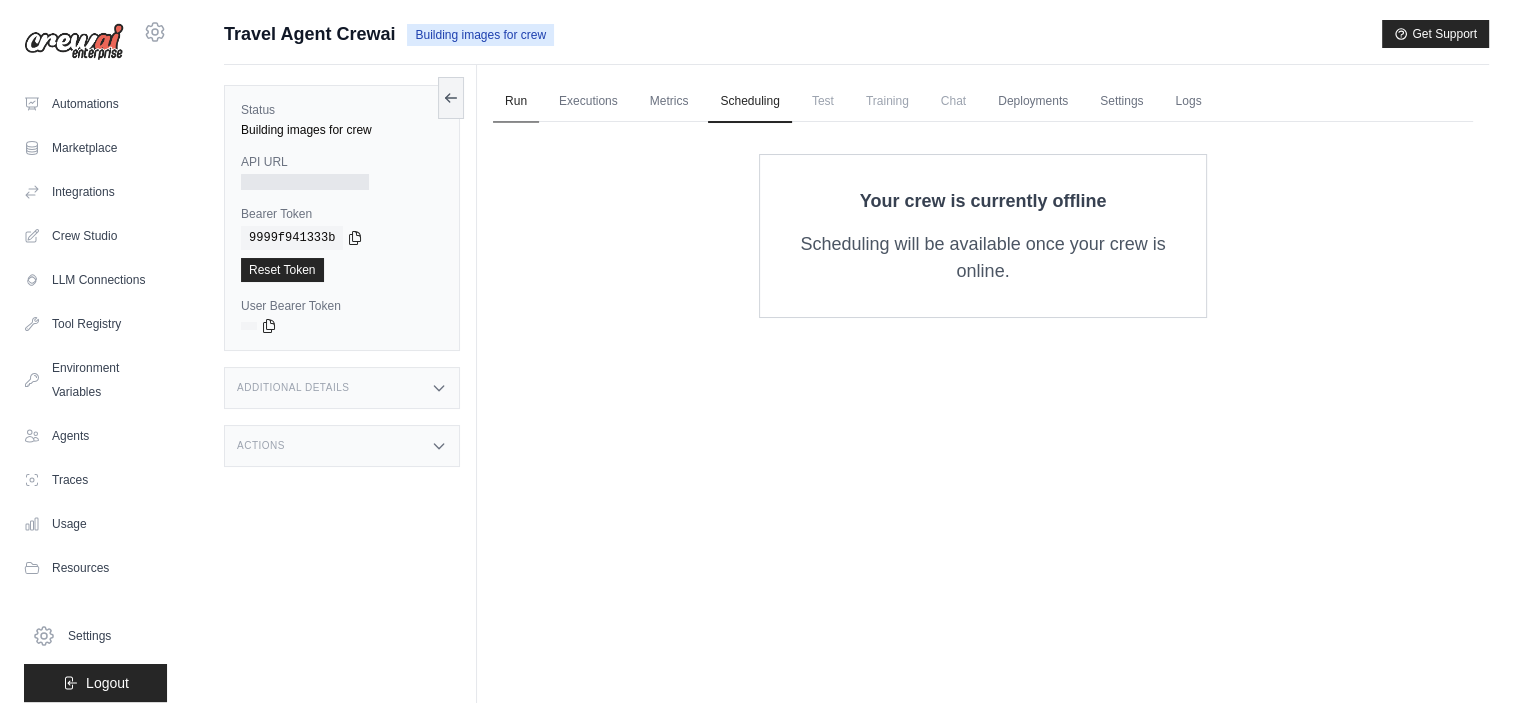 click on "Run" at bounding box center [516, 102] 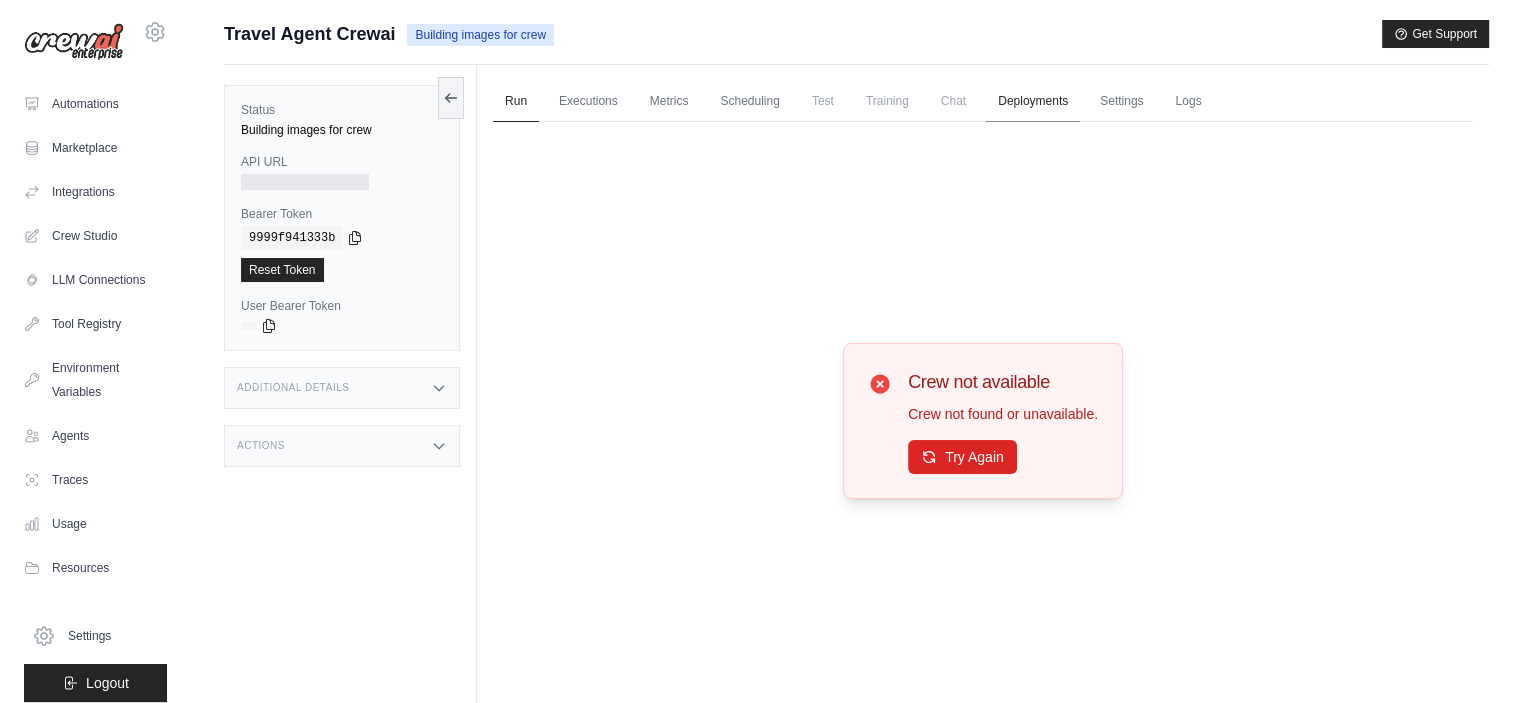 click on "Deployments" at bounding box center [1033, 102] 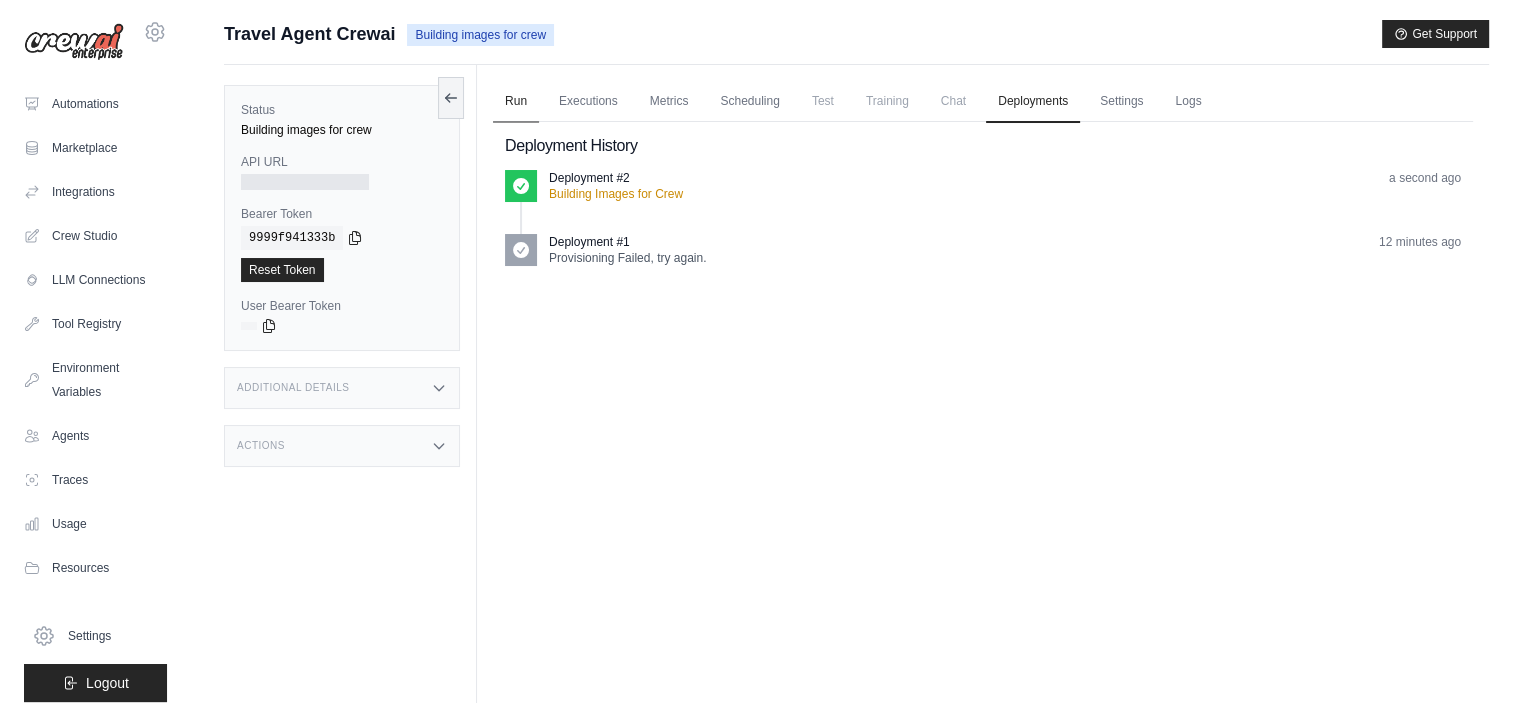 click on "Run" at bounding box center (516, 102) 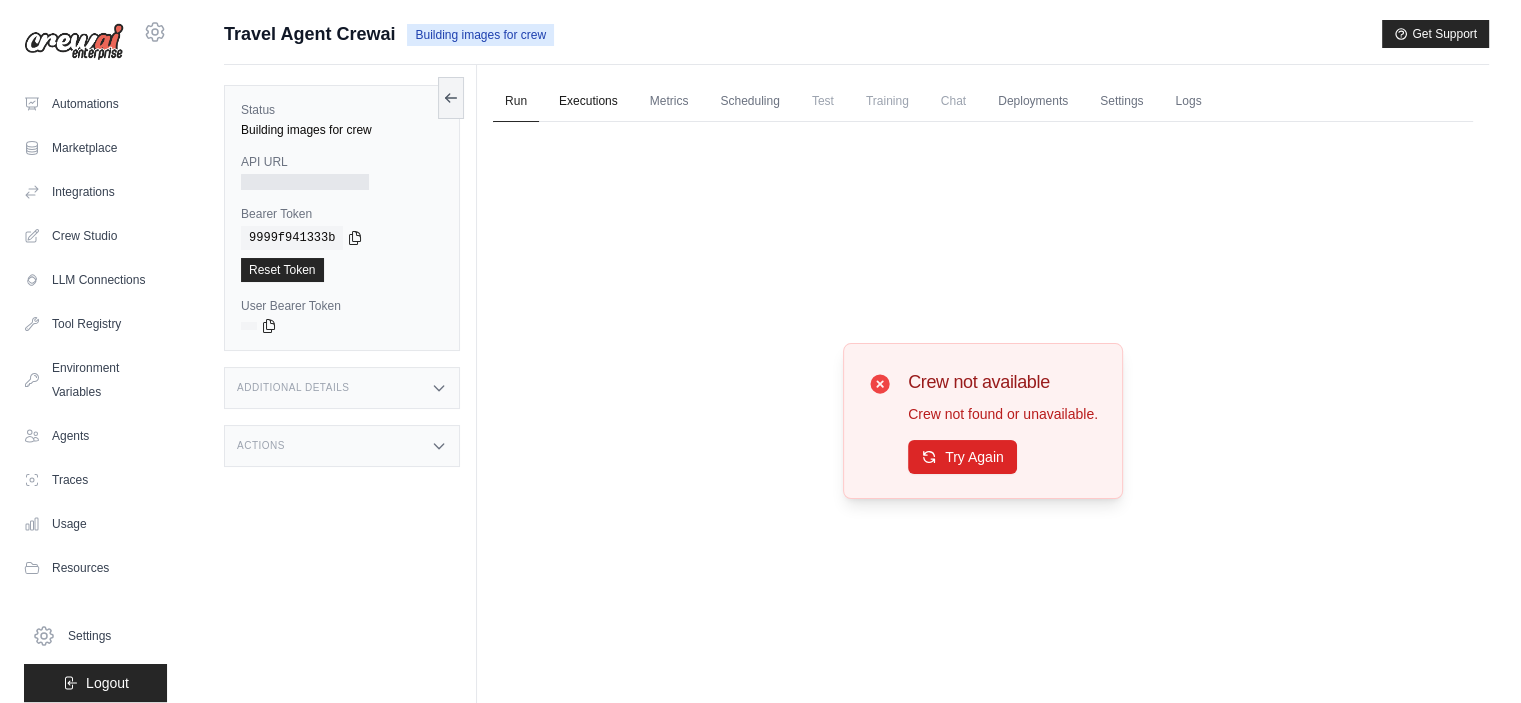 click on "Executions" at bounding box center [588, 102] 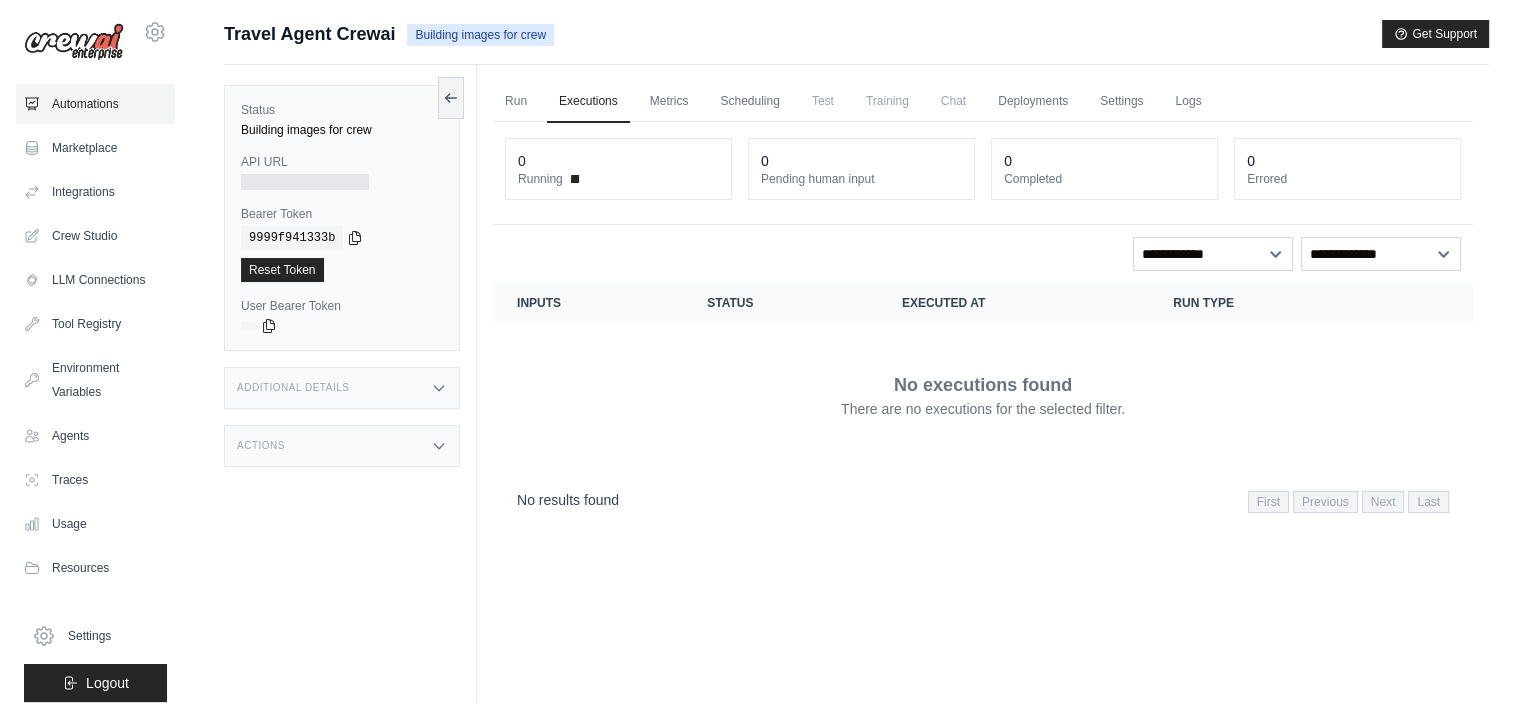 click on "Automations" at bounding box center (95, 104) 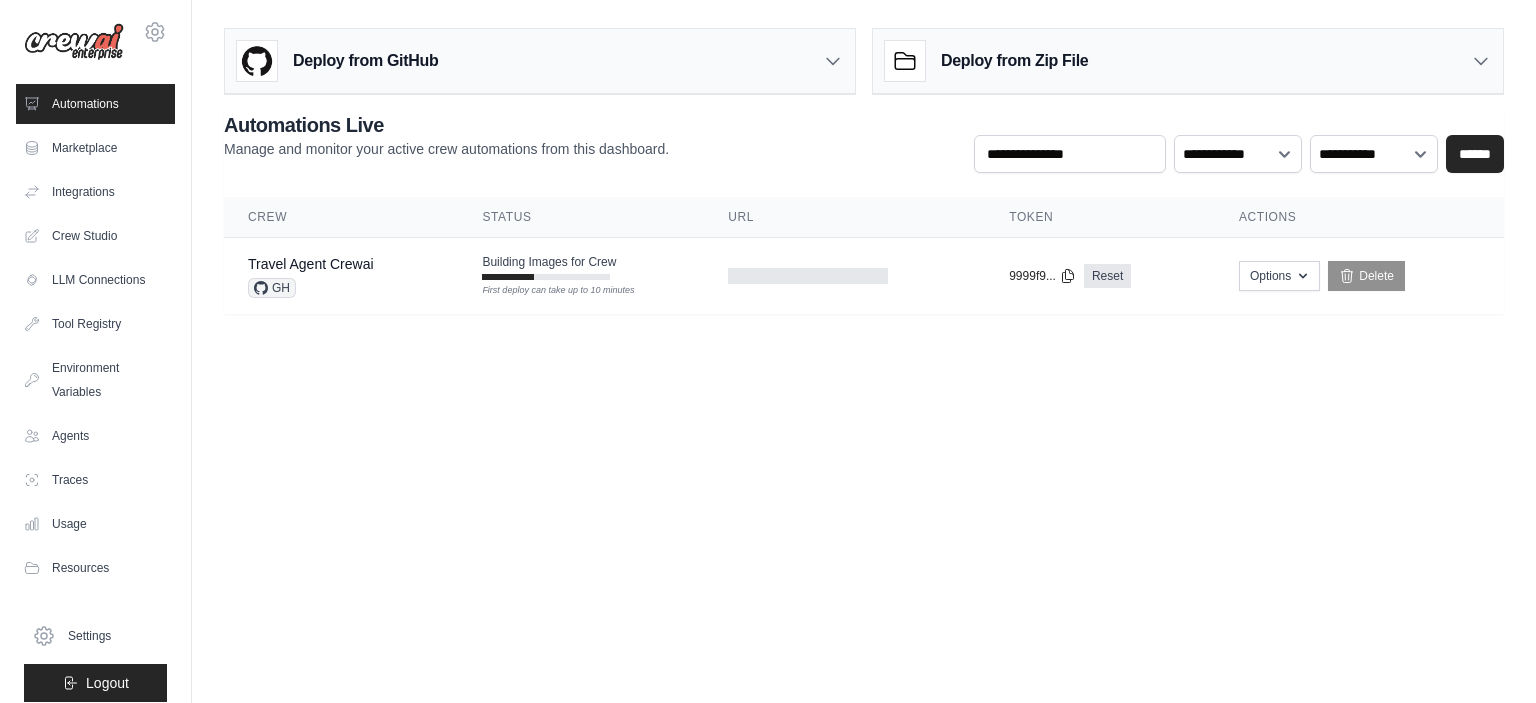 click on "kdincho@gmail.com
Settings
Automations
Marketplace
Integrations
Blog" at bounding box center [768, 351] 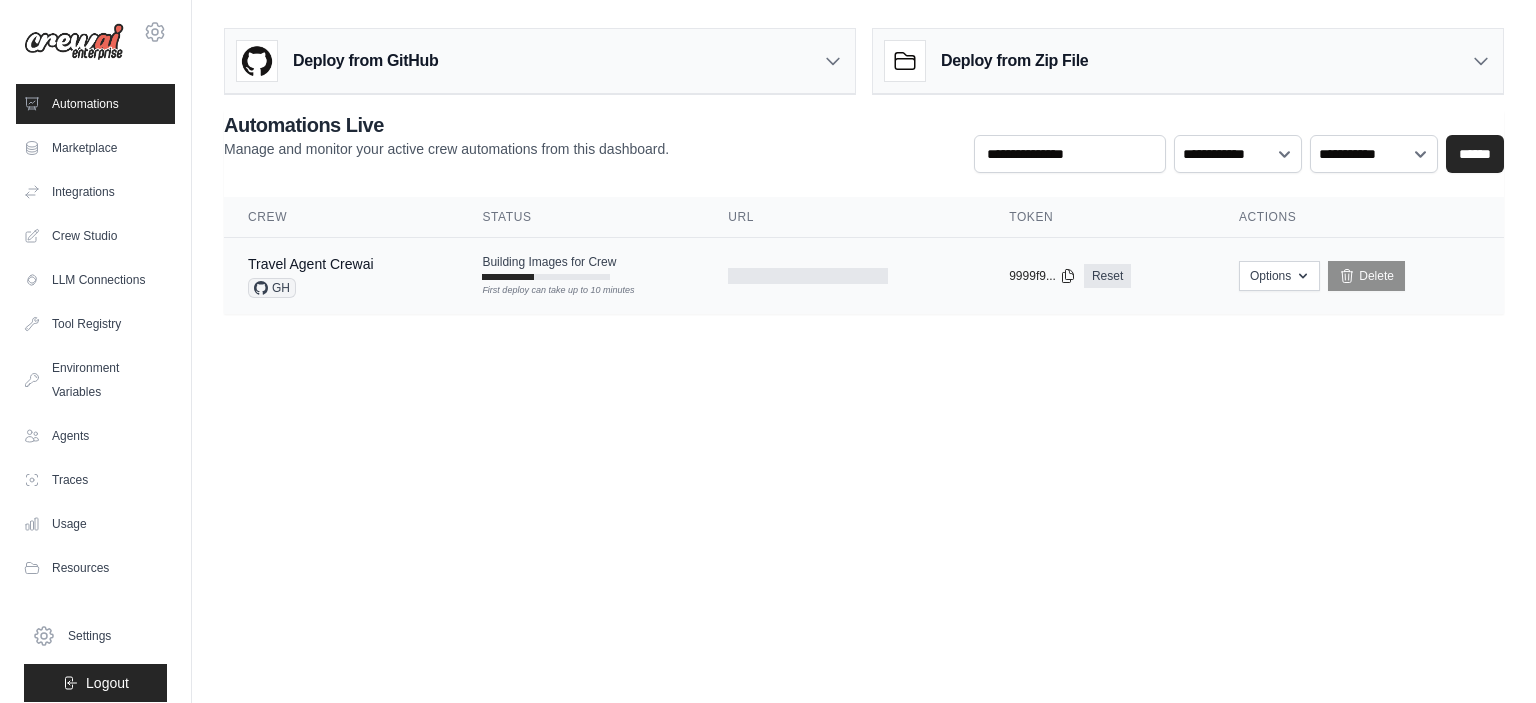 click on "GH" at bounding box center [311, 288] 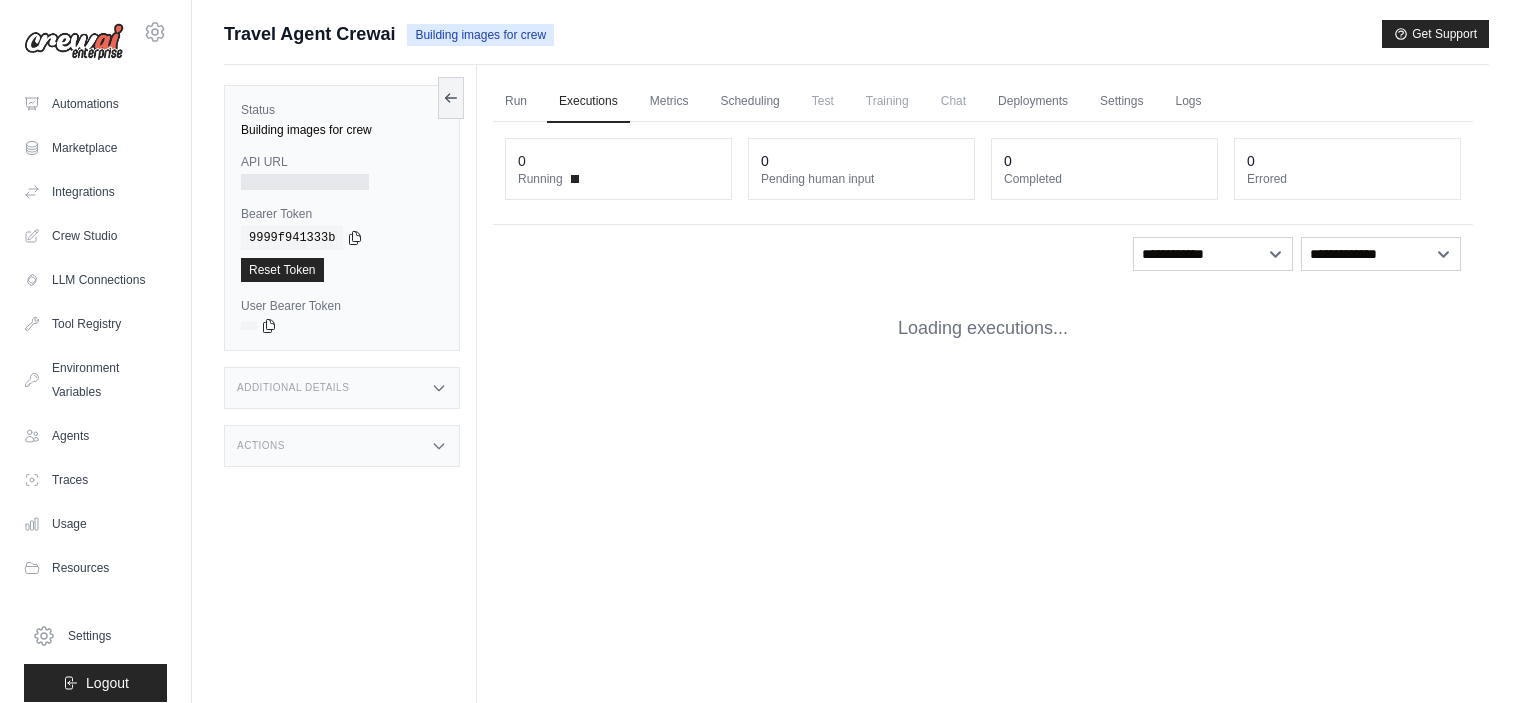scroll, scrollTop: 0, scrollLeft: 0, axis: both 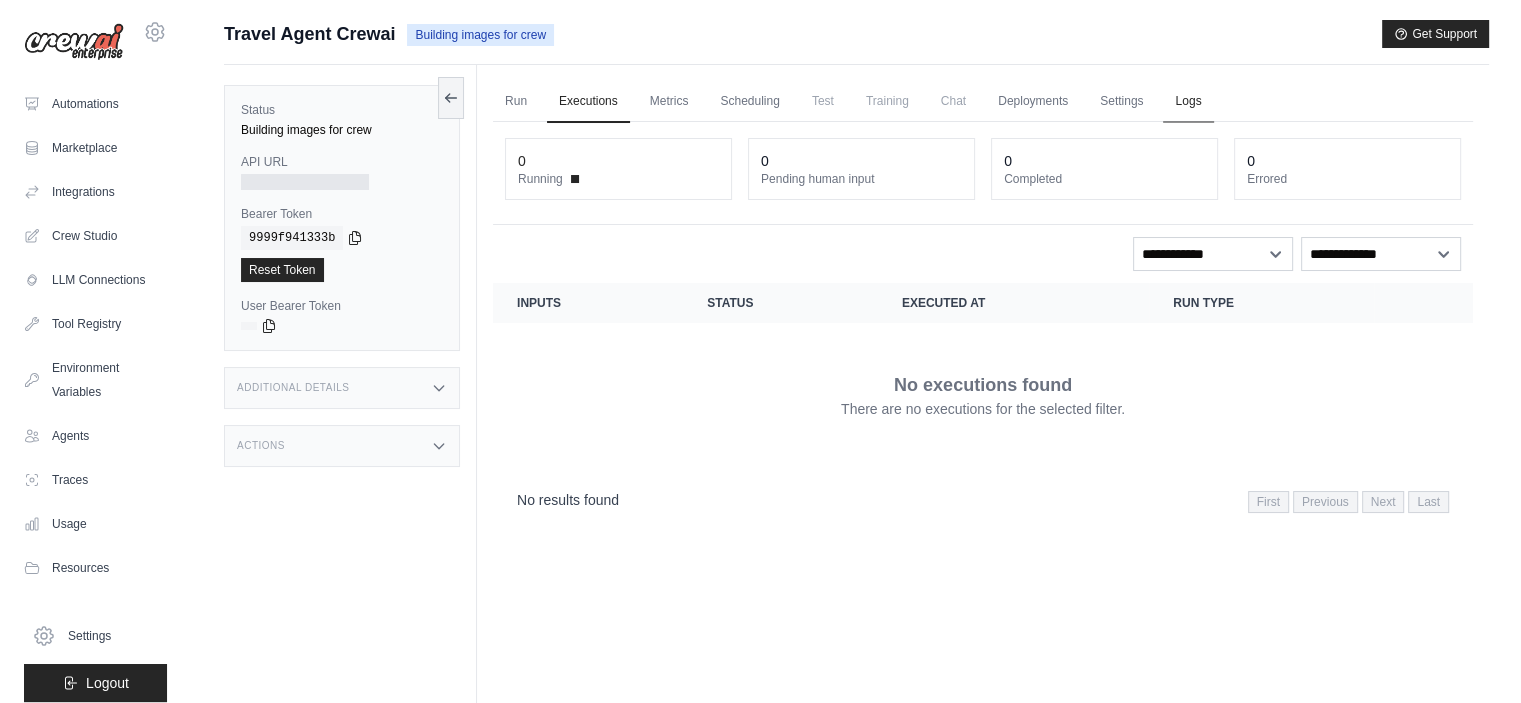 click on "Logs" at bounding box center (1188, 102) 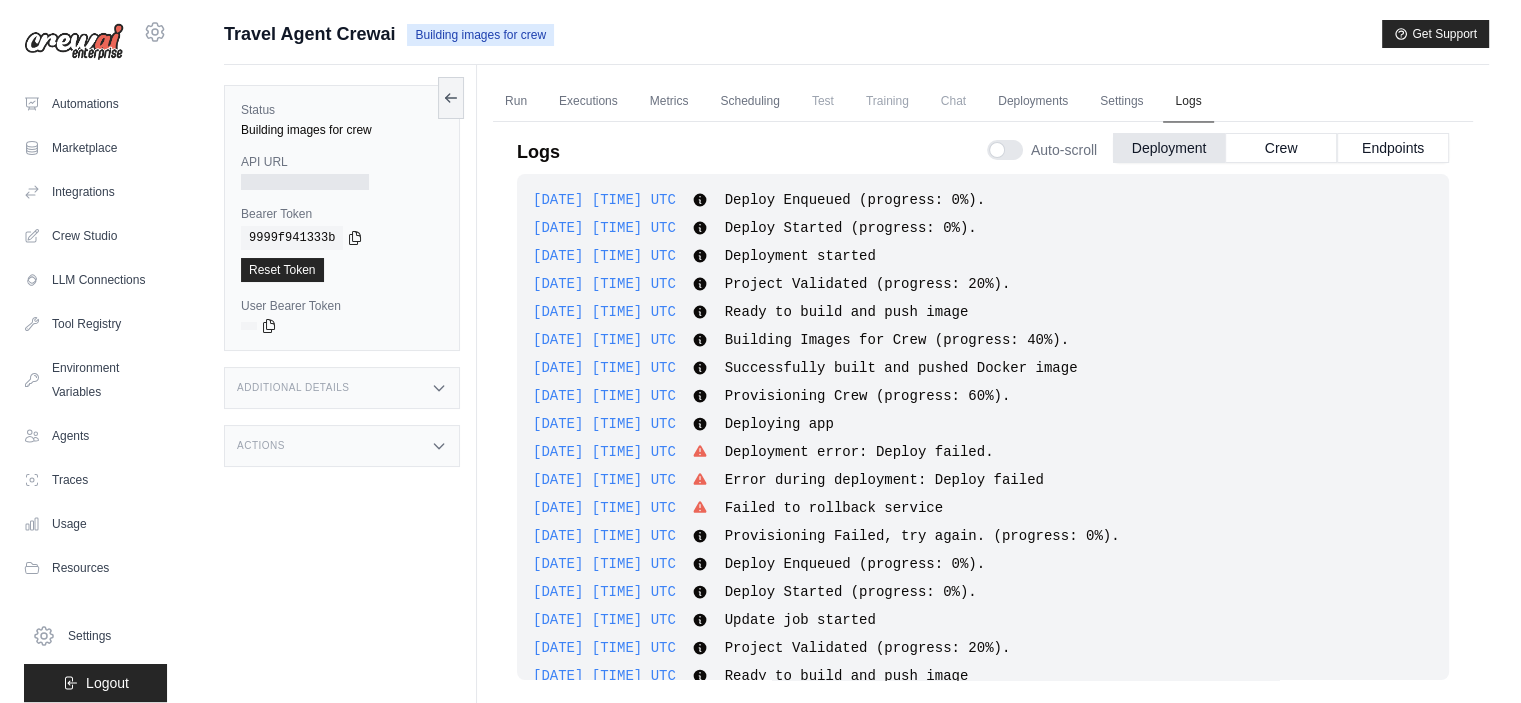 scroll, scrollTop: 77, scrollLeft: 0, axis: vertical 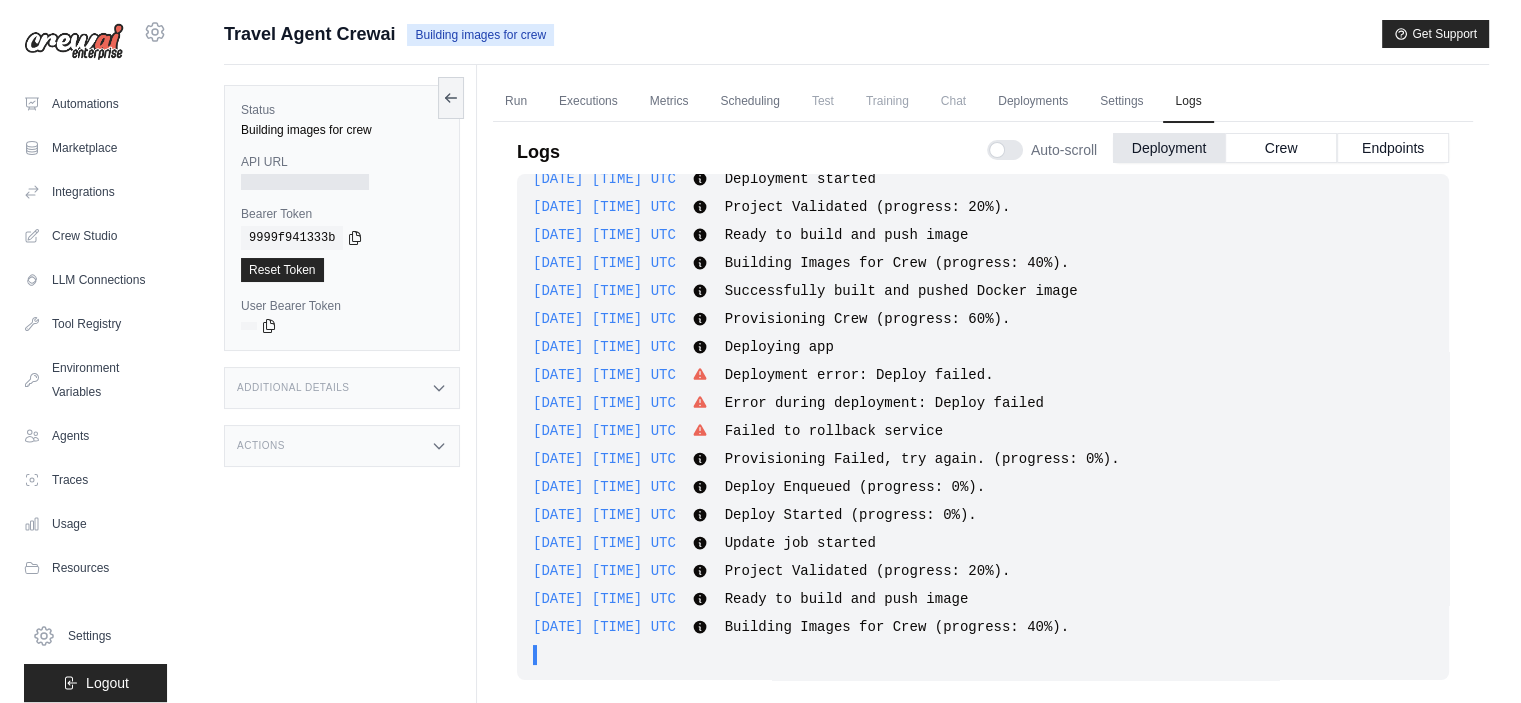 click on "Project Validated (progress: 20%)." at bounding box center (868, 571) 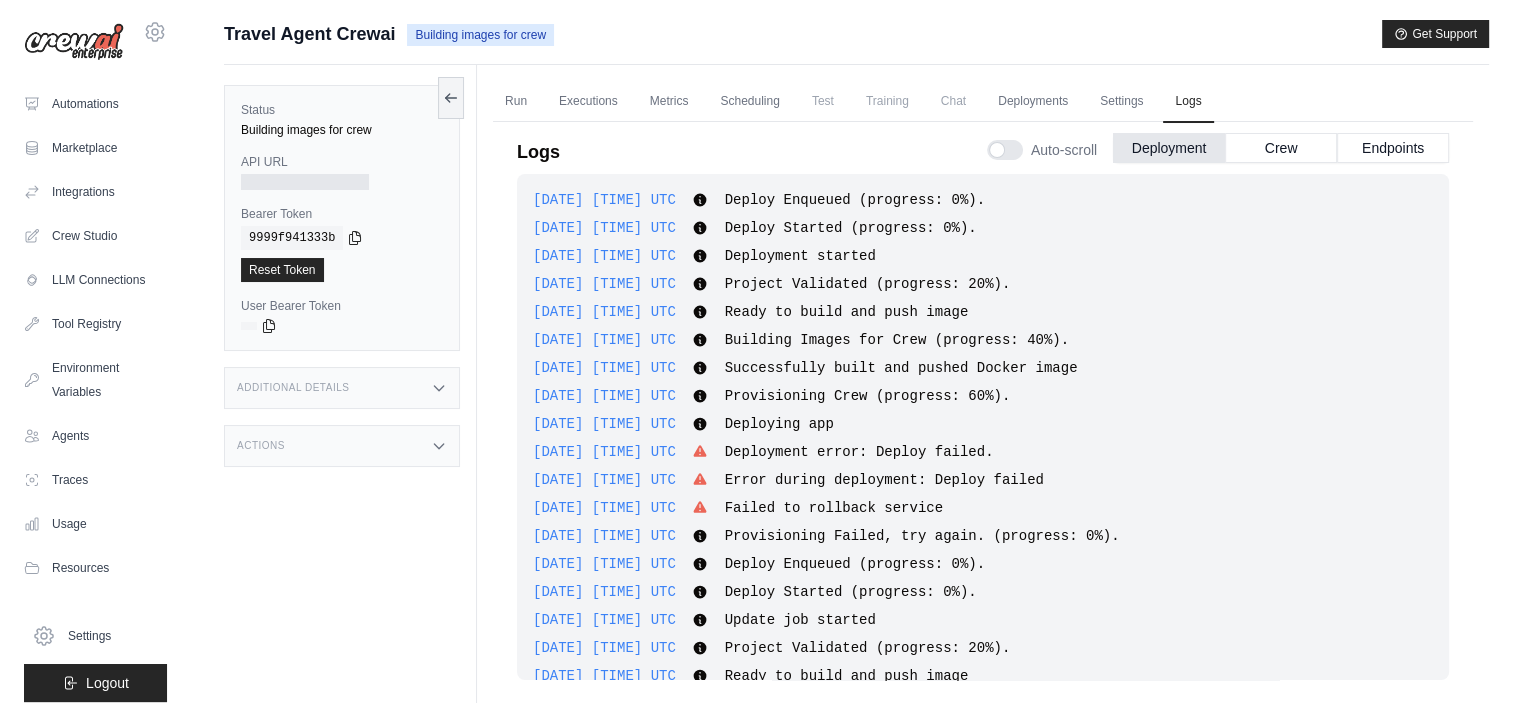 scroll, scrollTop: 77, scrollLeft: 0, axis: vertical 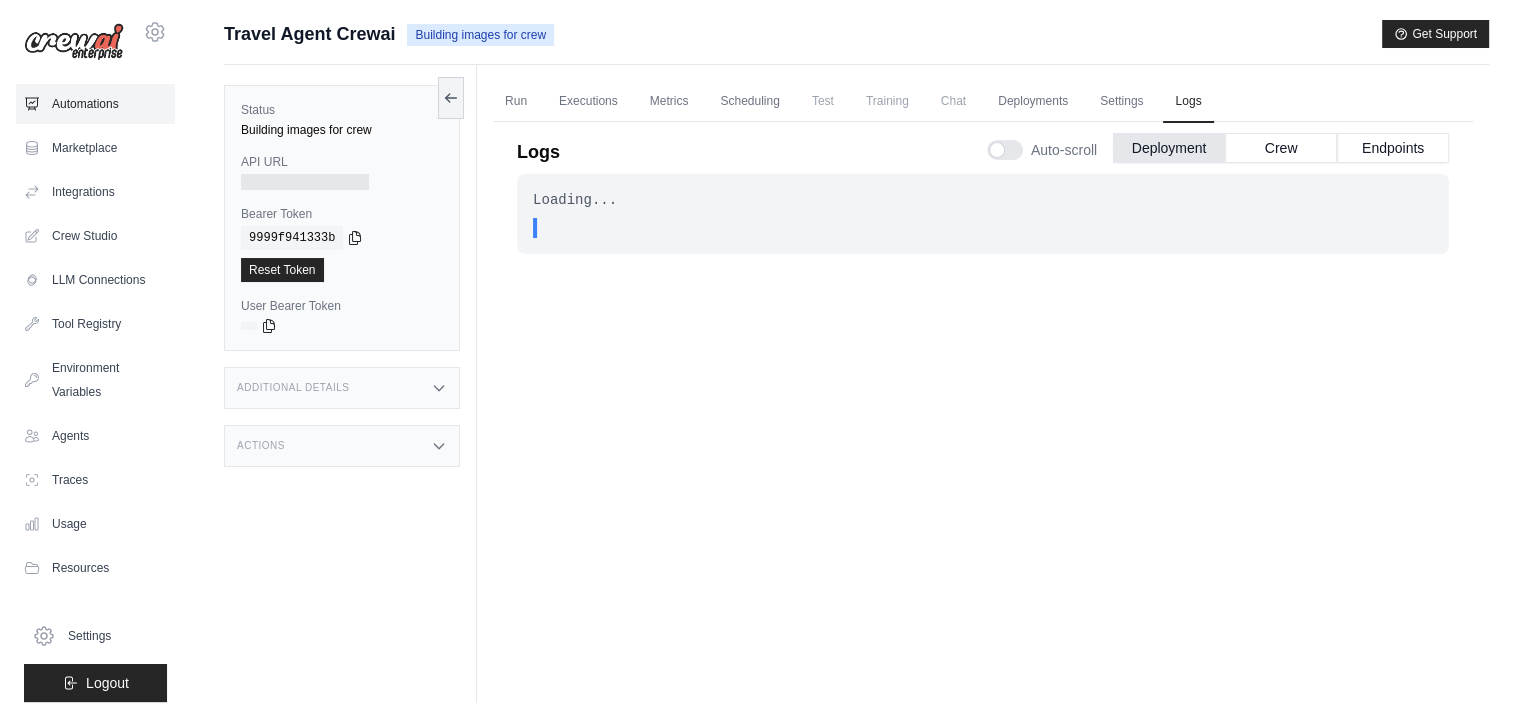 click on "Automations" at bounding box center [95, 104] 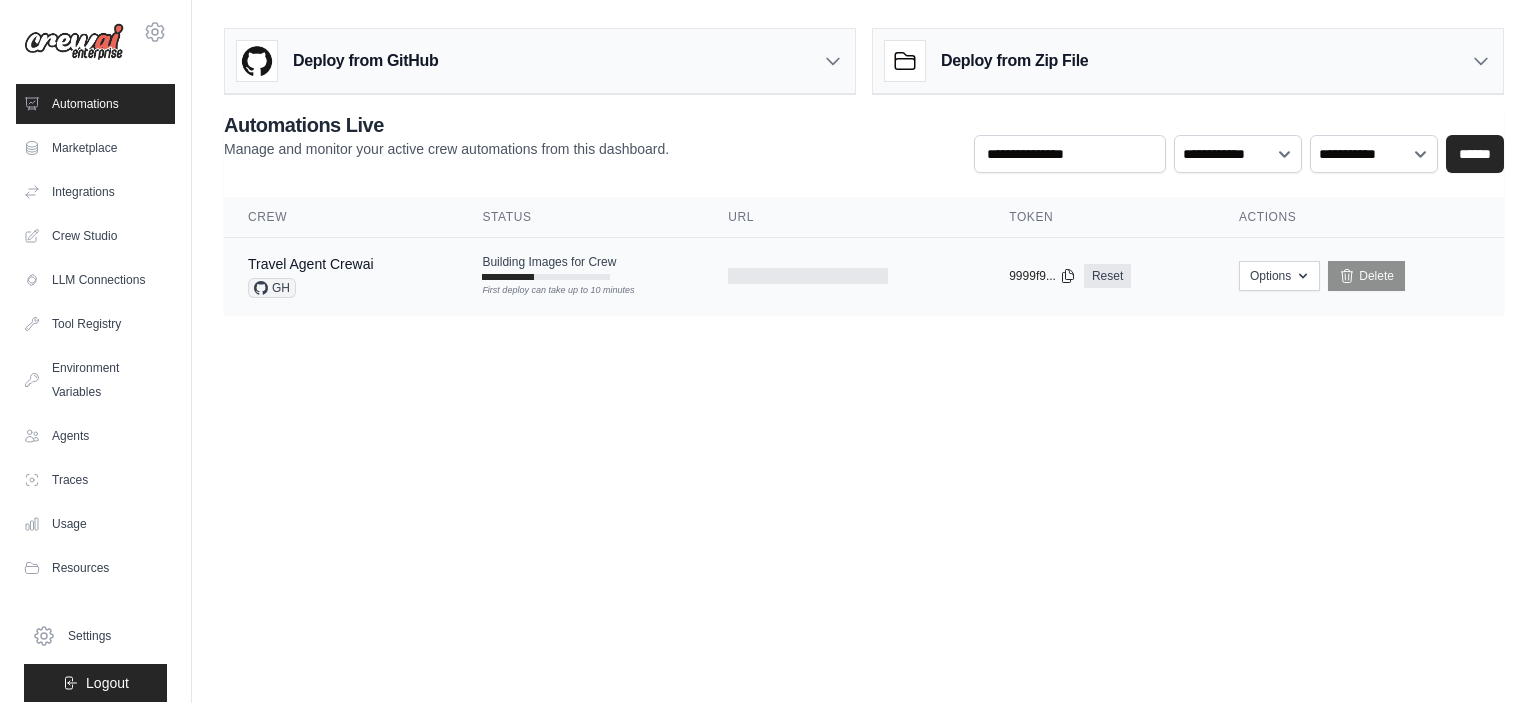 click on "Building Images for Crew" at bounding box center (549, 262) 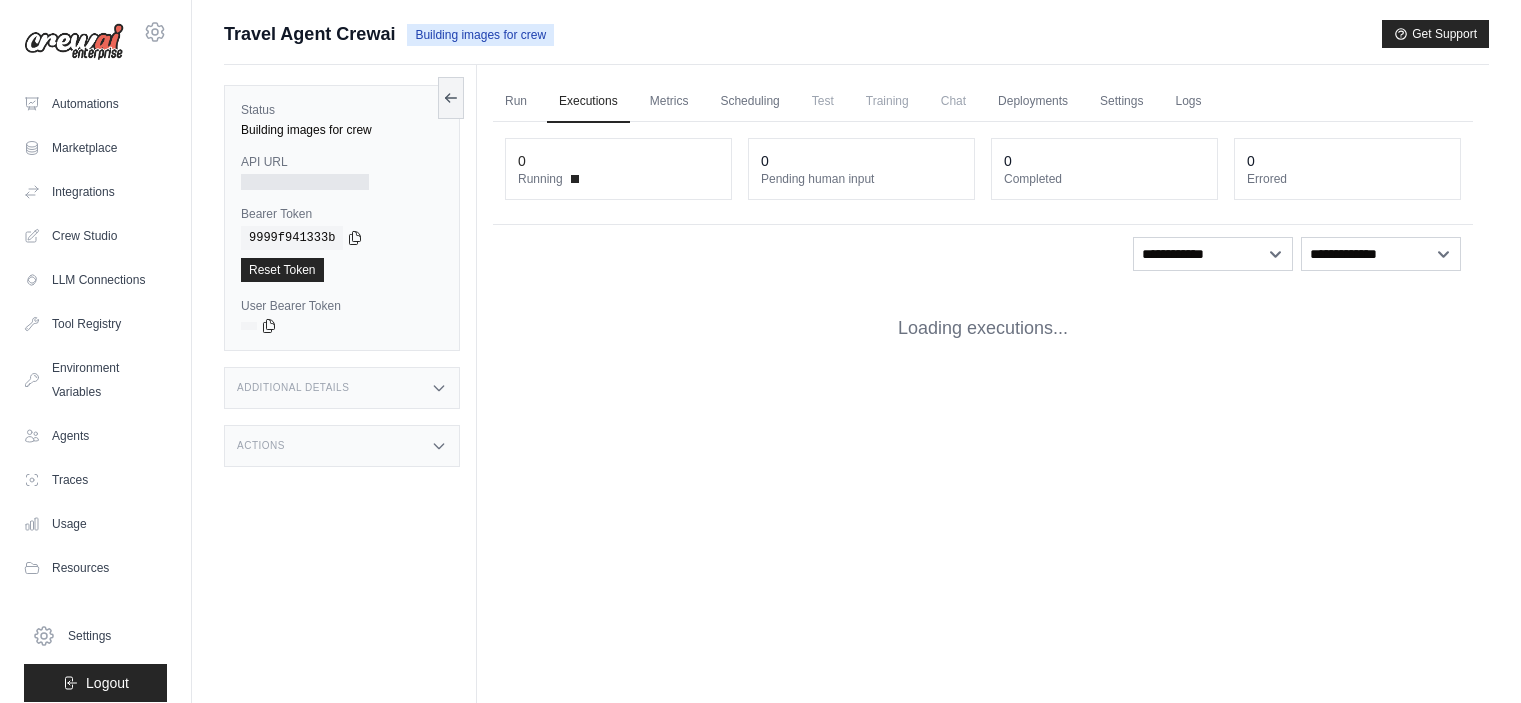 scroll, scrollTop: 0, scrollLeft: 0, axis: both 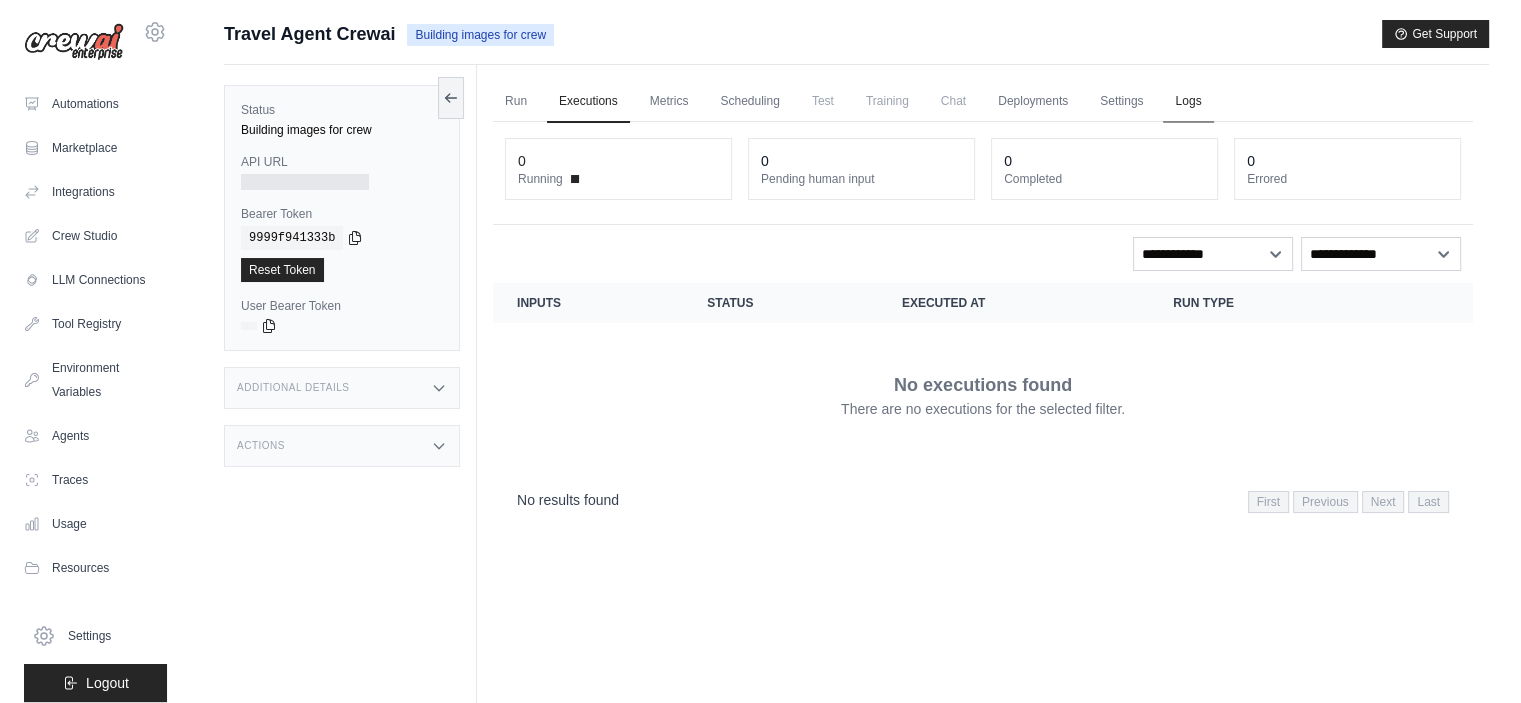 click on "Logs" at bounding box center (1188, 102) 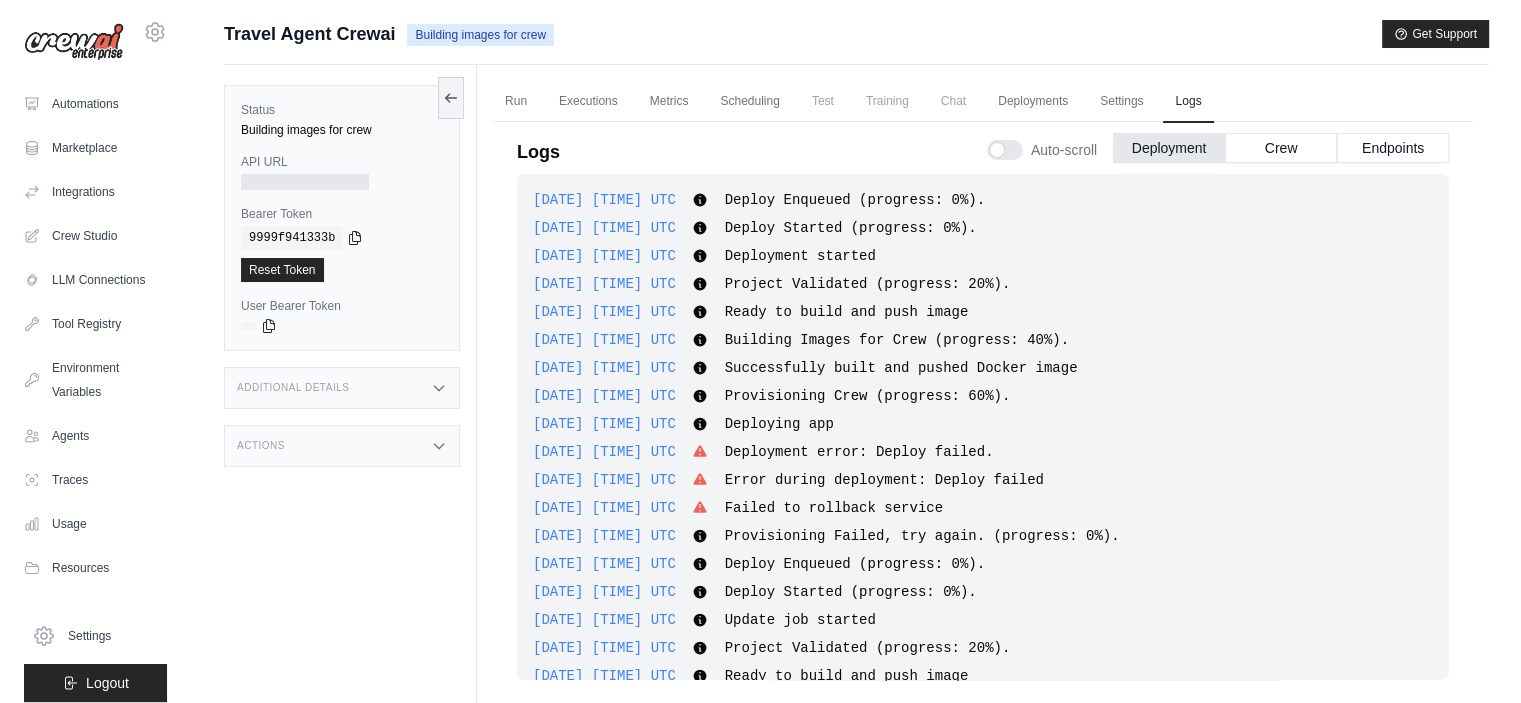 scroll, scrollTop: 77, scrollLeft: 0, axis: vertical 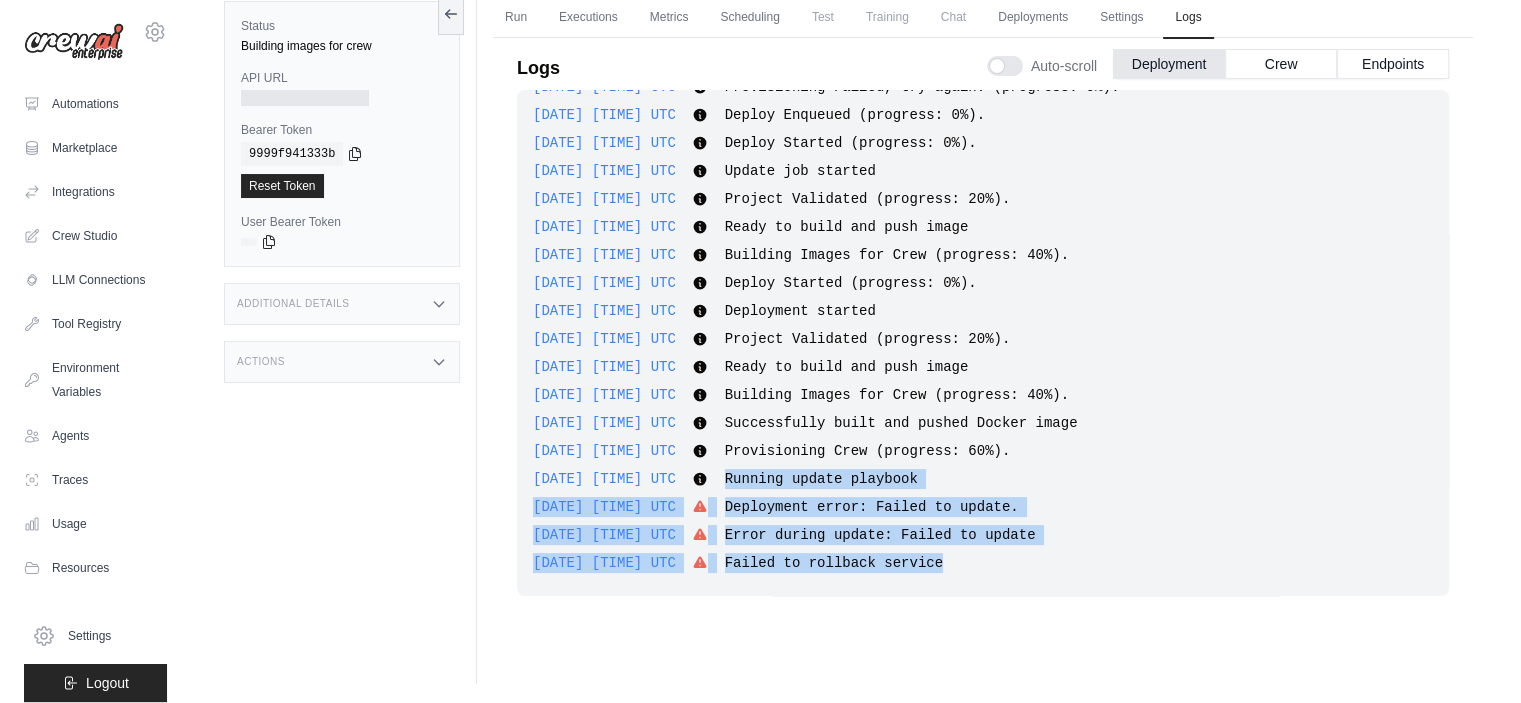 drag, startPoint x: 748, startPoint y: 471, endPoint x: 987, endPoint y: 562, distance: 255.73814 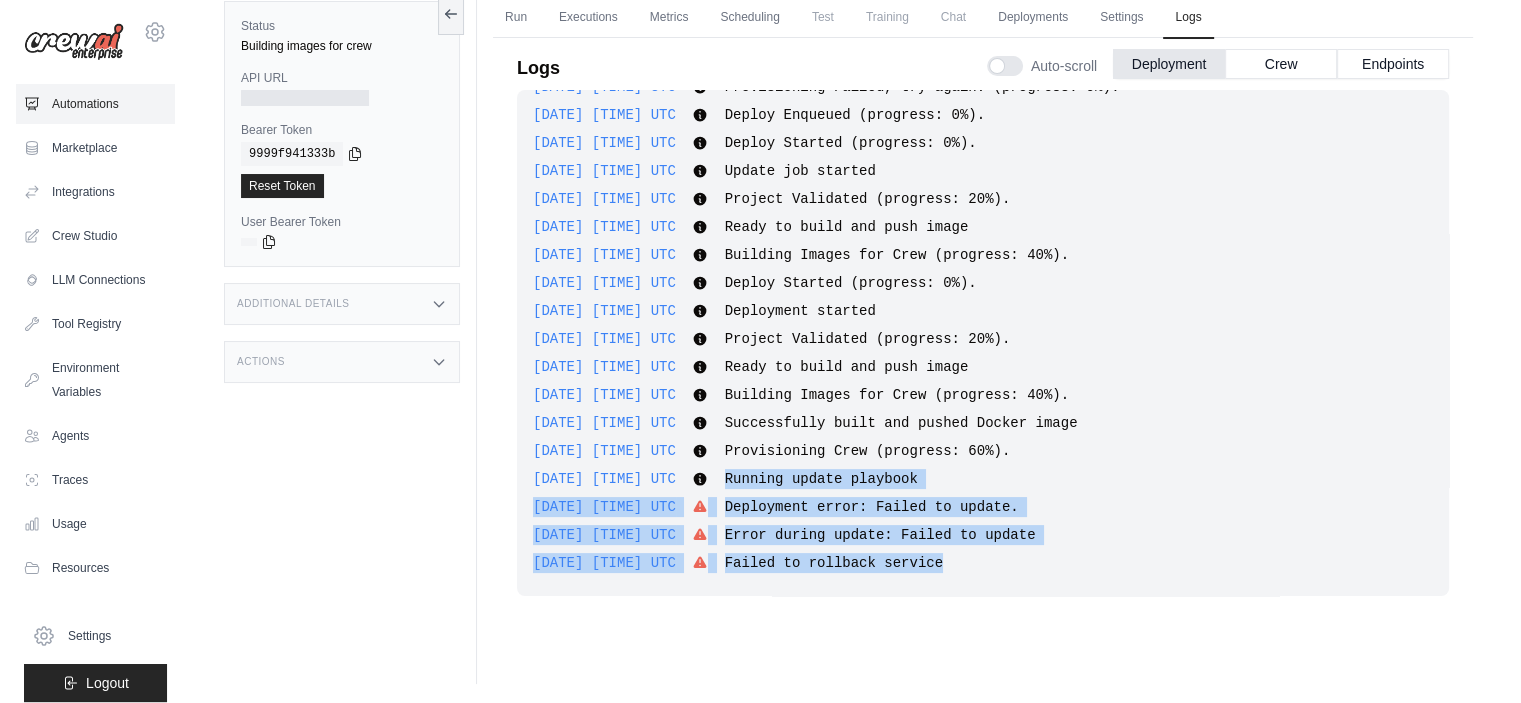 click on "Automations" at bounding box center (95, 104) 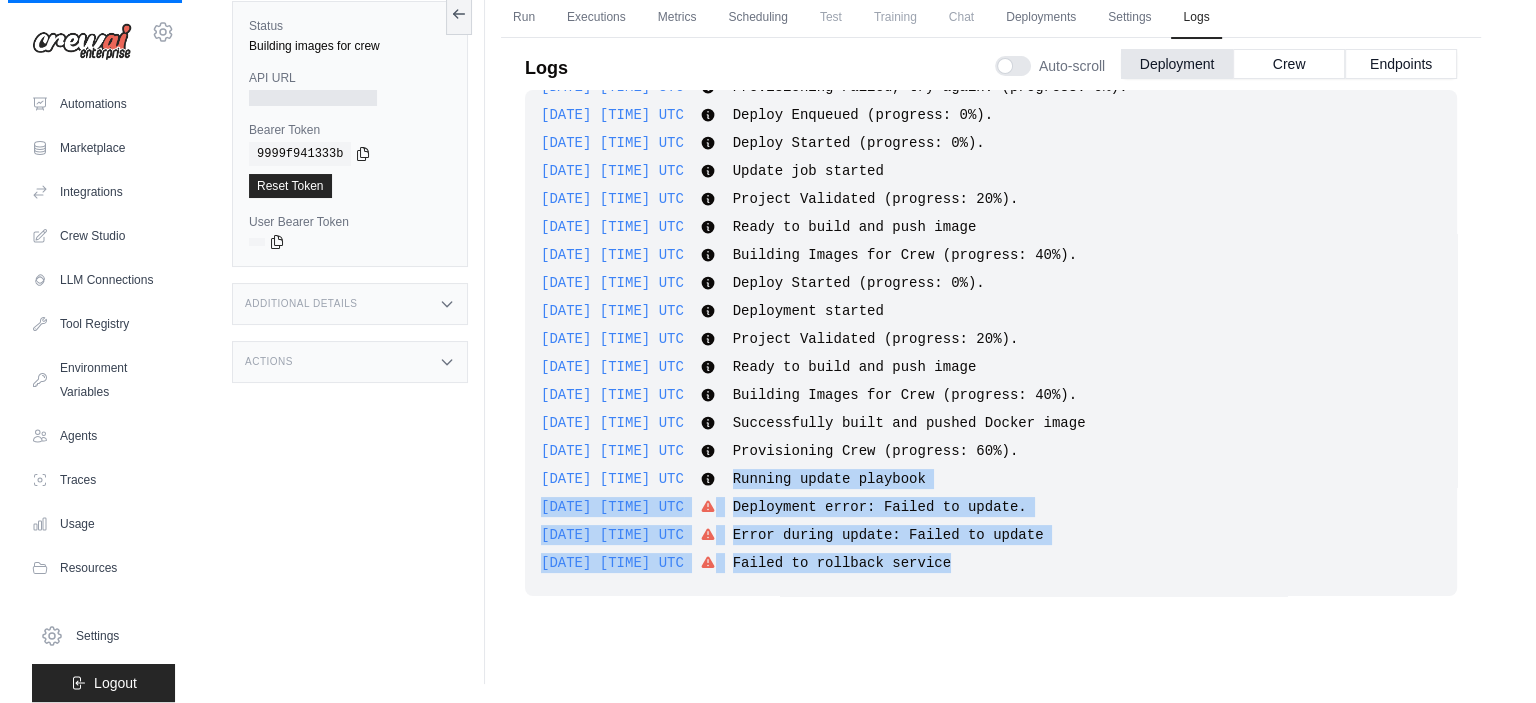 scroll, scrollTop: 0, scrollLeft: 0, axis: both 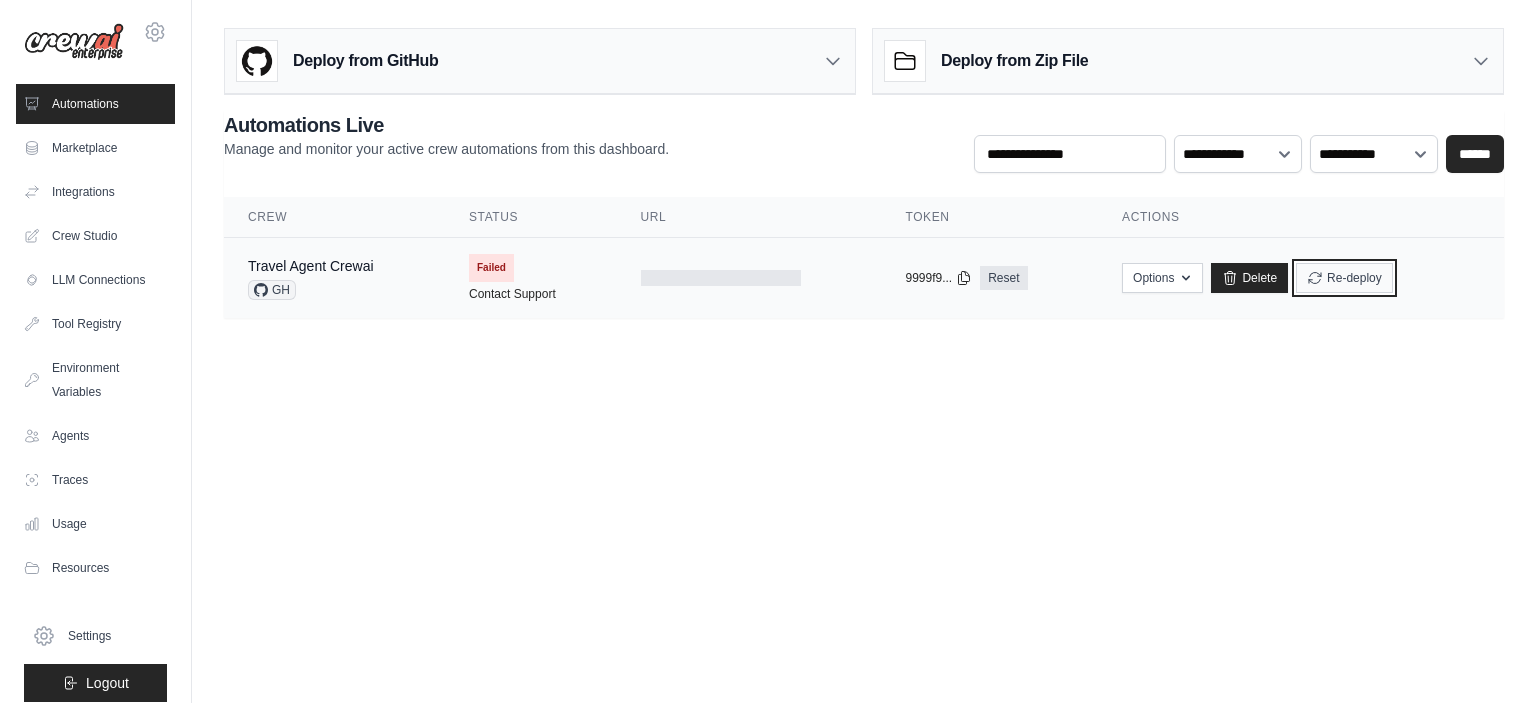 click on "Re-deploy" at bounding box center [1344, 278] 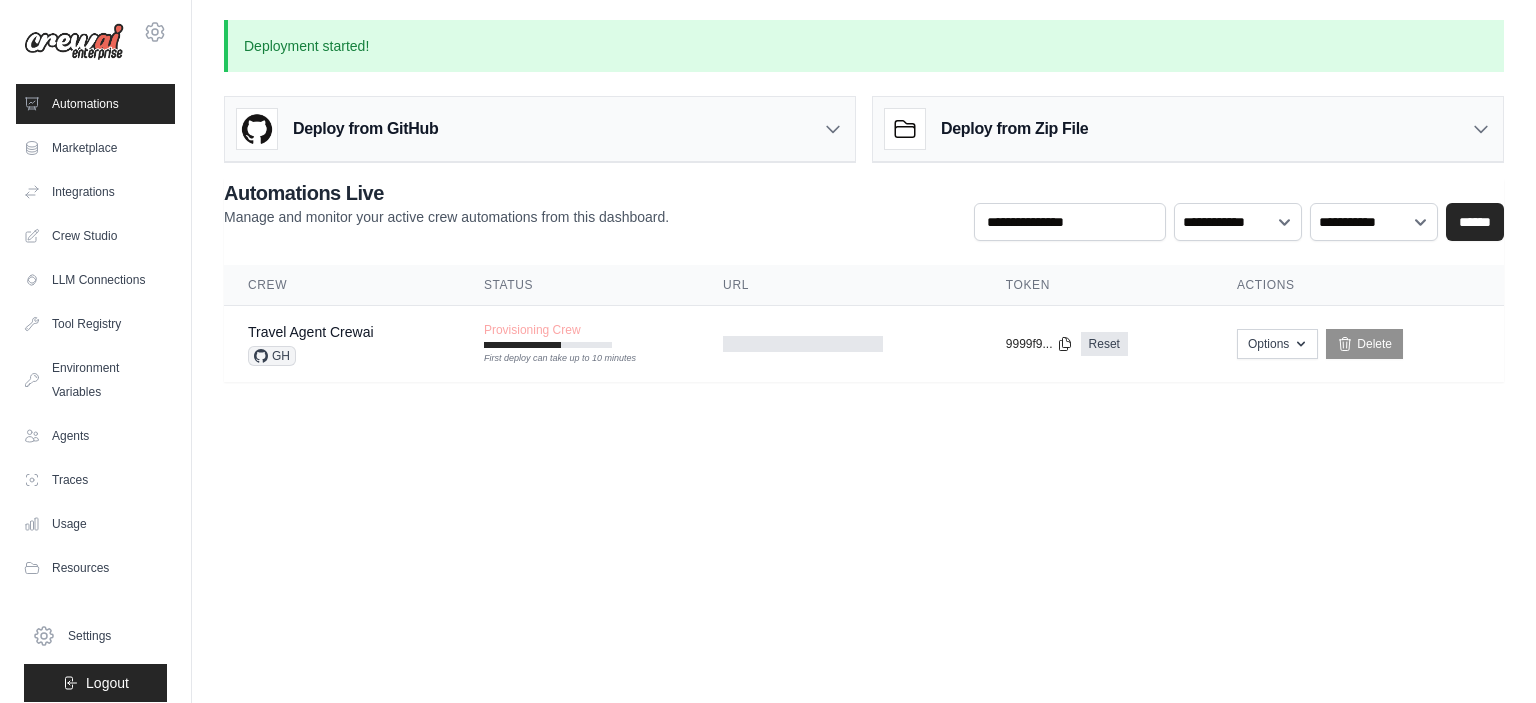 click on "kdincho@gmail.com
Settings
Automations
Marketplace
Integrations
Blog" at bounding box center (768, 351) 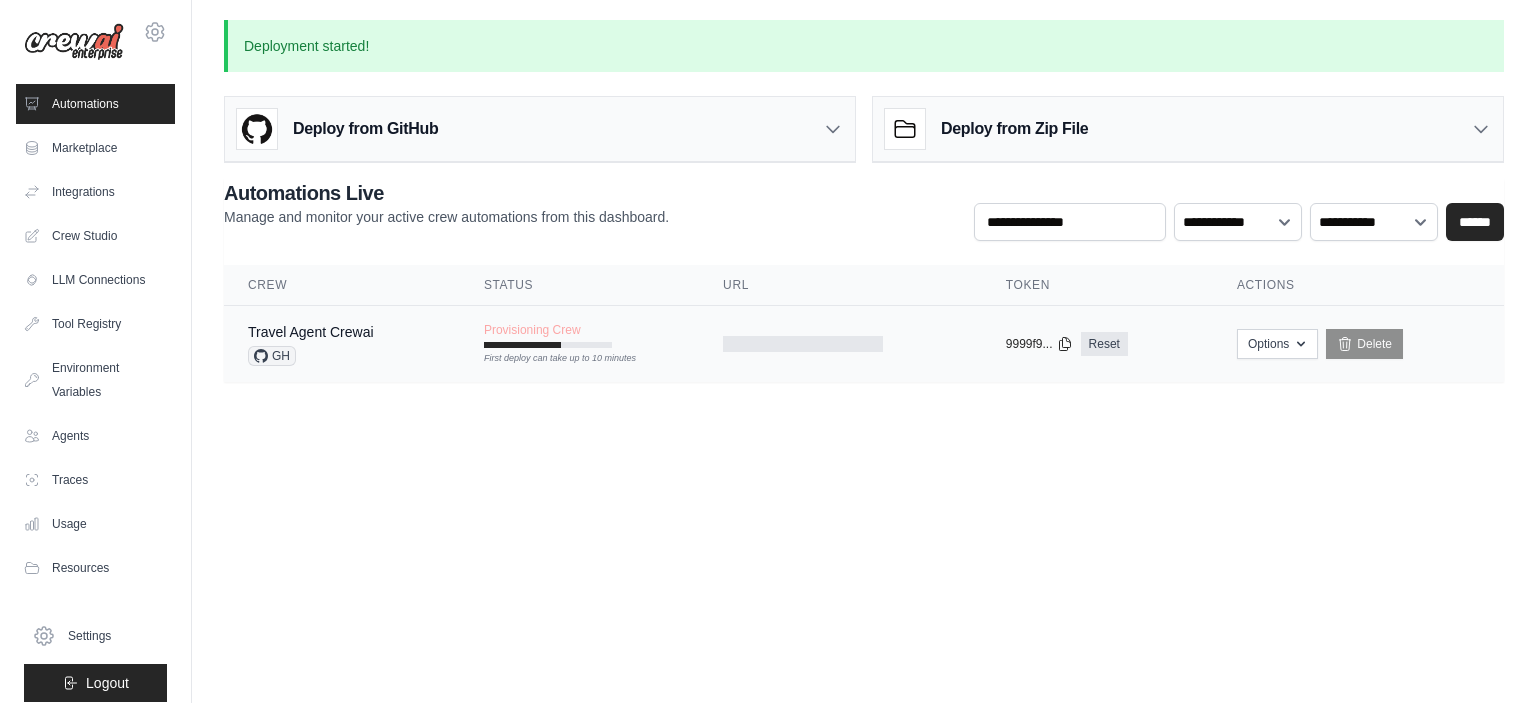 click on "Provisioning Crew
First deploy can take up to 10 minutes" at bounding box center [548, 335] 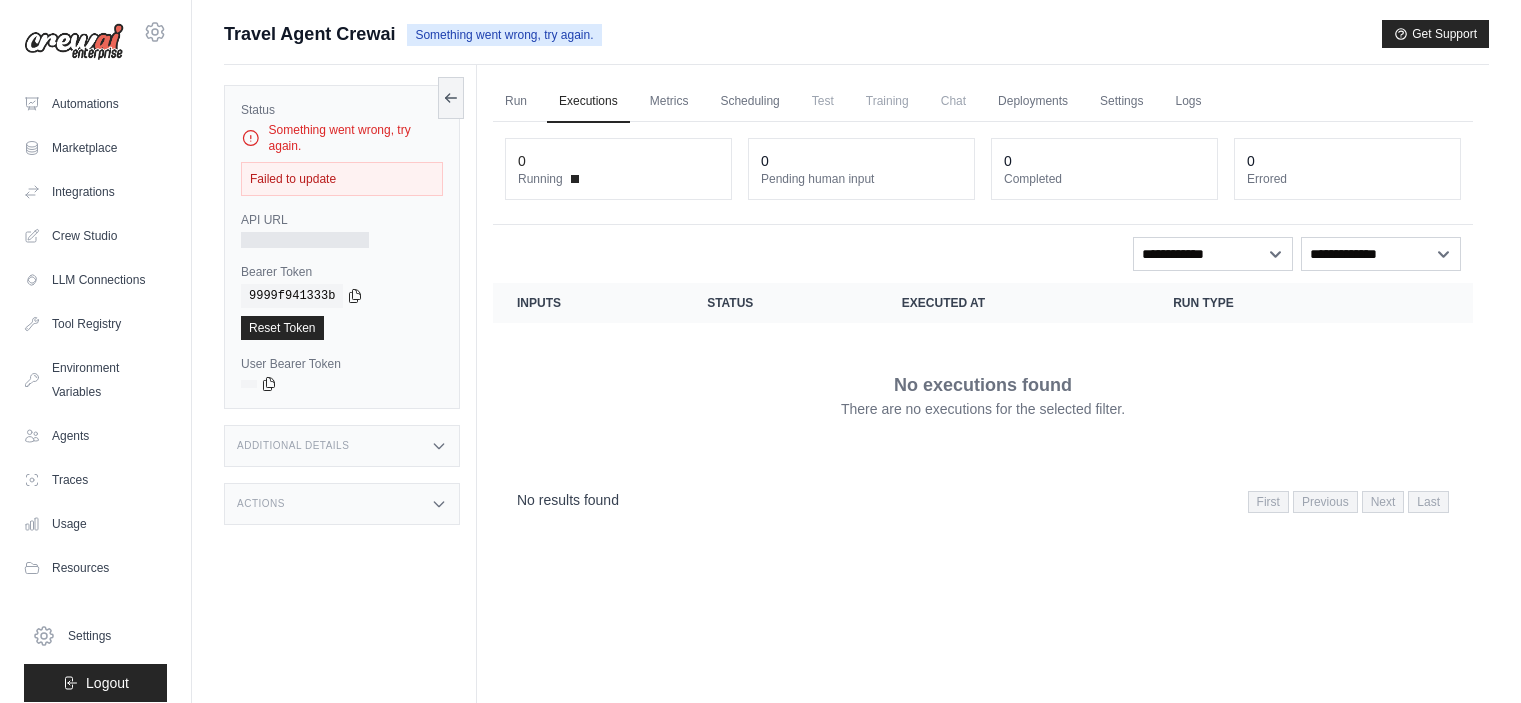 scroll, scrollTop: 0, scrollLeft: 0, axis: both 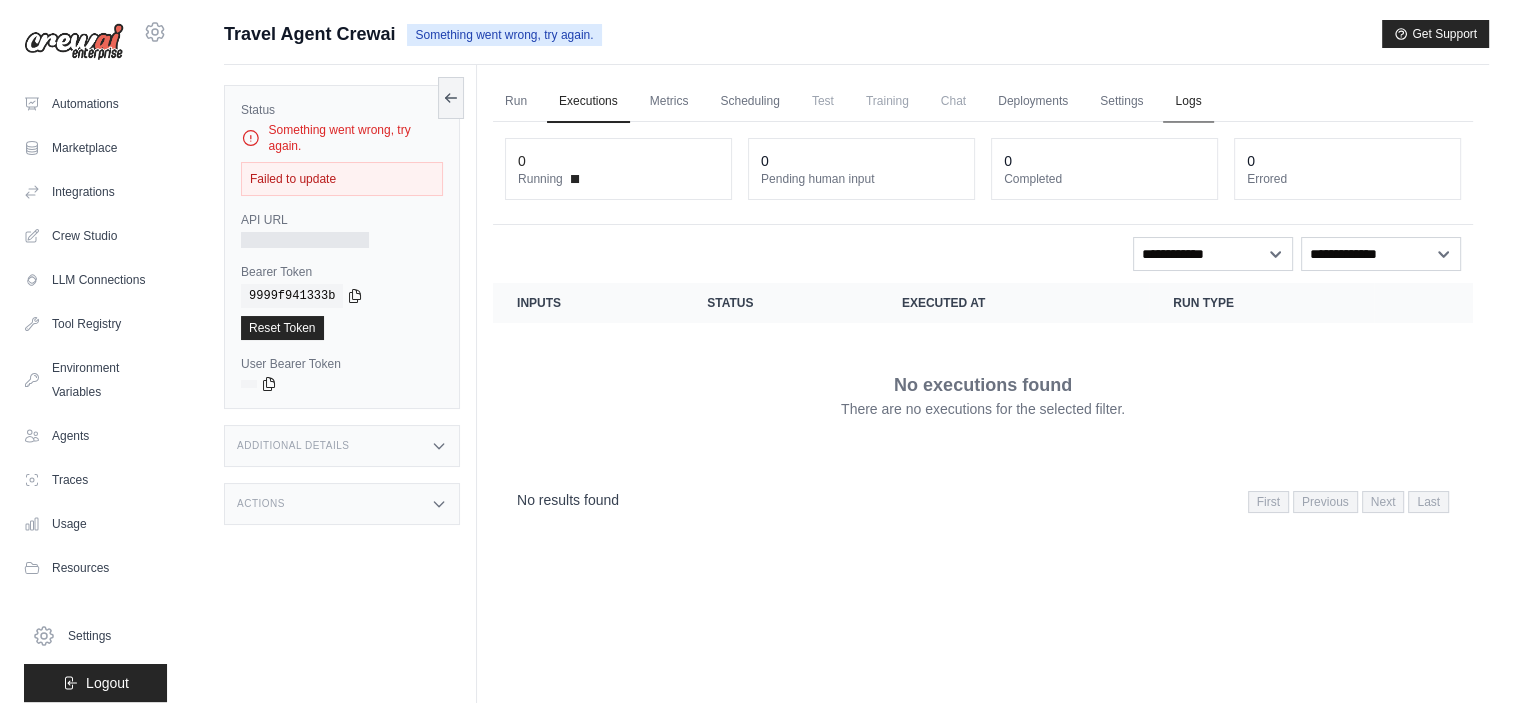 click on "Logs" at bounding box center (1188, 102) 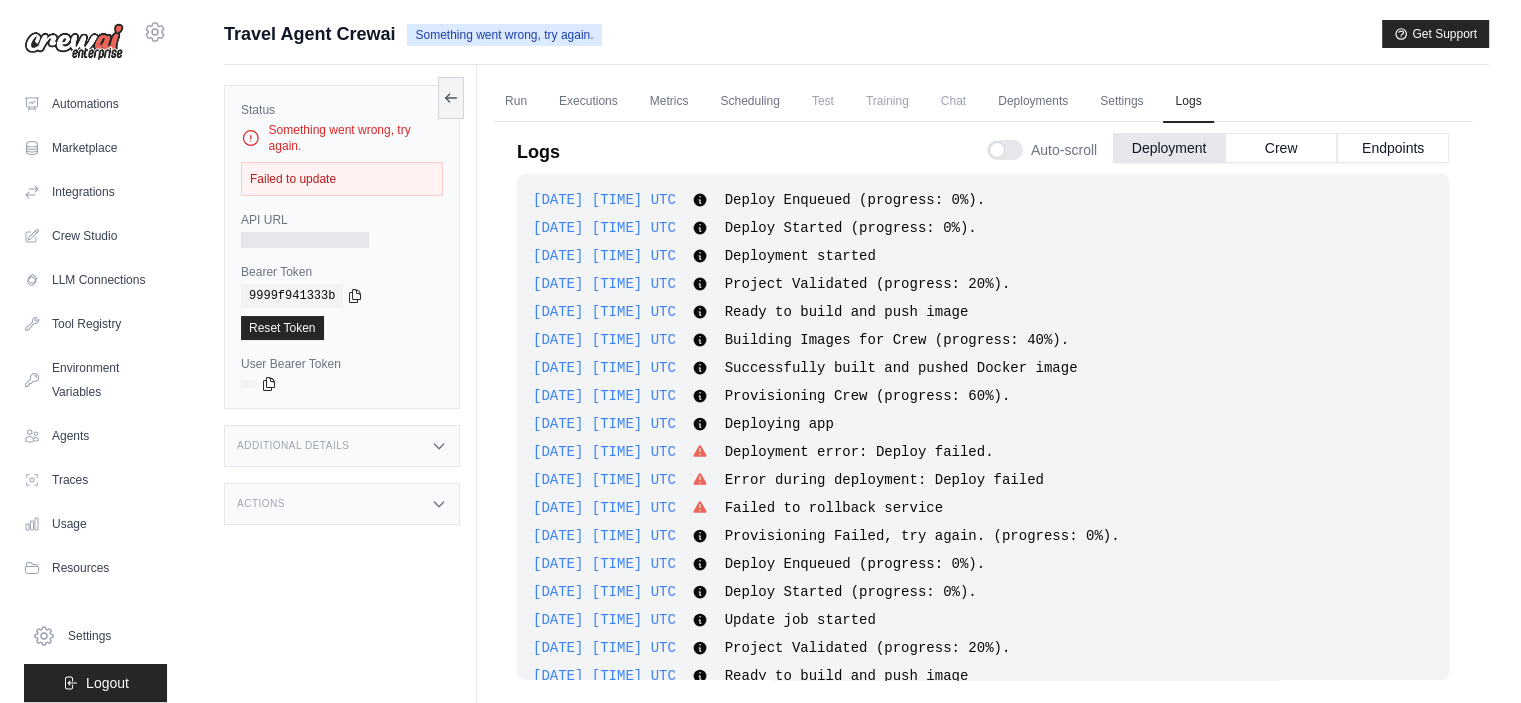 scroll, scrollTop: 897, scrollLeft: 0, axis: vertical 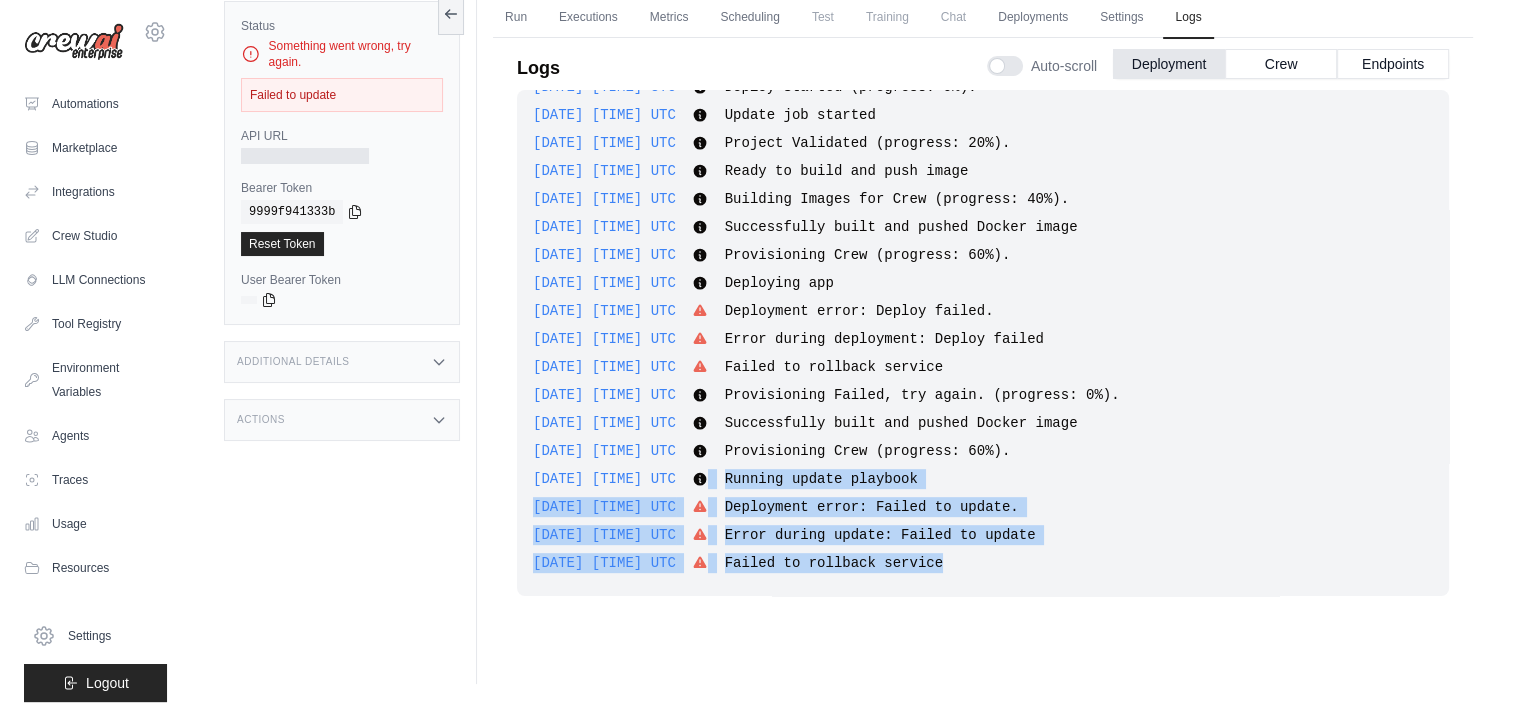 drag, startPoint x: 1035, startPoint y: 567, endPoint x: 740, endPoint y: 485, distance: 306.18457 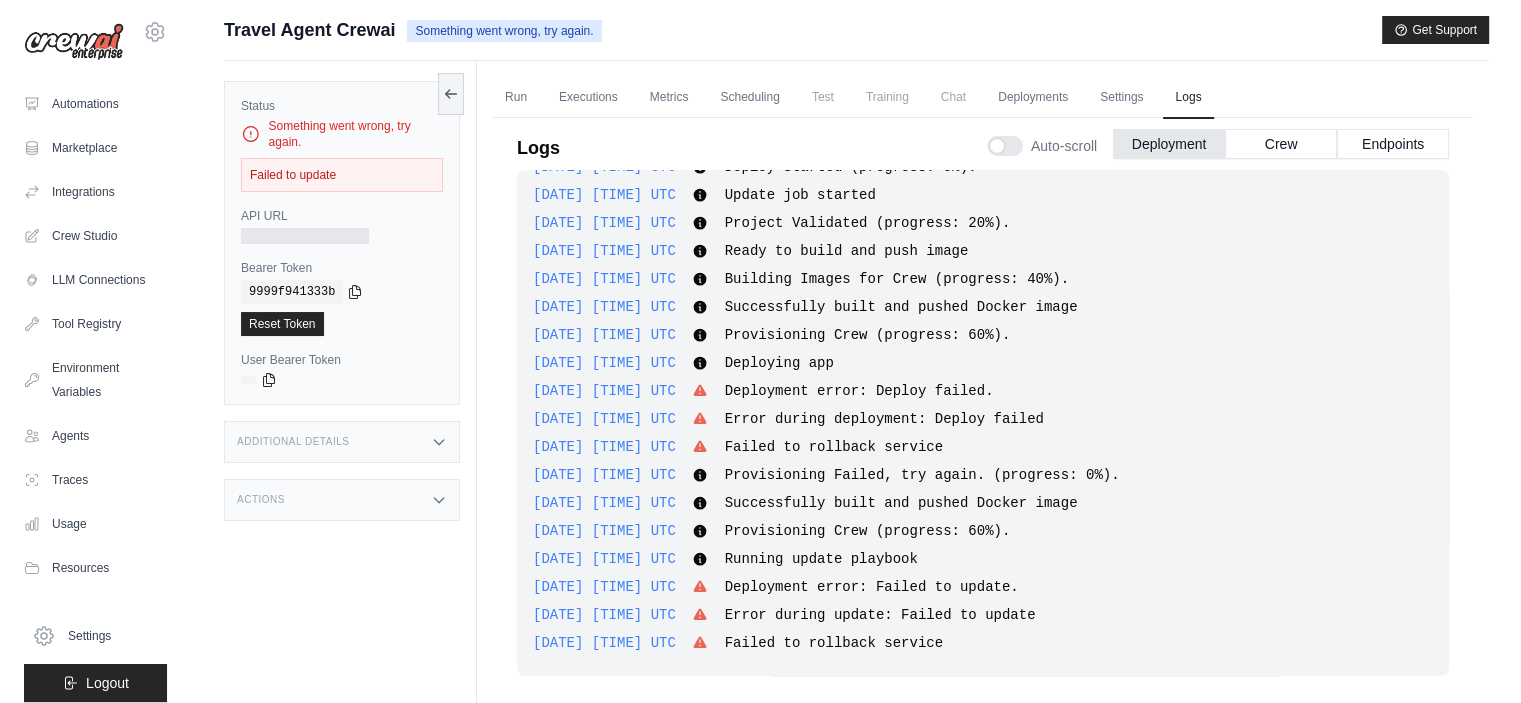 scroll, scrollTop: 0, scrollLeft: 0, axis: both 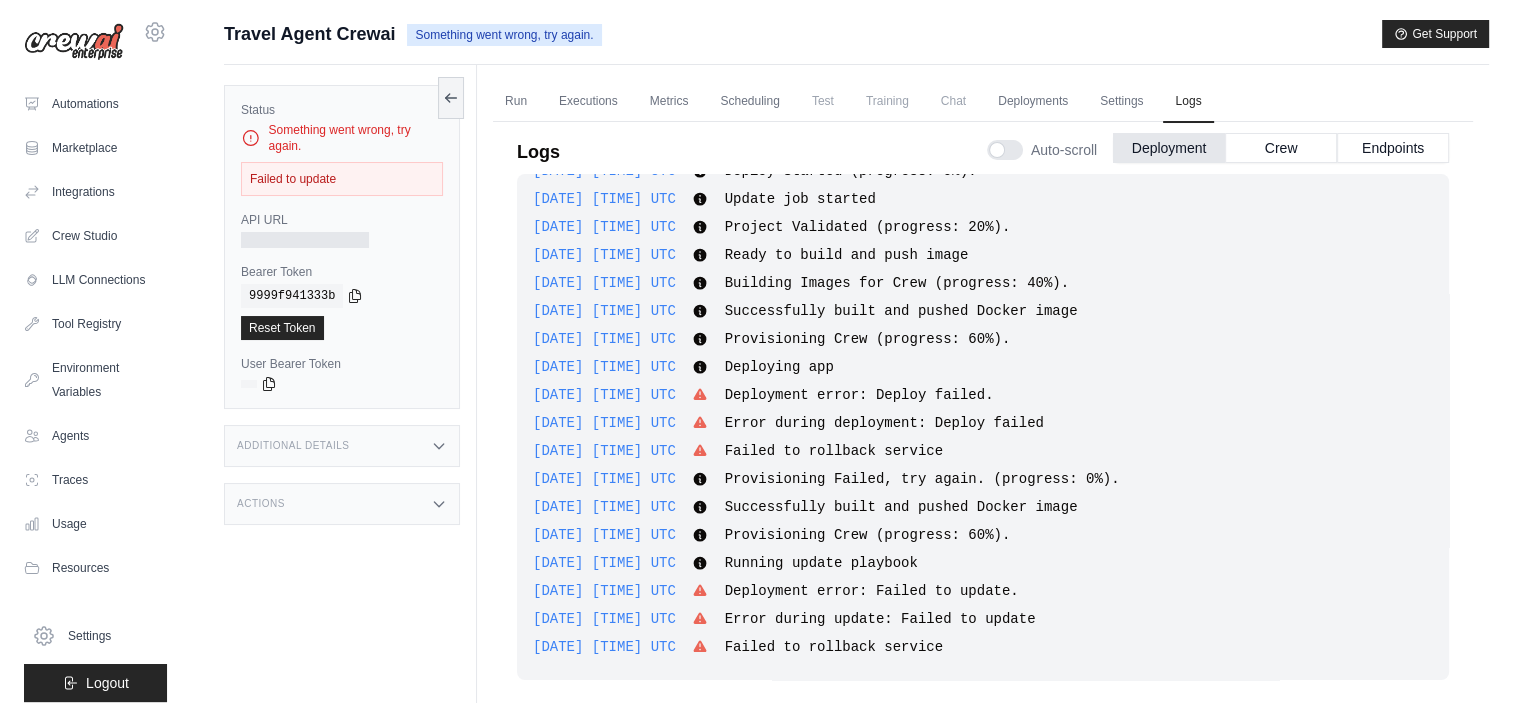 click on "Travel Agent Crewai" at bounding box center (309, 34) 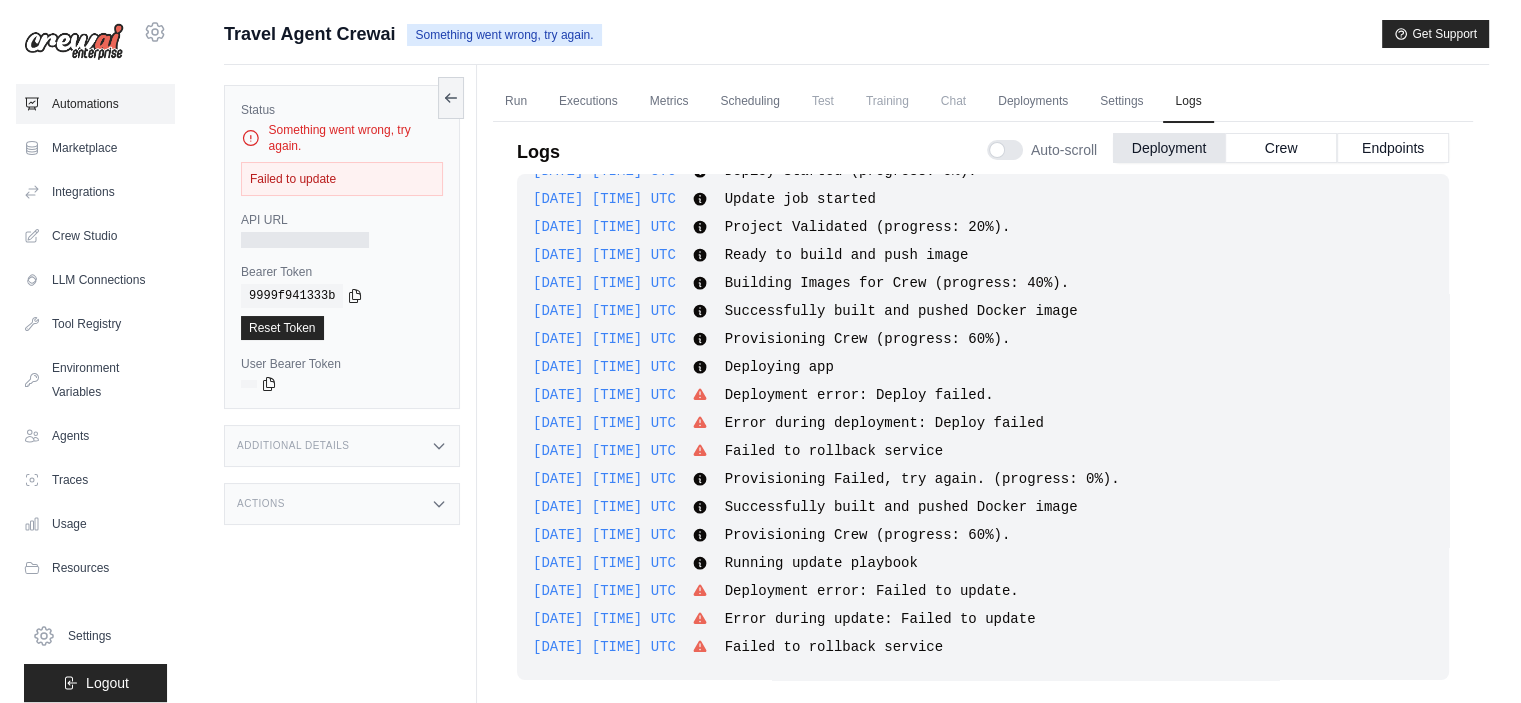click on "Automations" at bounding box center [95, 104] 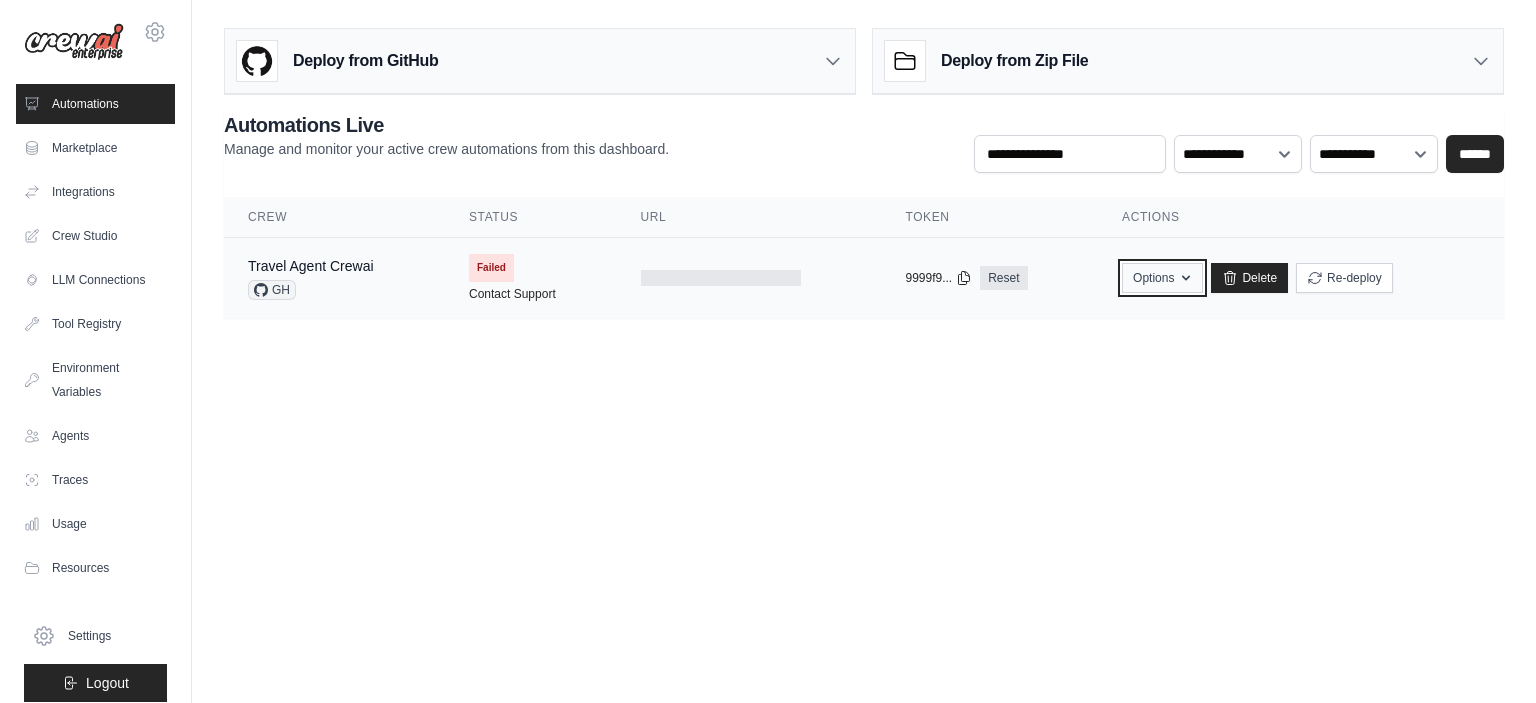 click on "Options" at bounding box center [1162, 278] 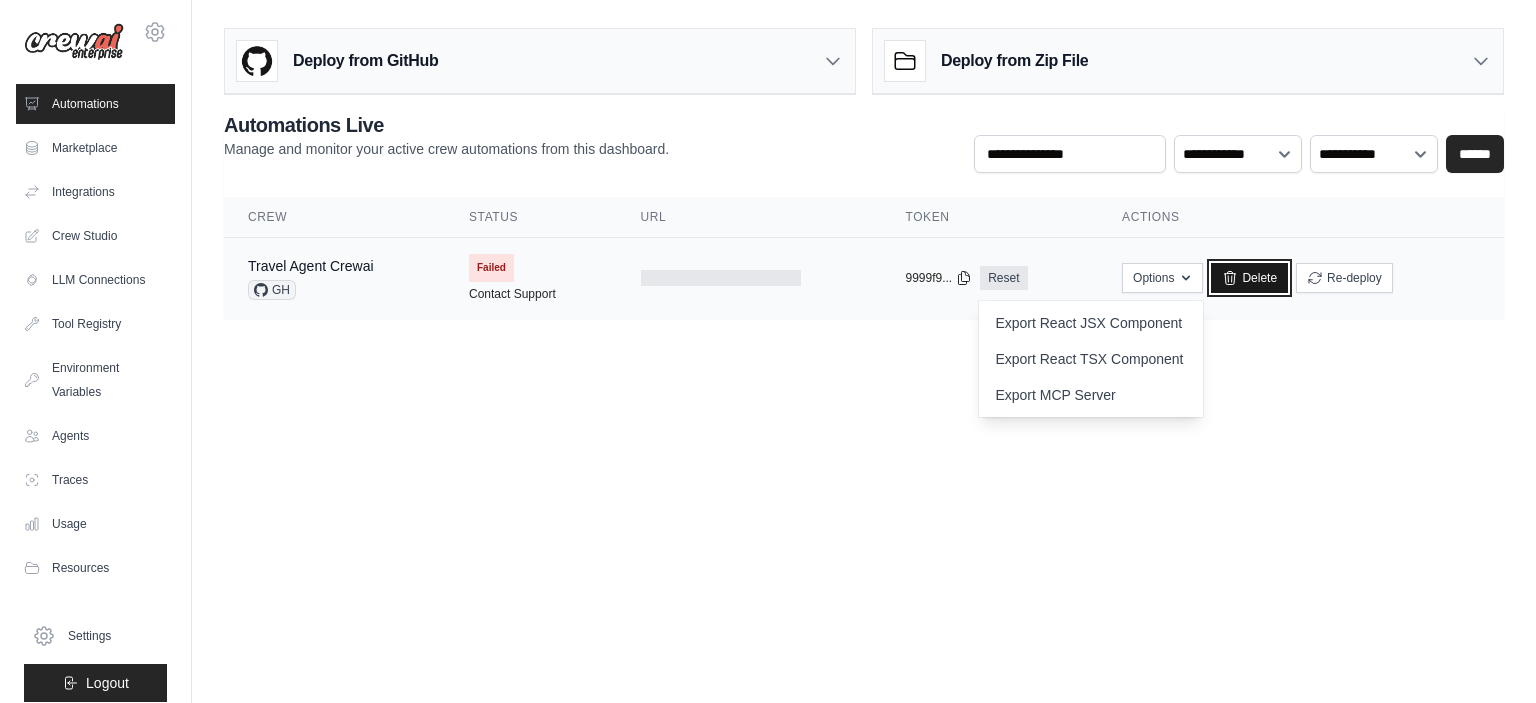 click on "Delete" at bounding box center (1249, 278) 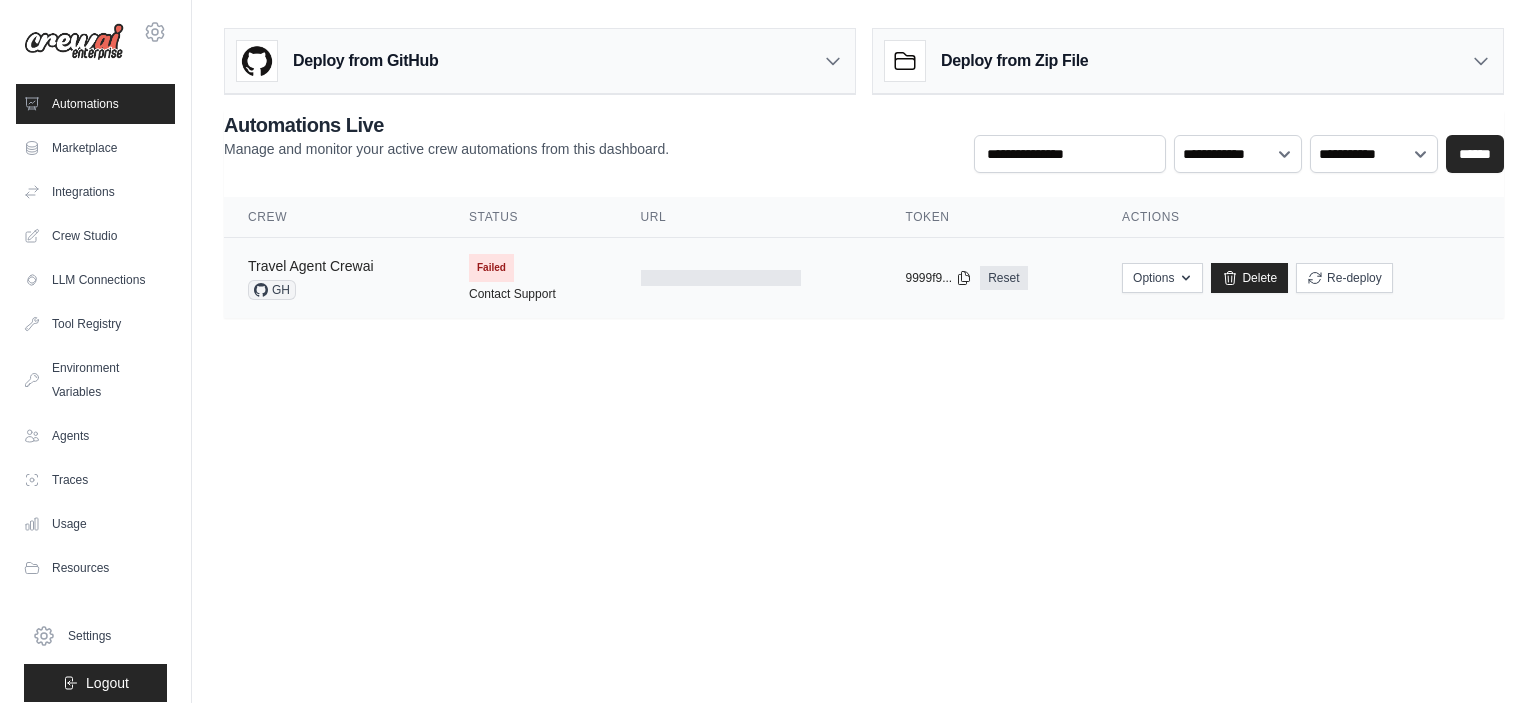 click on "Travel Agent Crewai" at bounding box center (311, 266) 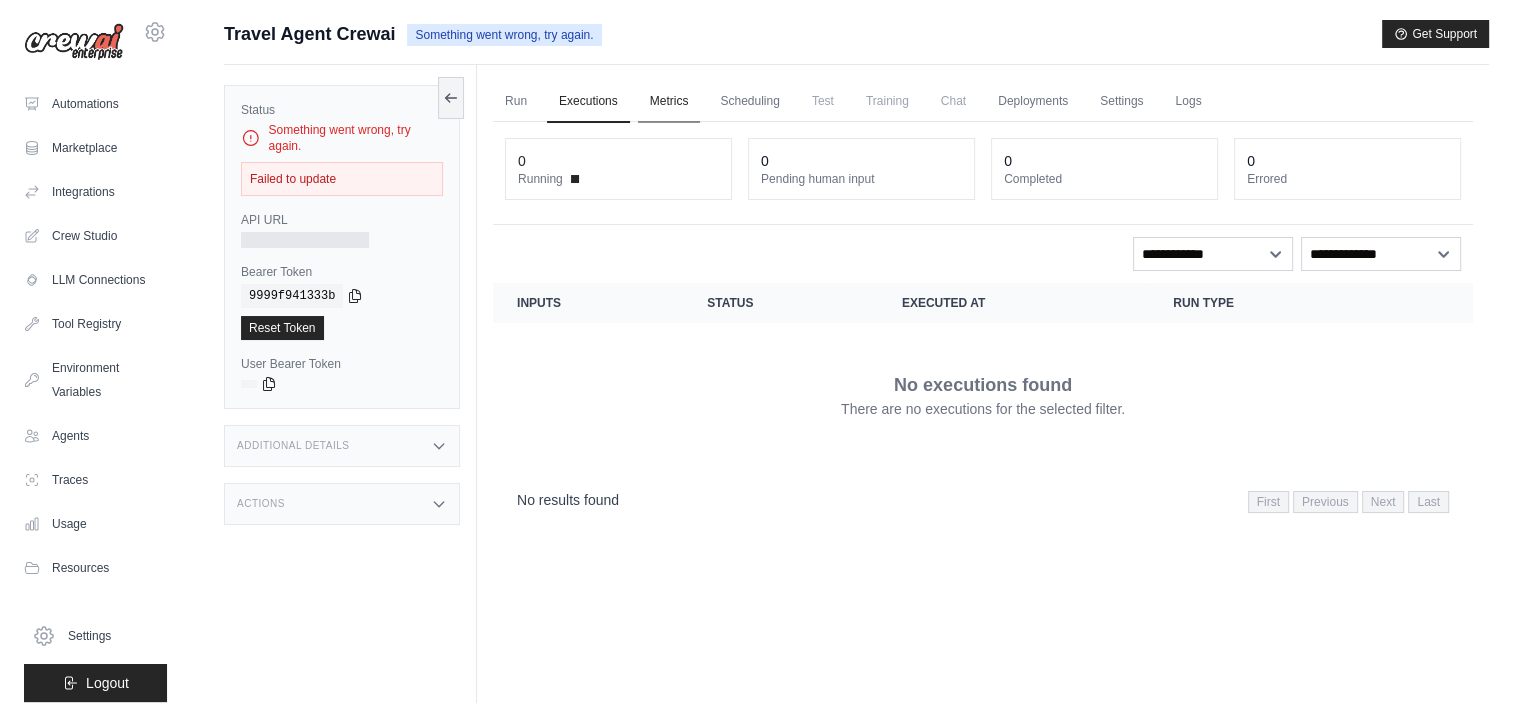 click on "Metrics" at bounding box center [669, 102] 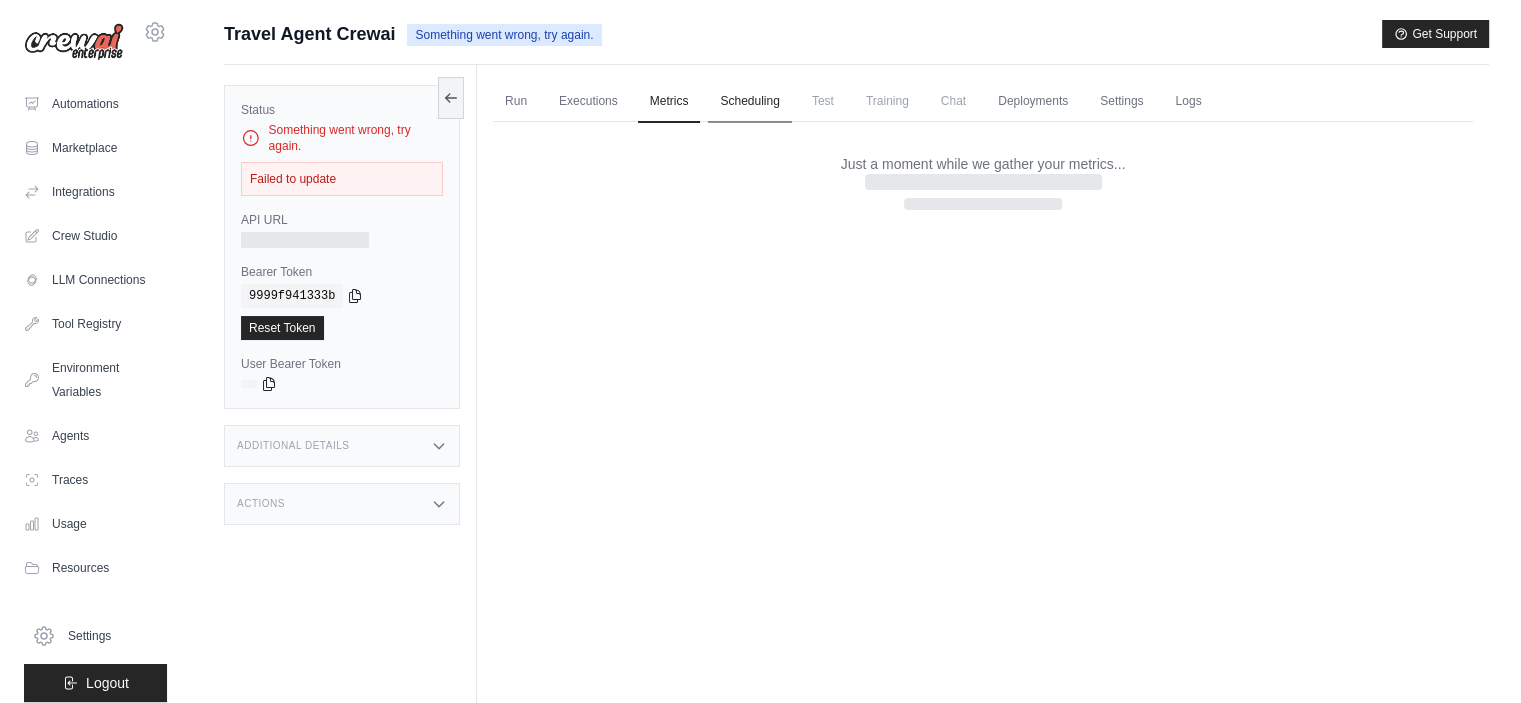 click on "Scheduling" at bounding box center (749, 102) 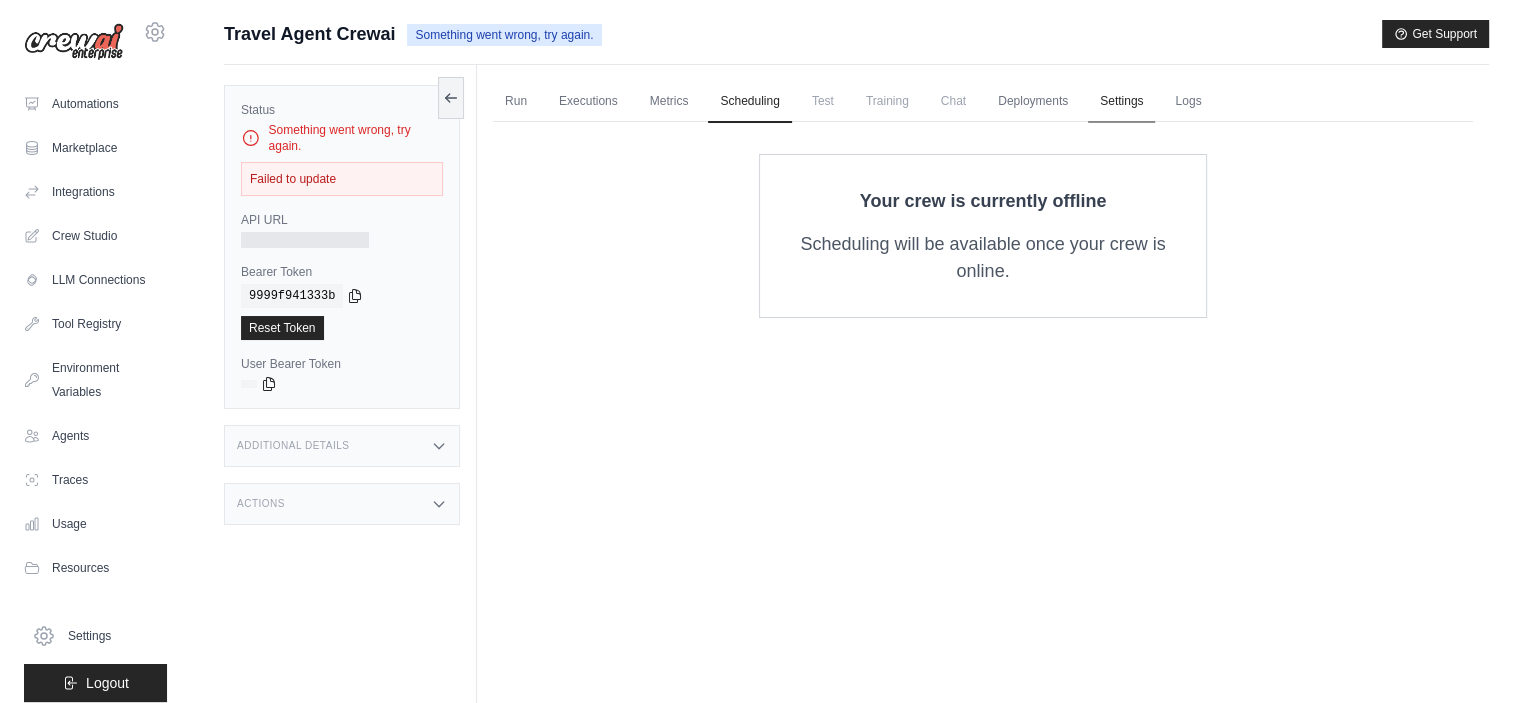 click on "Settings" at bounding box center (1121, 102) 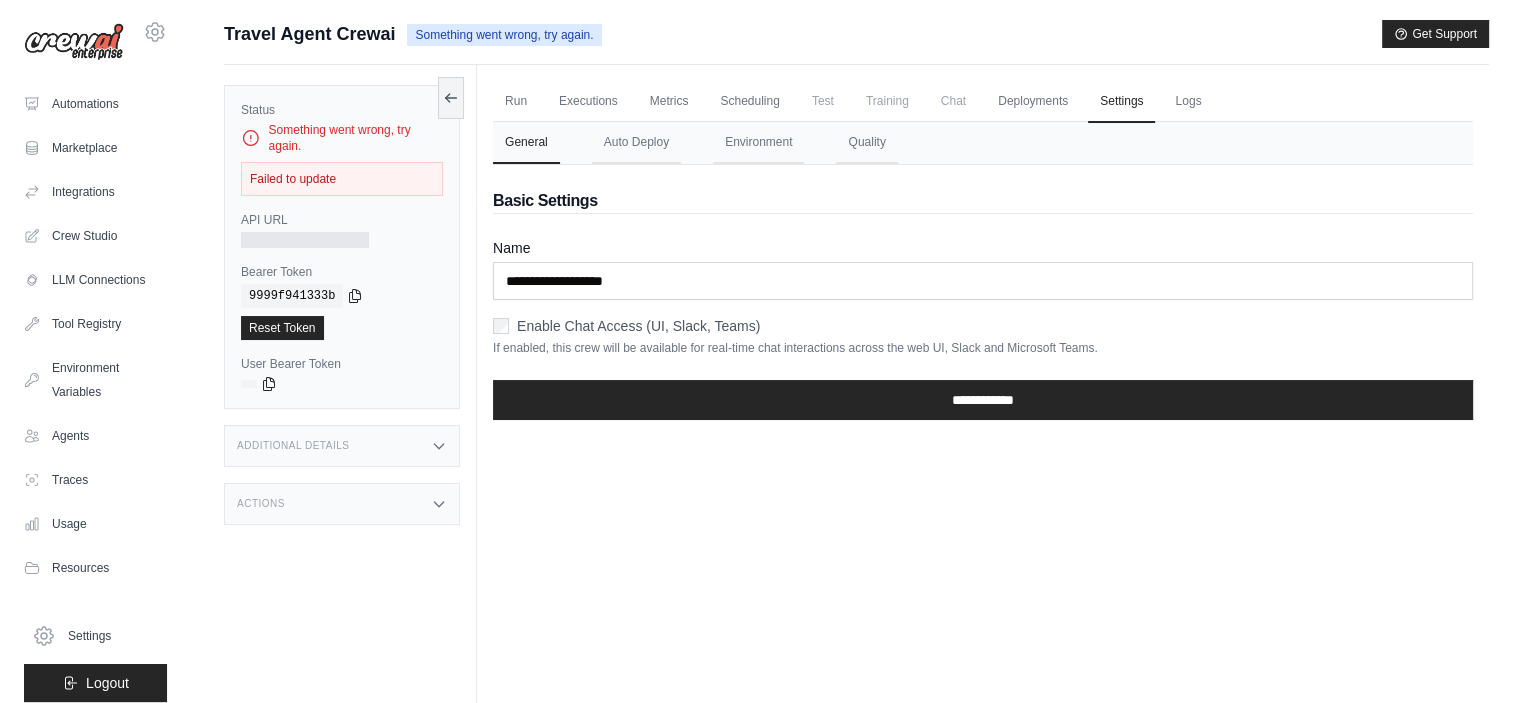 click on "Additional Details" at bounding box center [342, 446] 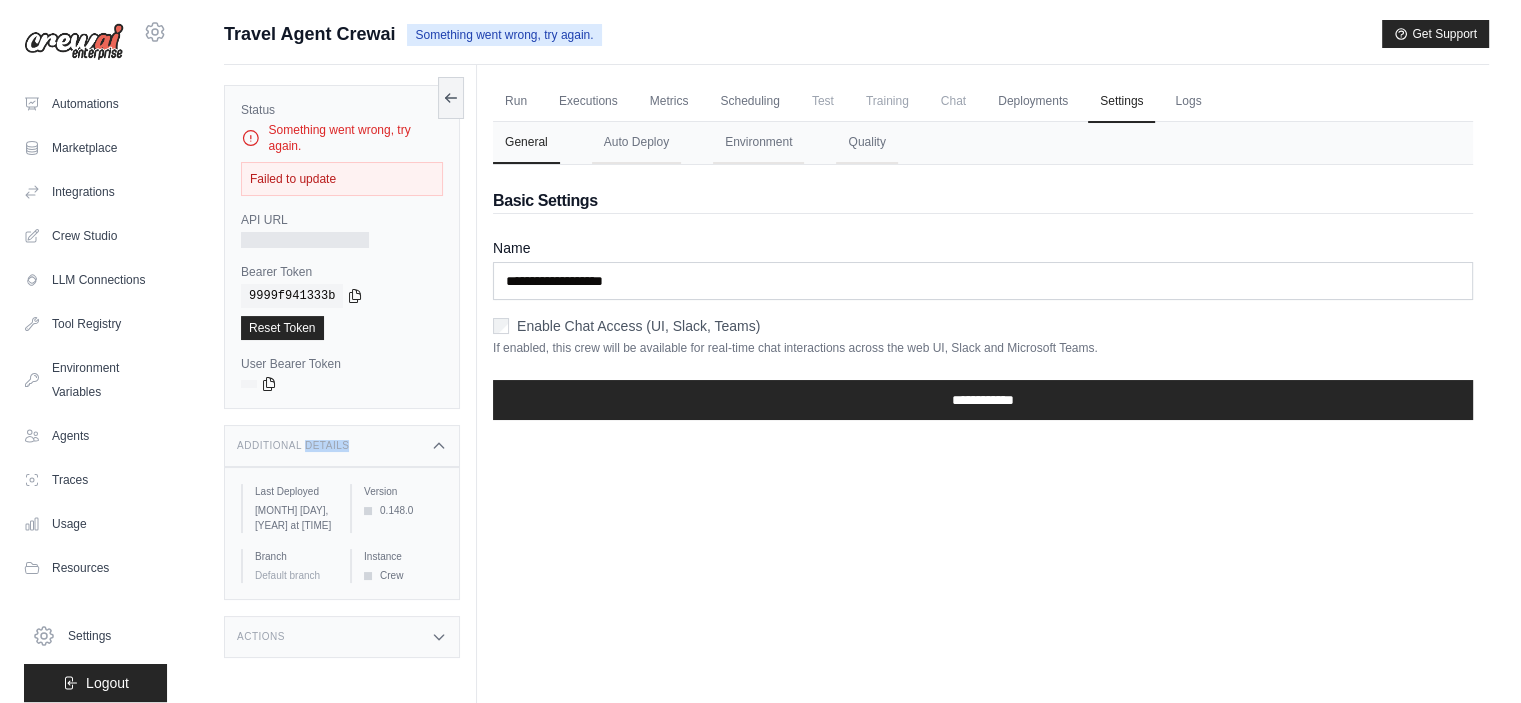 click on "Additional Details" at bounding box center (342, 446) 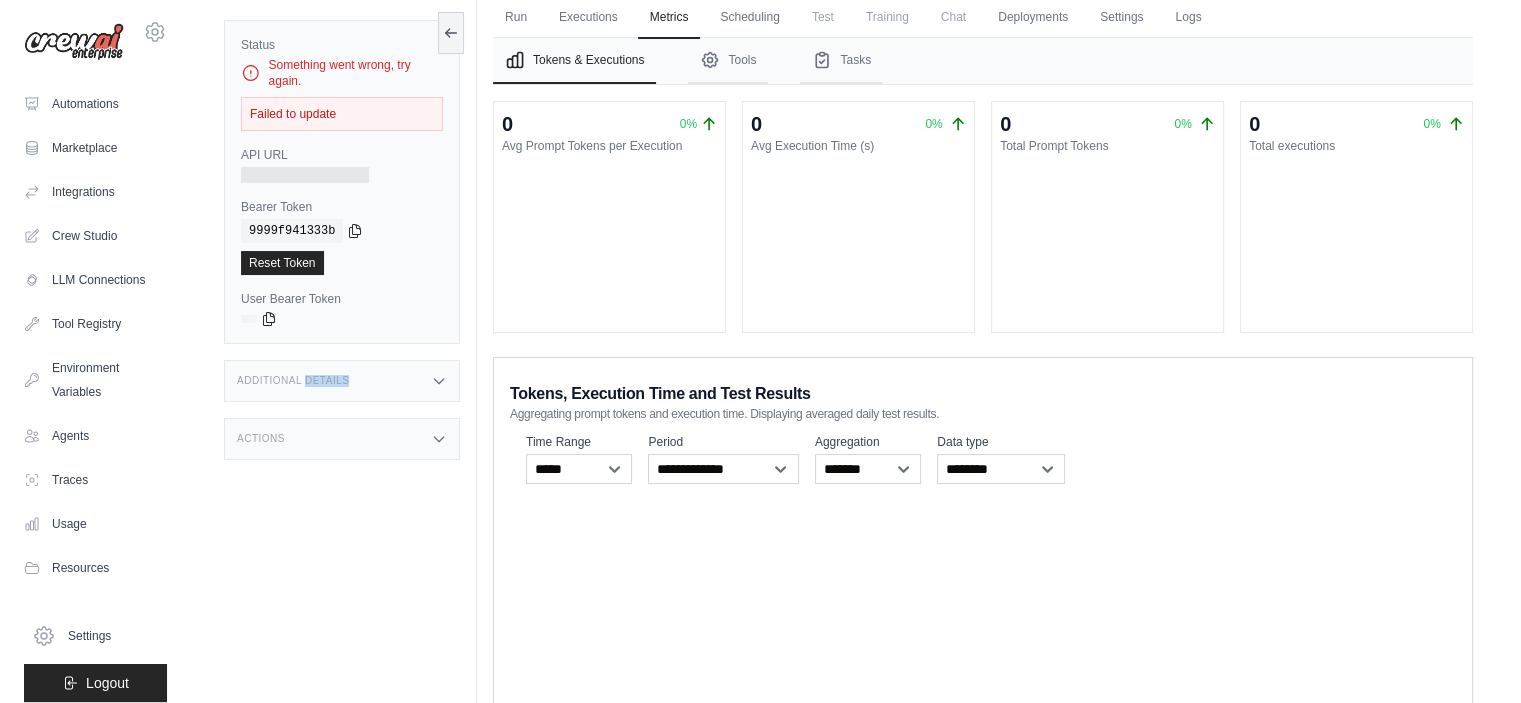 scroll, scrollTop: 121, scrollLeft: 0, axis: vertical 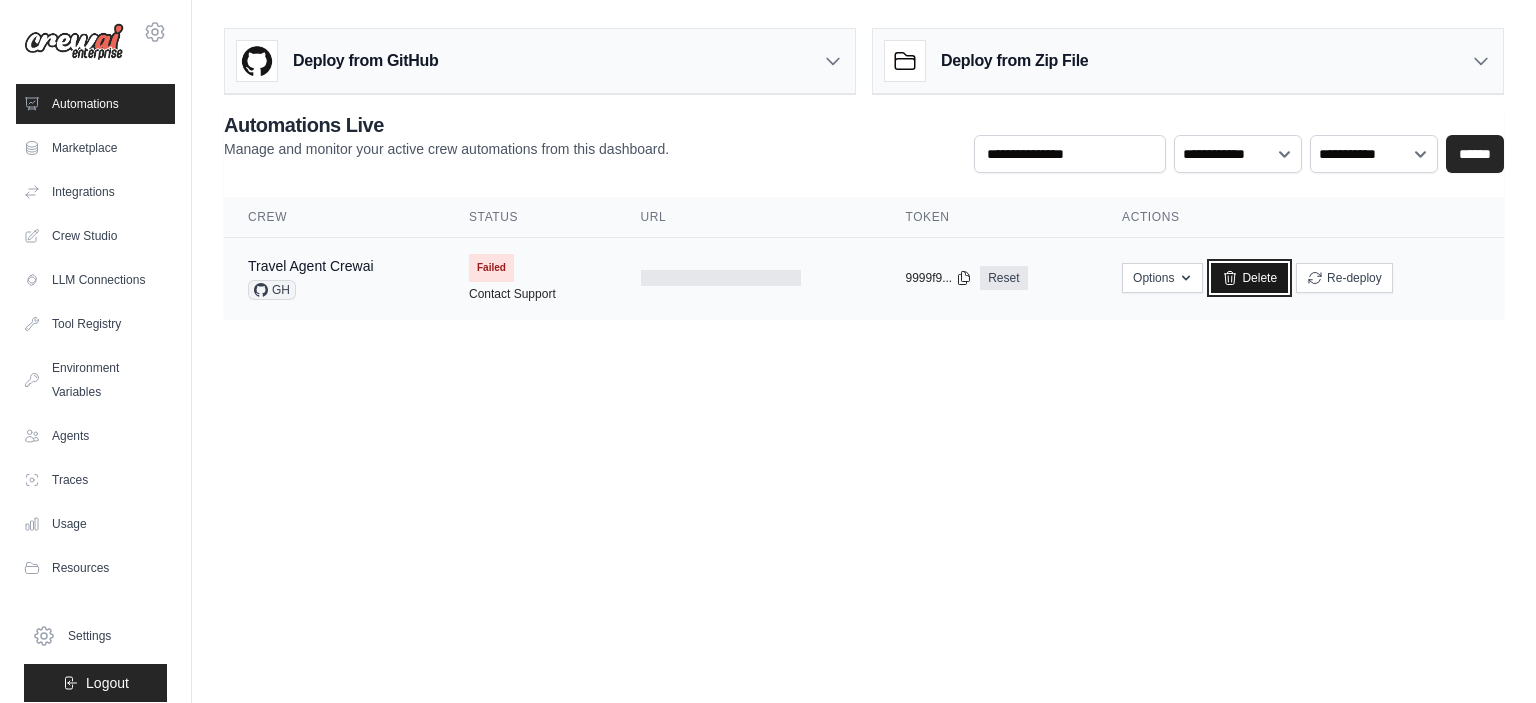 click on "Delete" at bounding box center (1249, 278) 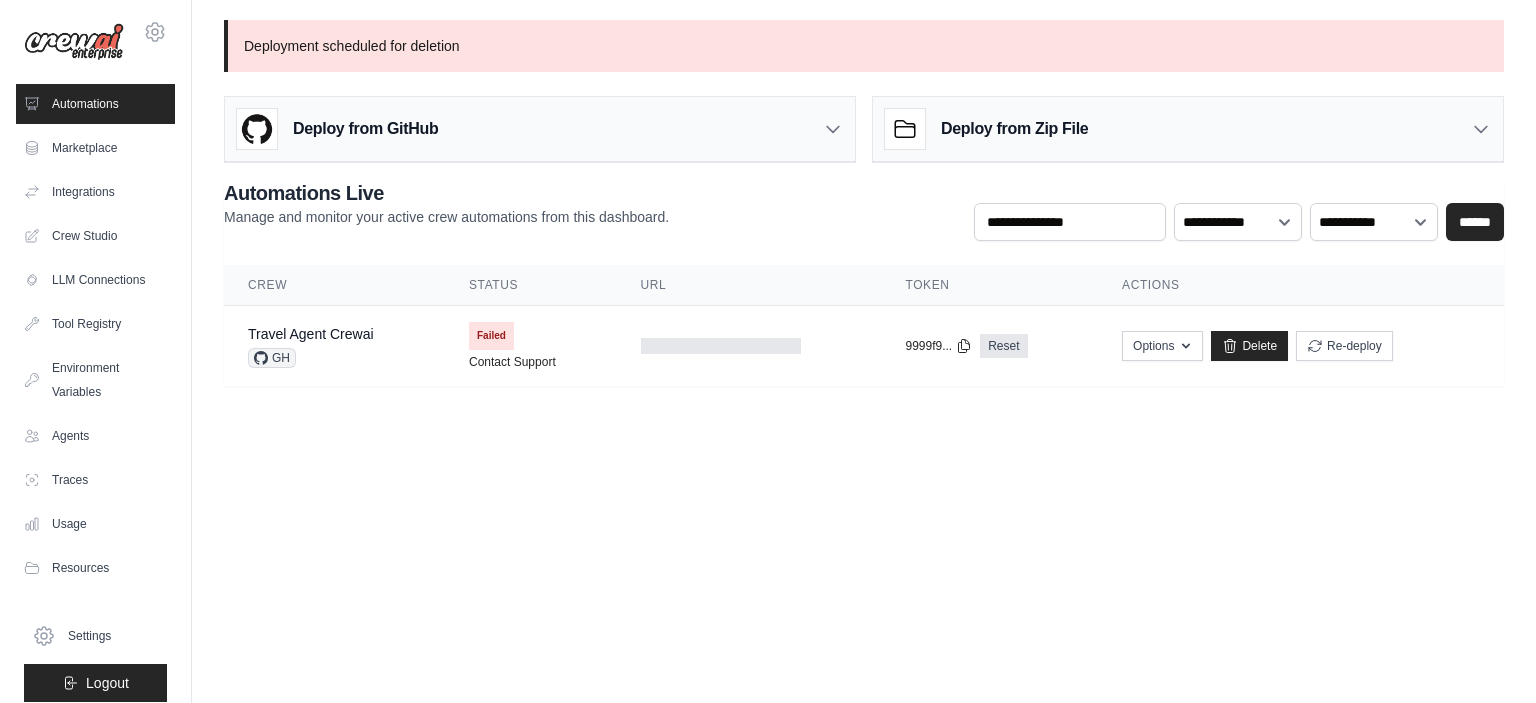 scroll, scrollTop: 0, scrollLeft: 0, axis: both 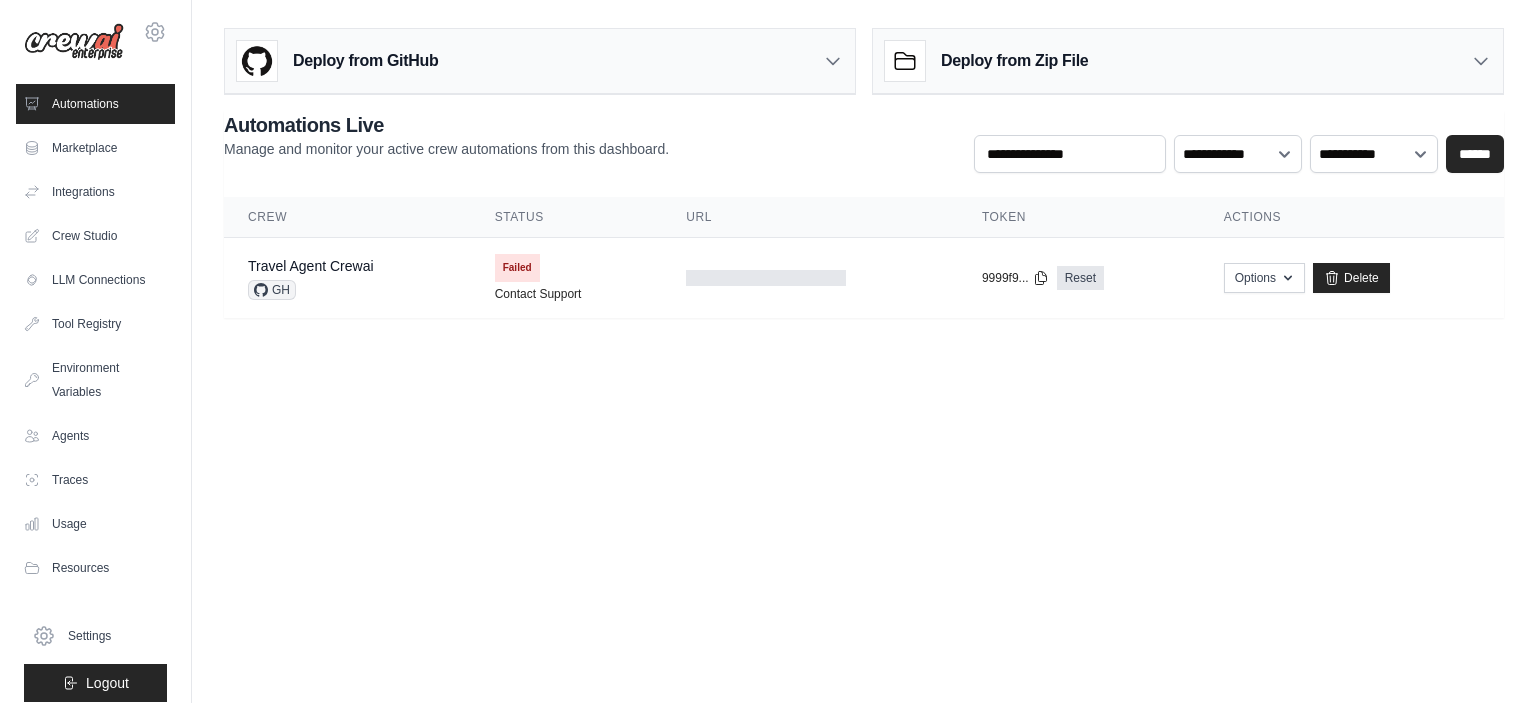 click on "Automations" at bounding box center [95, 104] 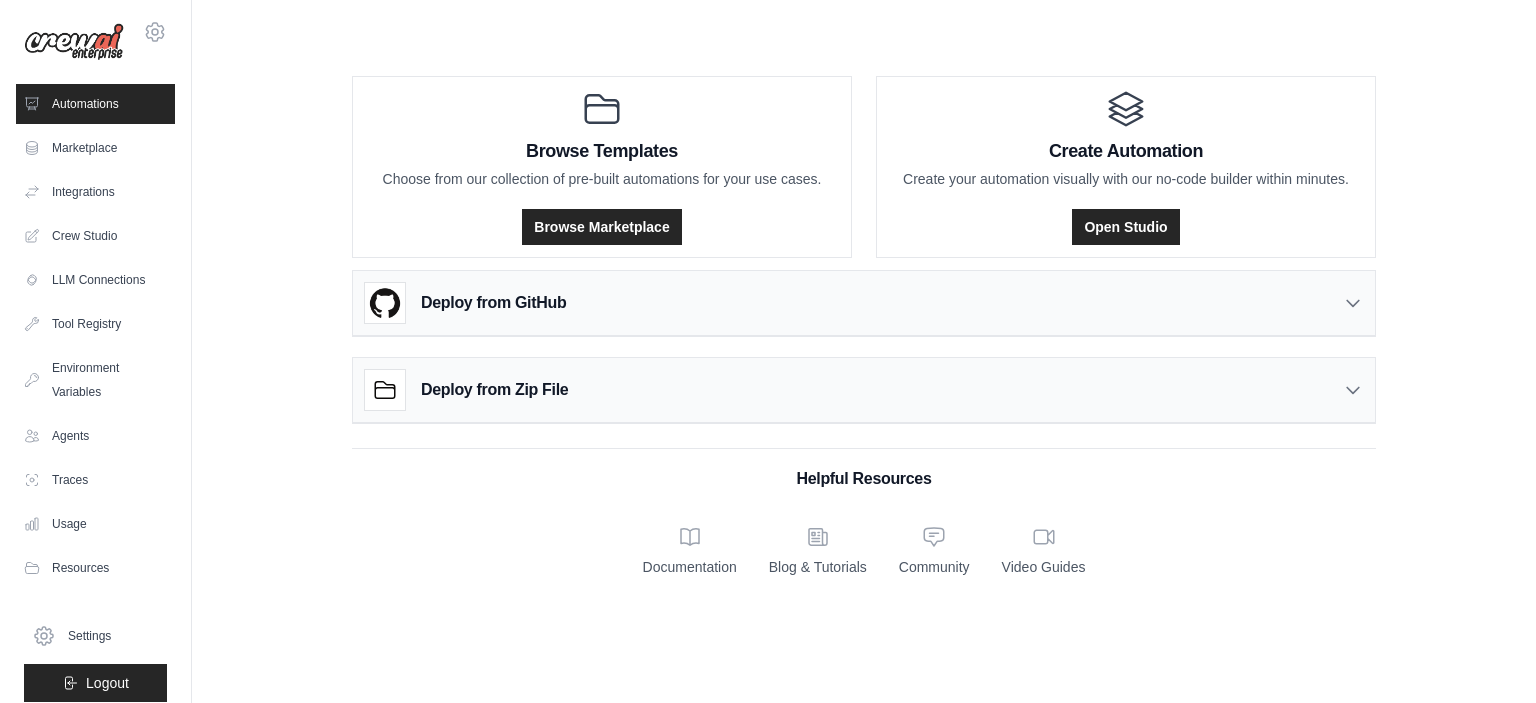 click on "Deploy from GitHub" at bounding box center [864, 303] 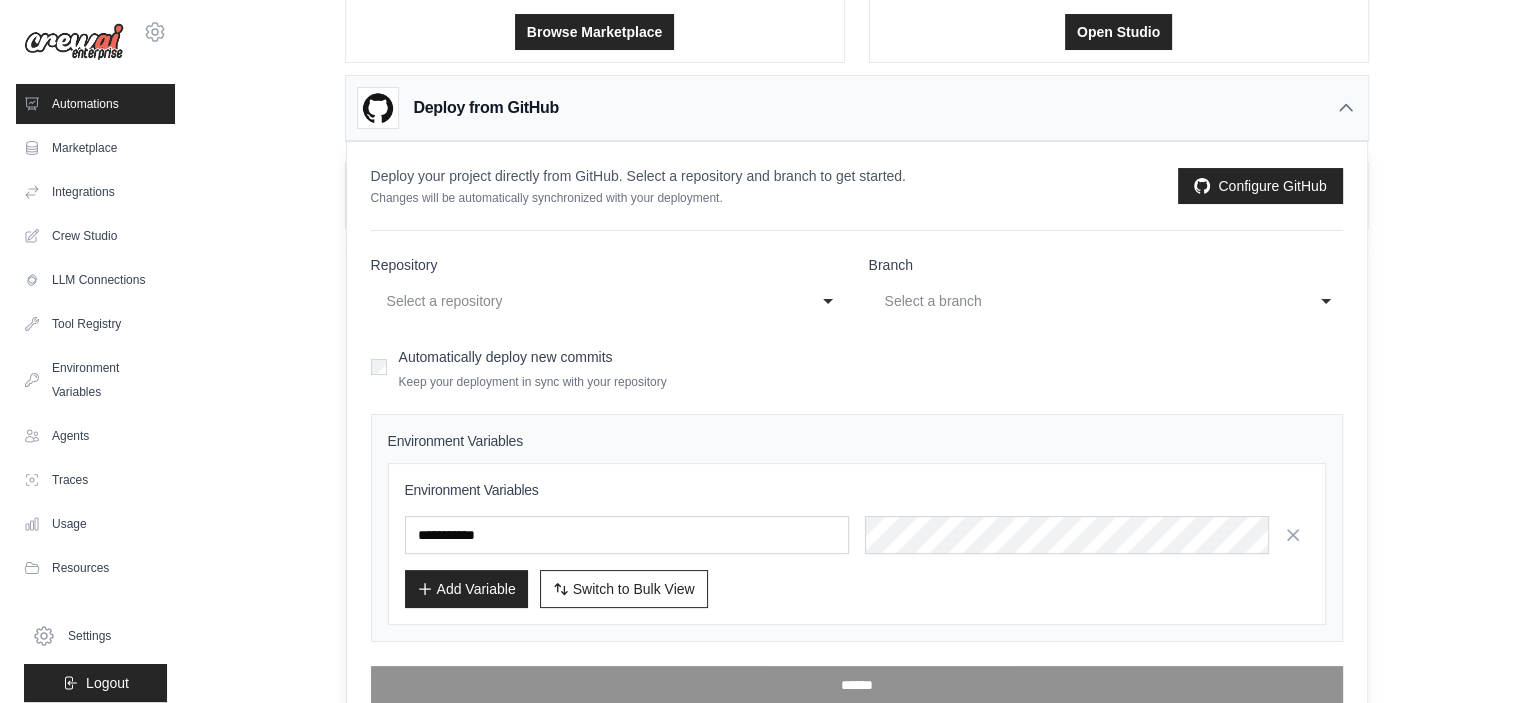 scroll, scrollTop: 200, scrollLeft: 0, axis: vertical 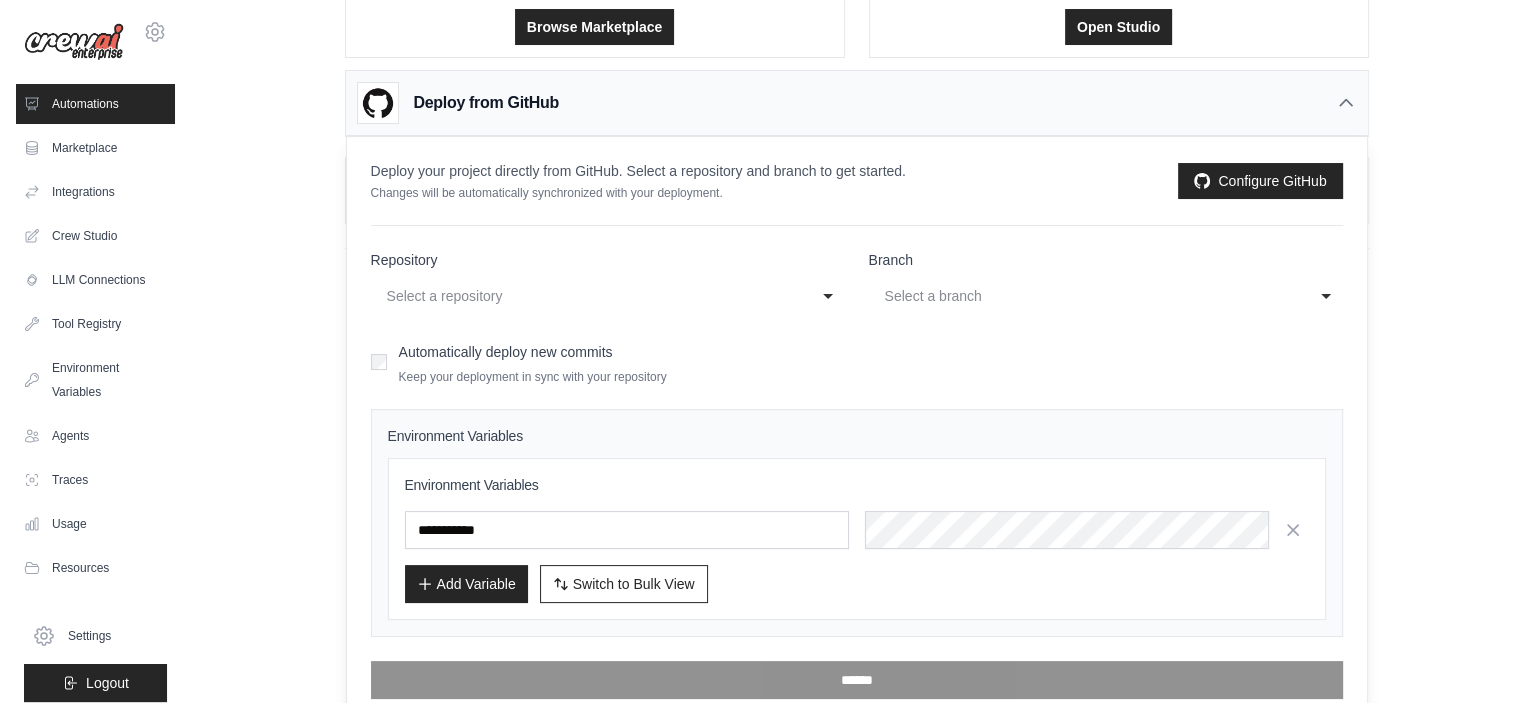 click on "Select a repository" at bounding box center (594, 296) 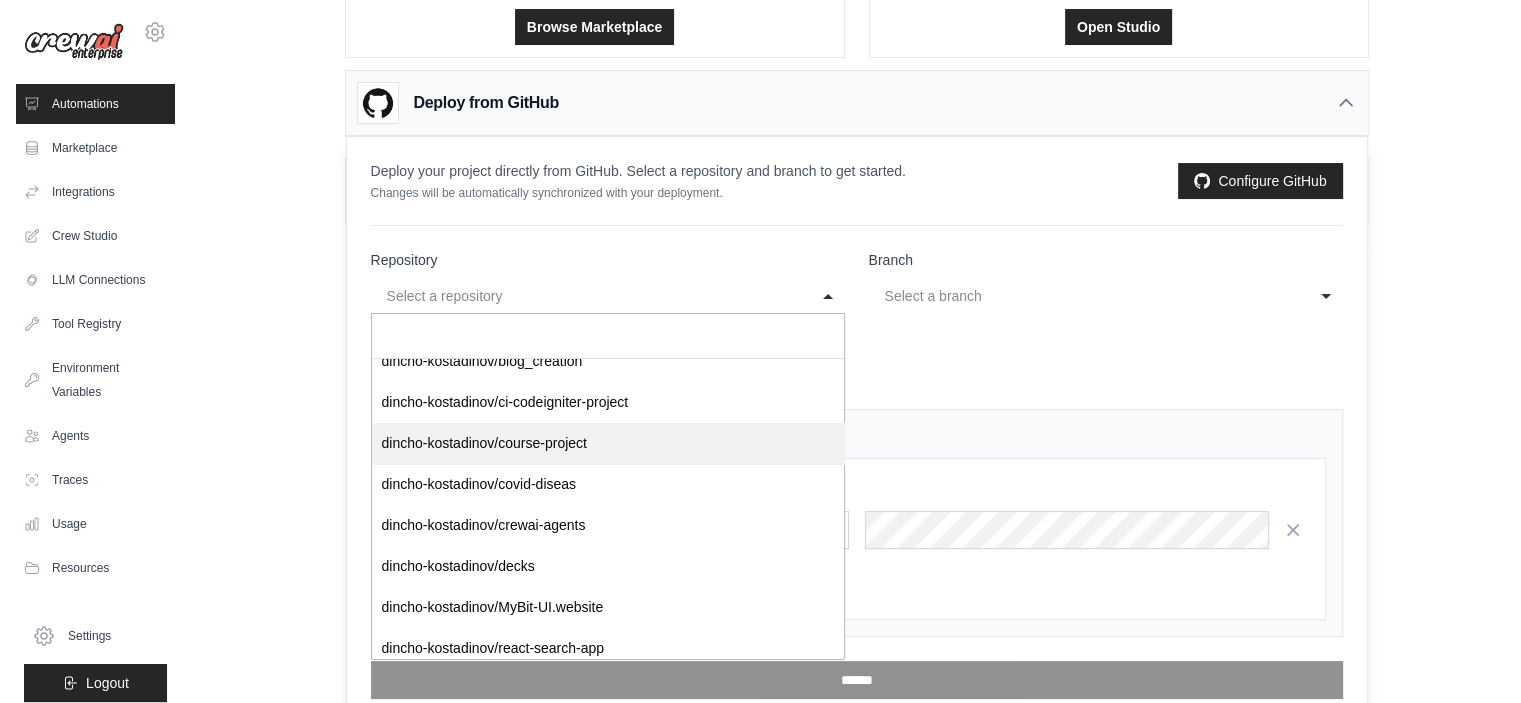 scroll, scrollTop: 200, scrollLeft: 0, axis: vertical 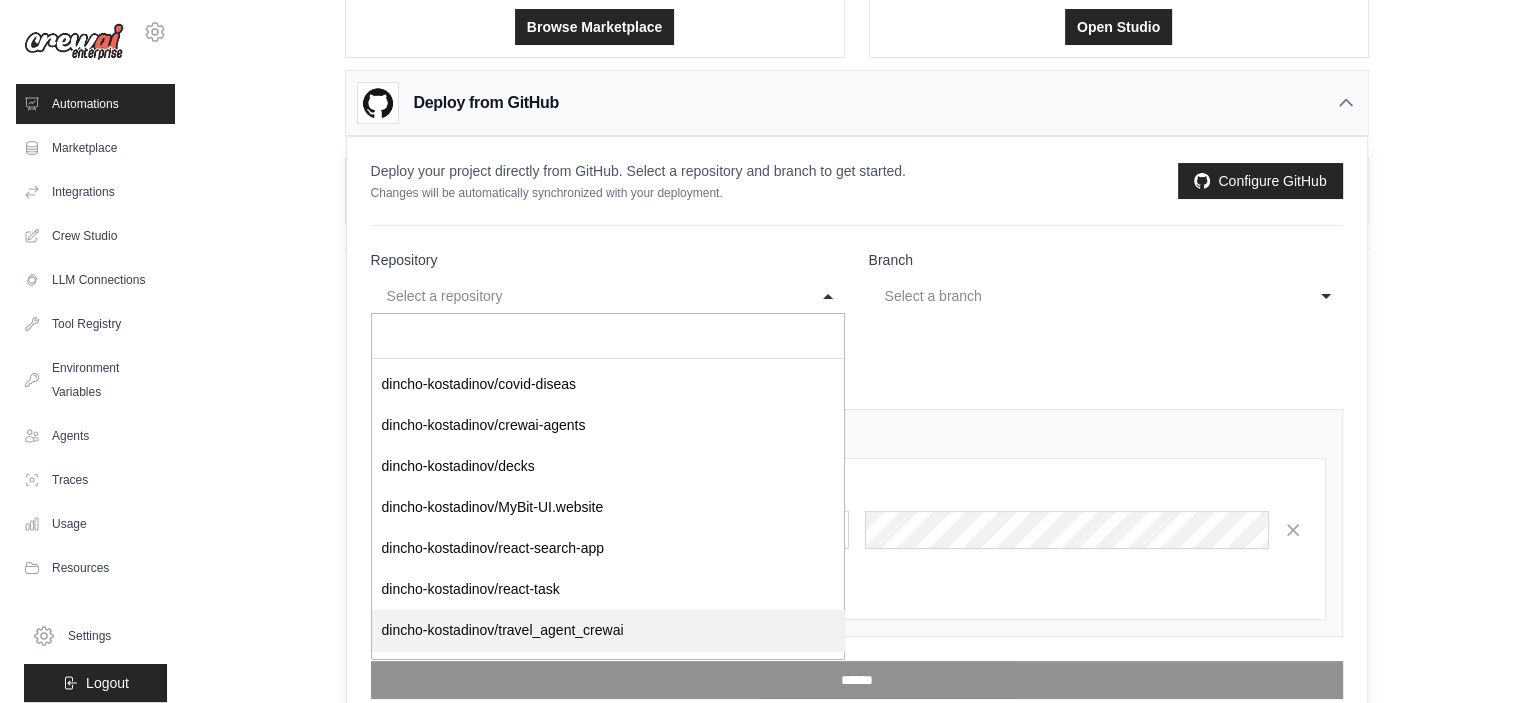 select on "**********" 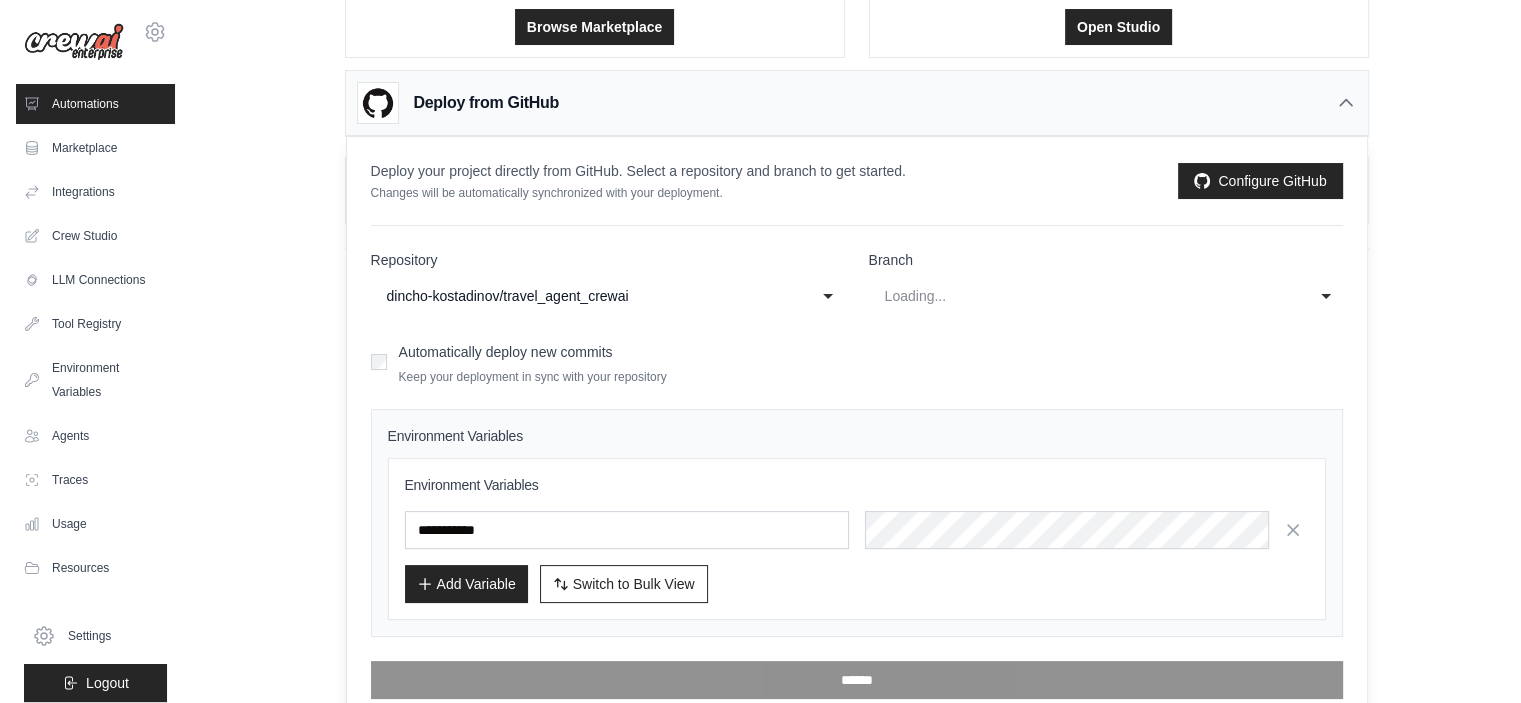 scroll, scrollTop: 0, scrollLeft: 0, axis: both 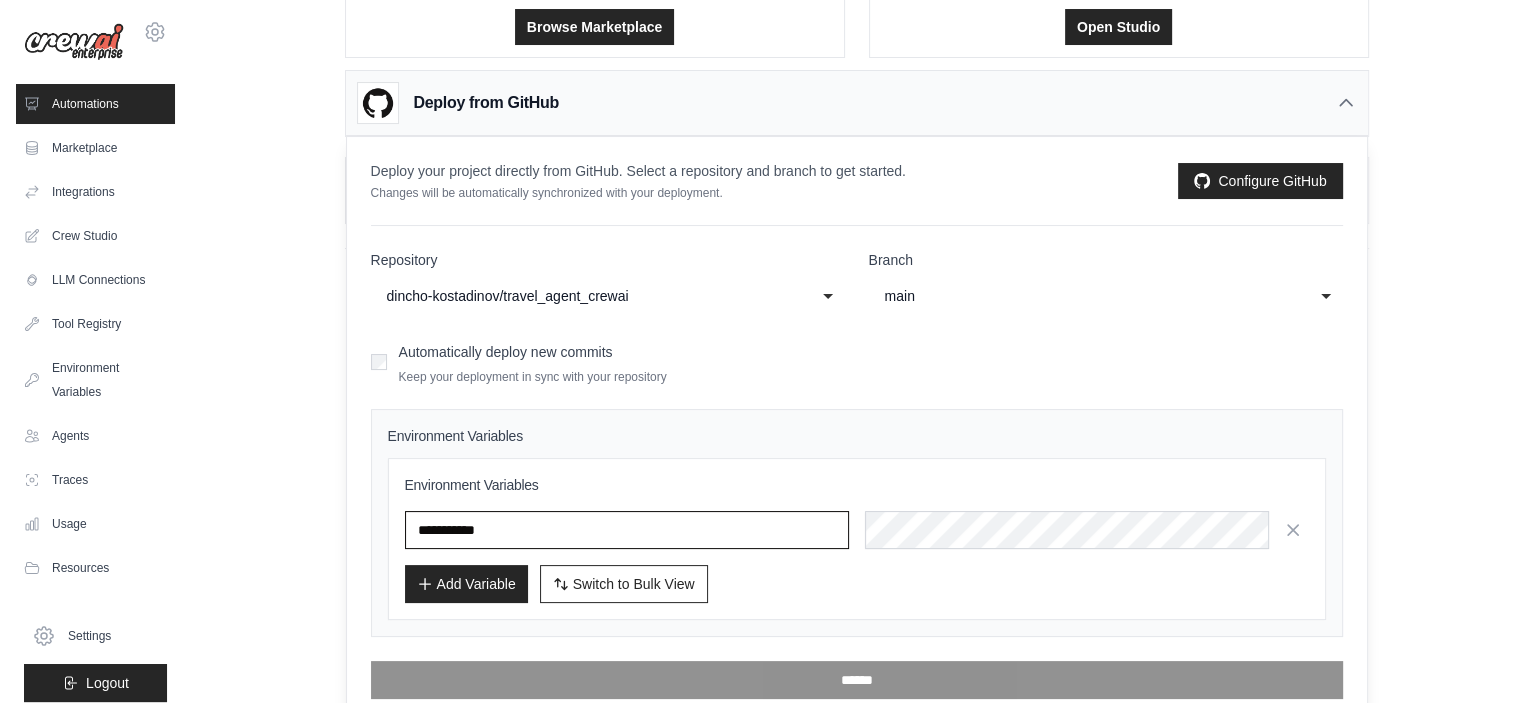 click at bounding box center [627, 530] 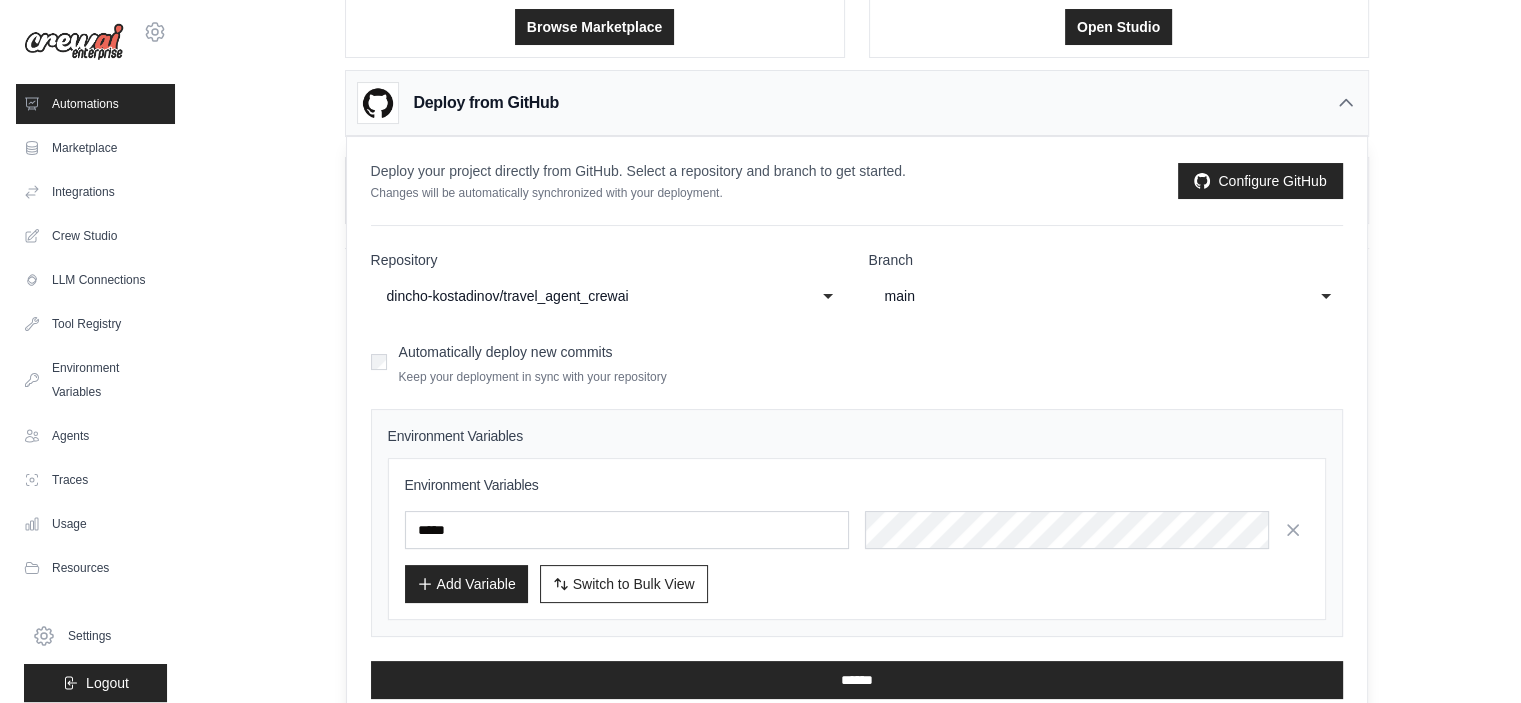 click on "Add Variable" at bounding box center [466, 584] 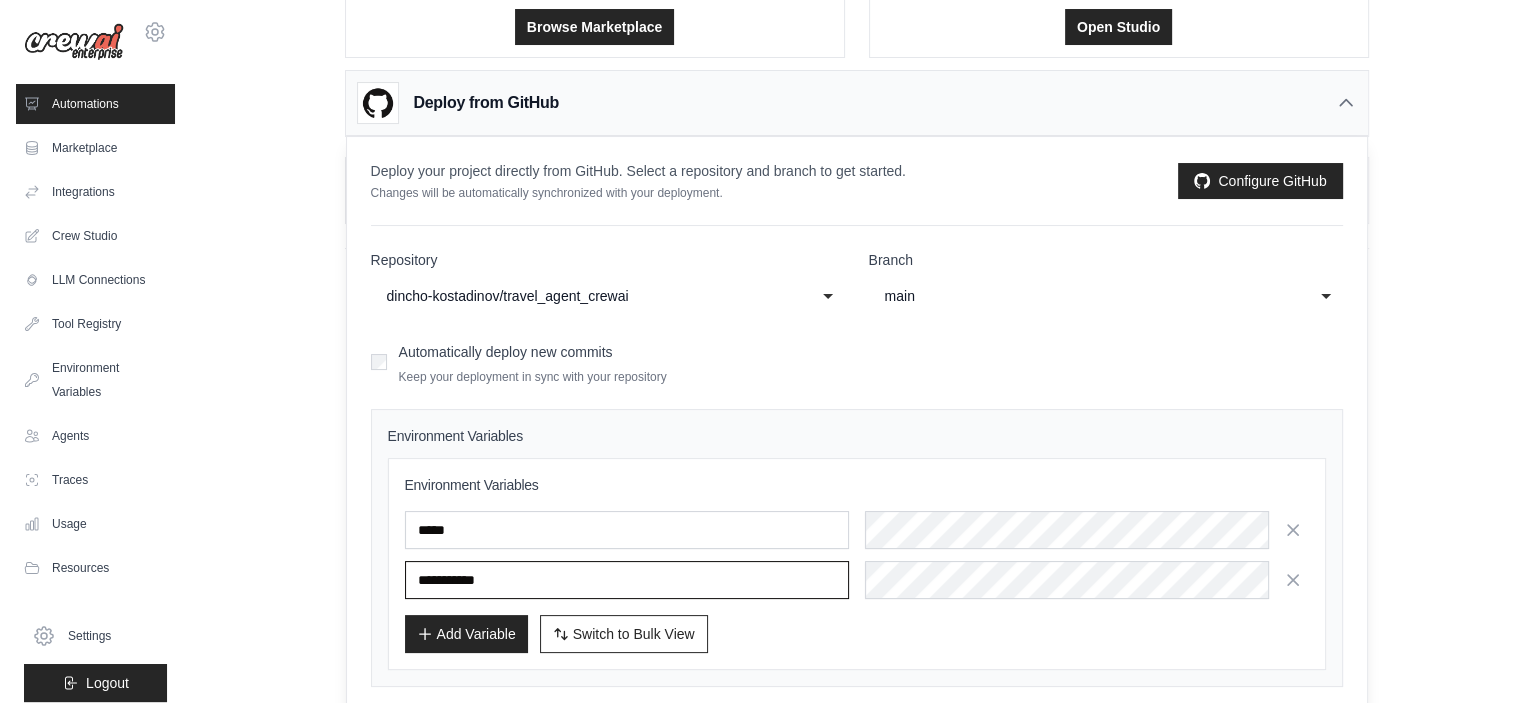 paste on "**********" 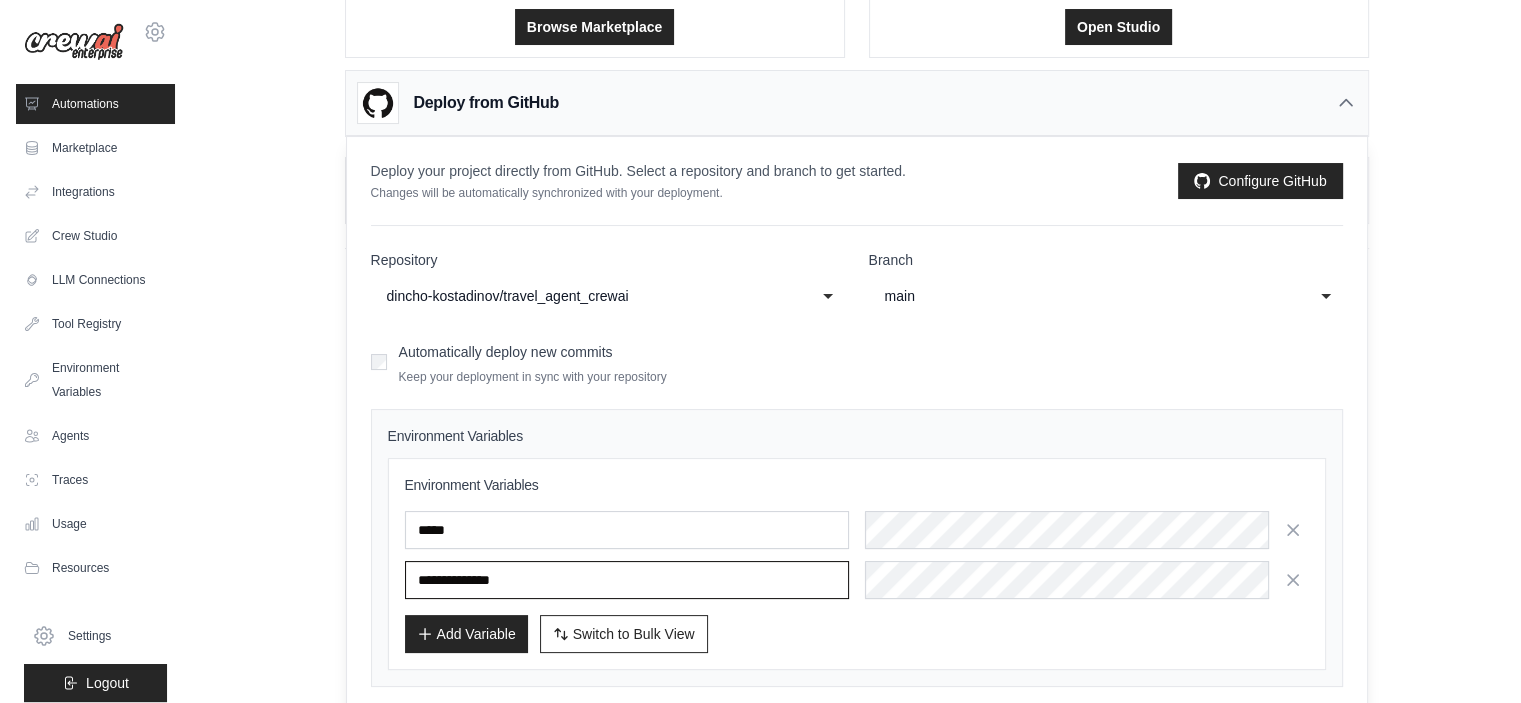type on "**********" 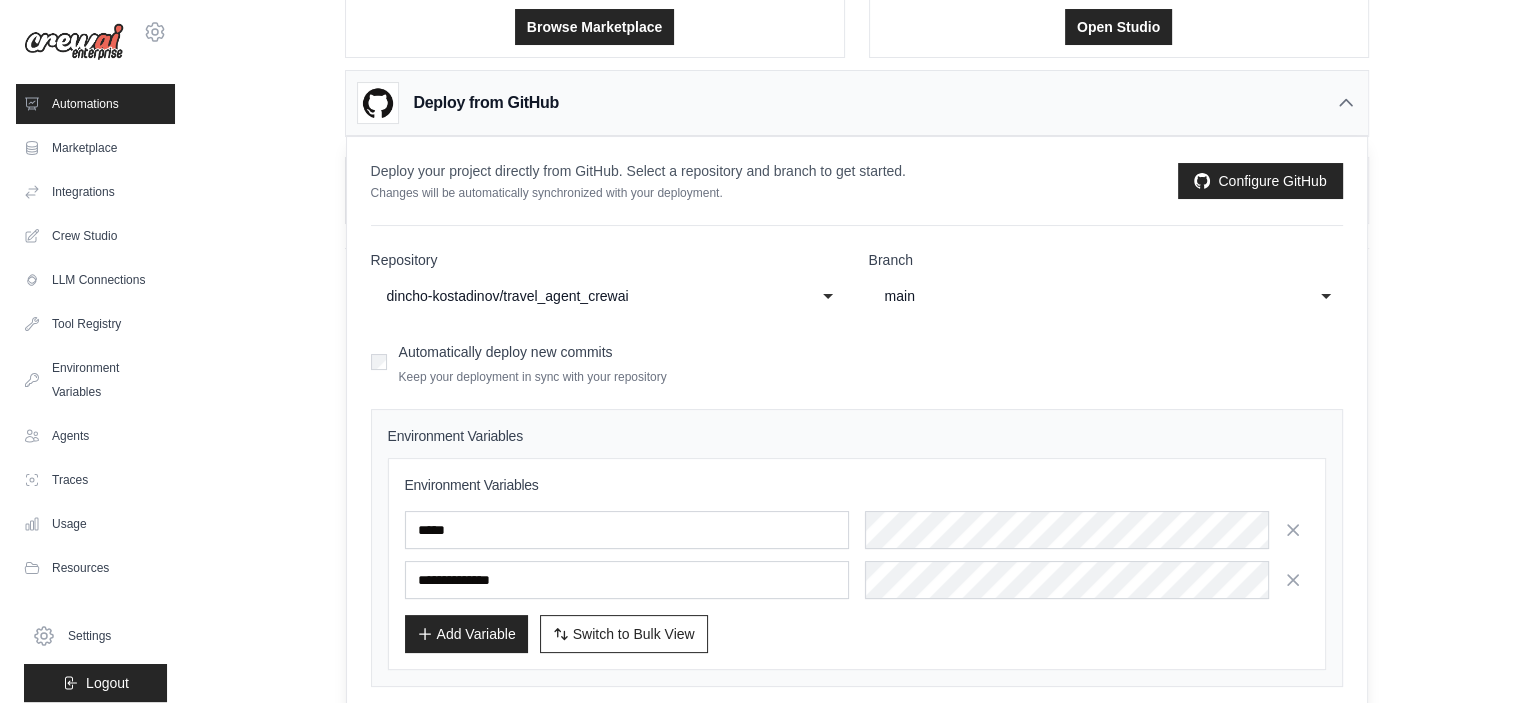 click on "Add Variable
Switch to Bulk View
Switch to Table View" at bounding box center (857, 634) 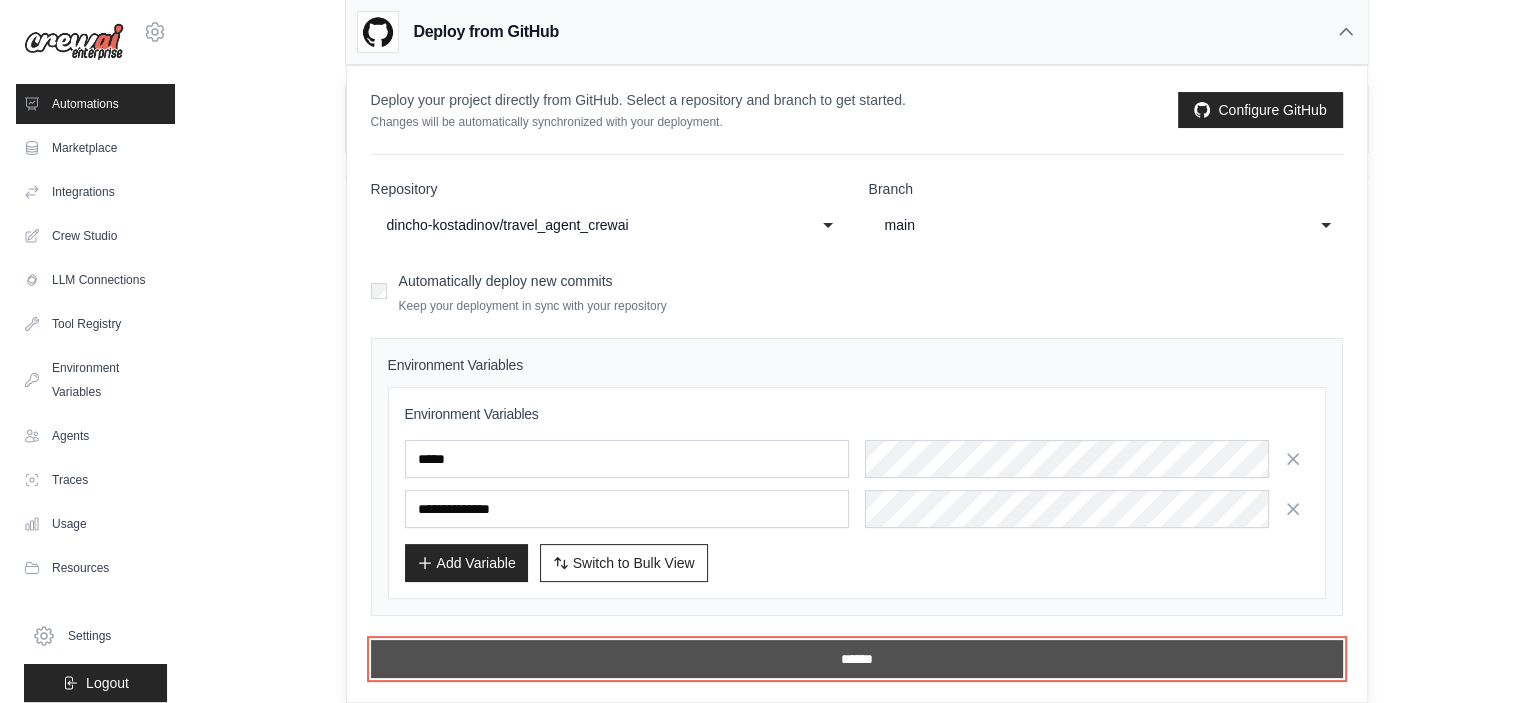 click on "******" at bounding box center [857, 659] 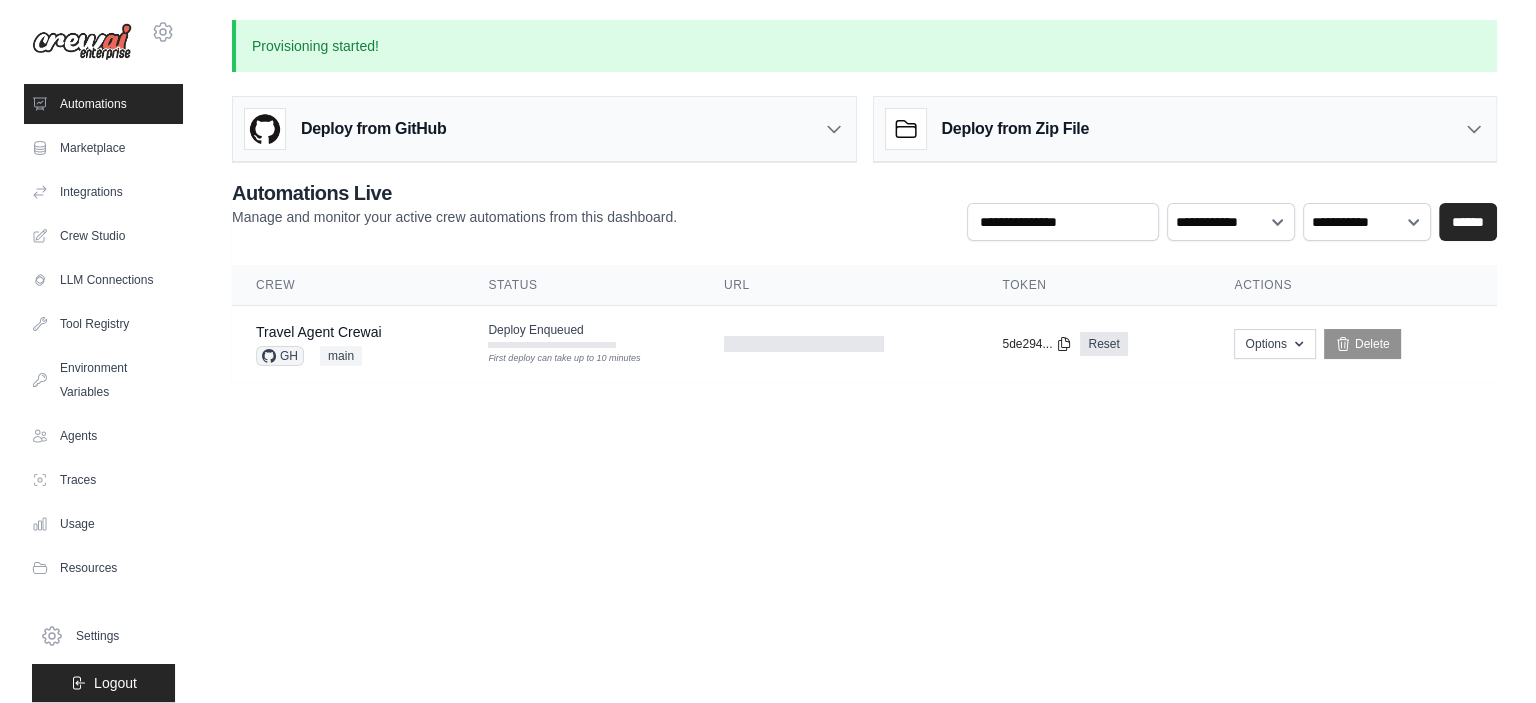 scroll, scrollTop: 0, scrollLeft: 0, axis: both 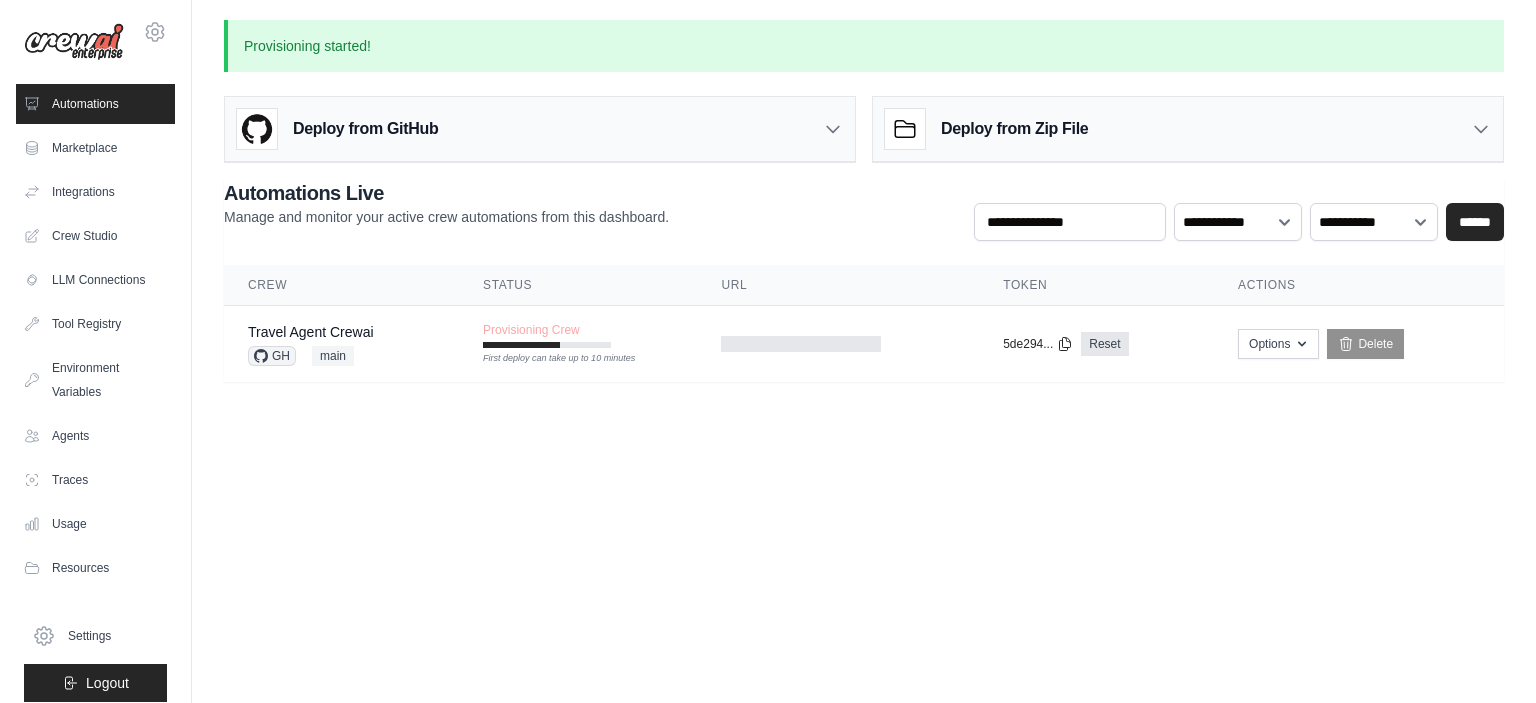 drag, startPoint x: 858, startPoint y: 435, endPoint x: 845, endPoint y: 471, distance: 38.27532 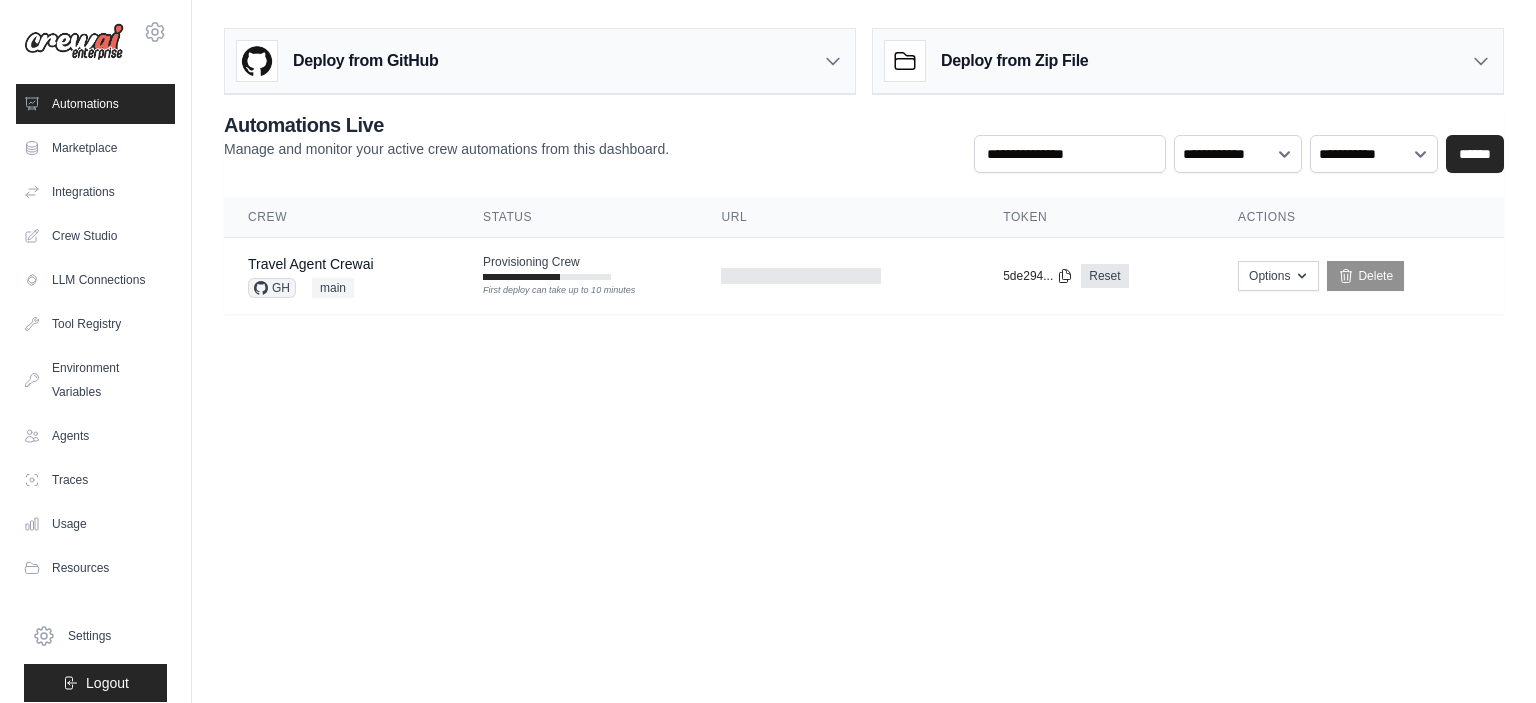 scroll, scrollTop: 0, scrollLeft: 0, axis: both 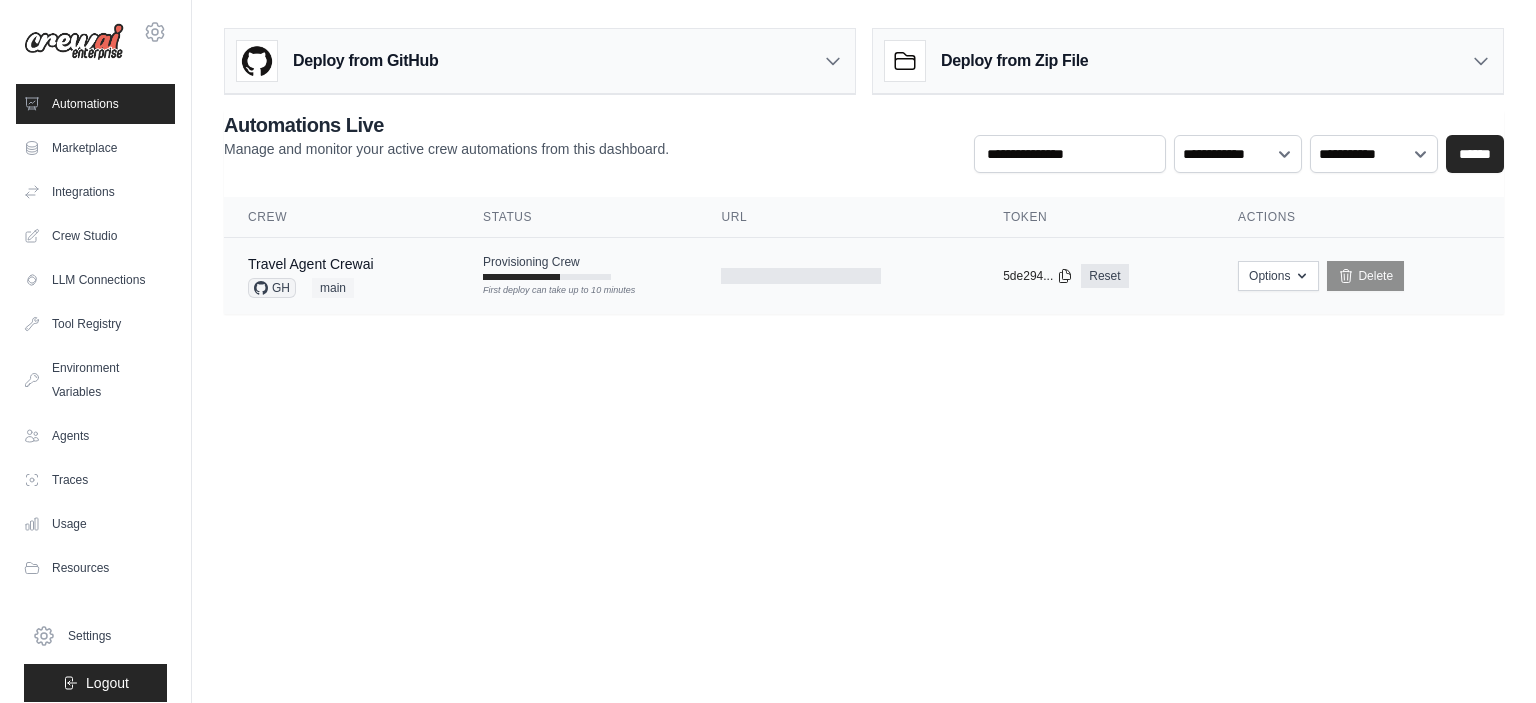 click on "Provisioning Crew
First deploy can take up to 10 minutes" at bounding box center [578, 267] 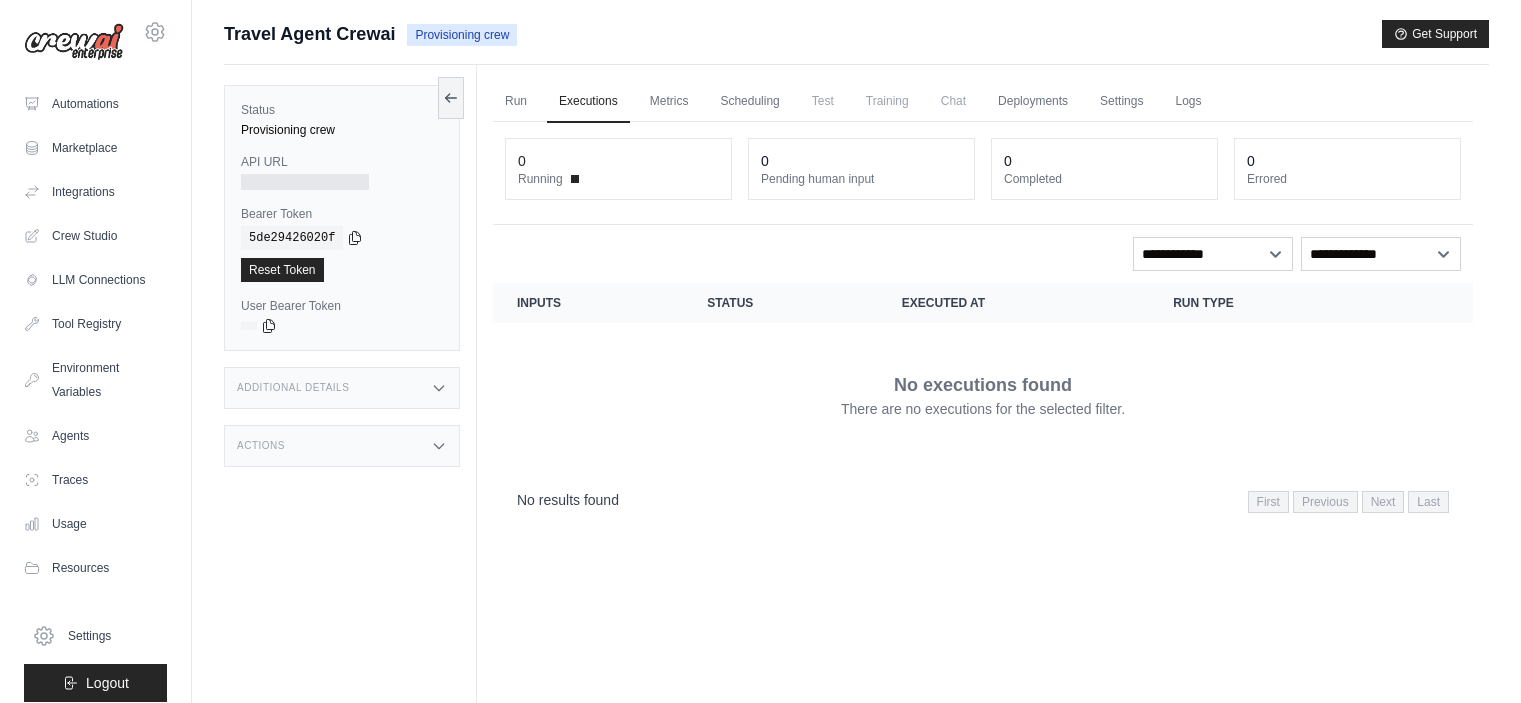 scroll, scrollTop: 0, scrollLeft: 0, axis: both 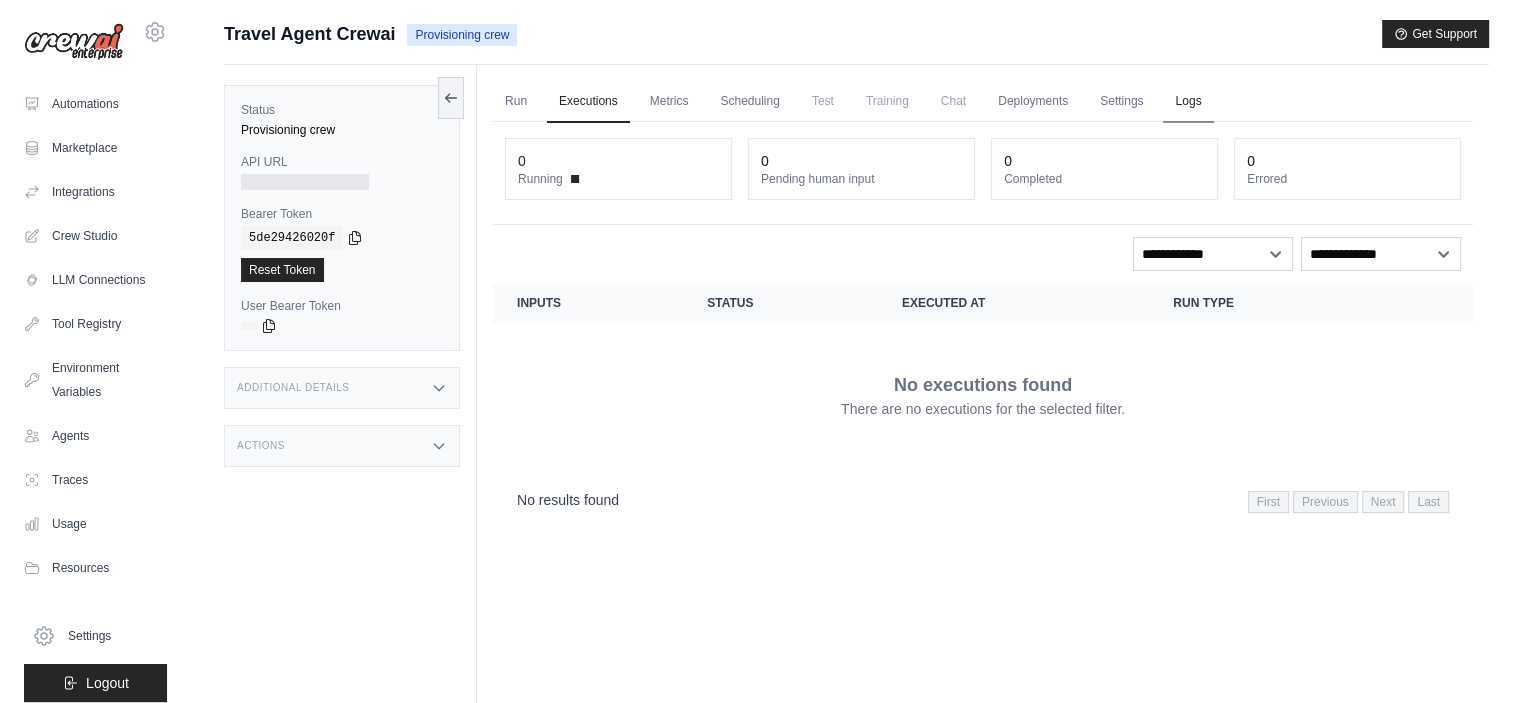 click on "Logs" at bounding box center (1188, 102) 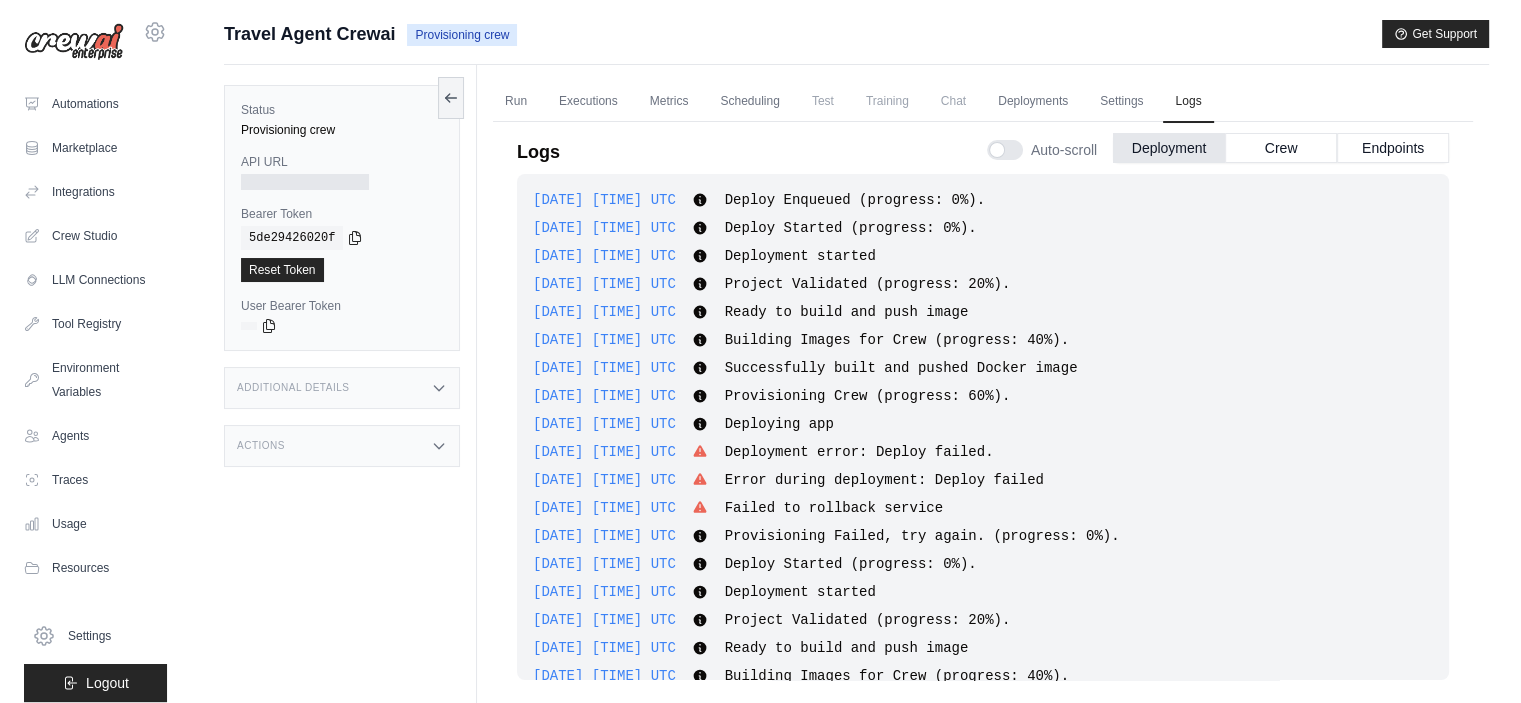 scroll, scrollTop: 113, scrollLeft: 0, axis: vertical 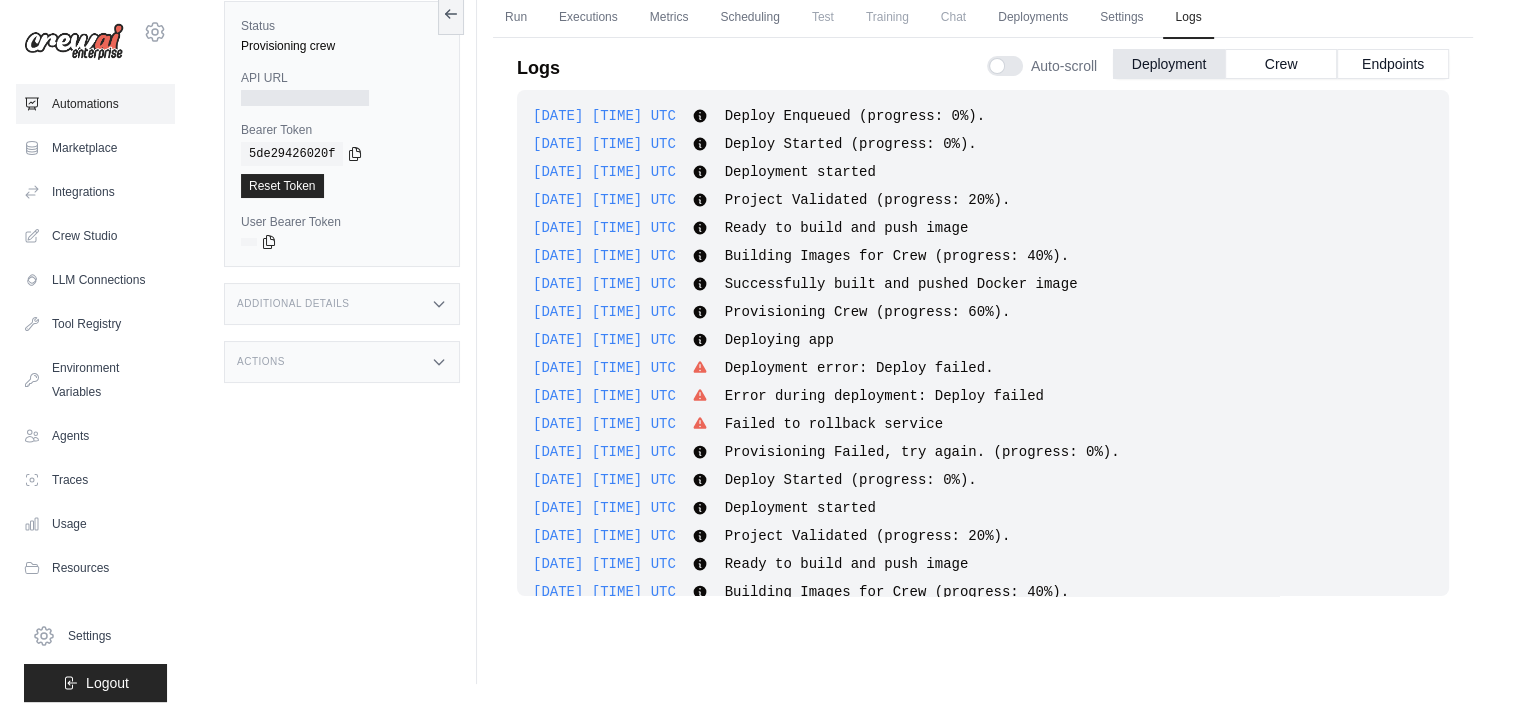 click on "Automations" at bounding box center [95, 104] 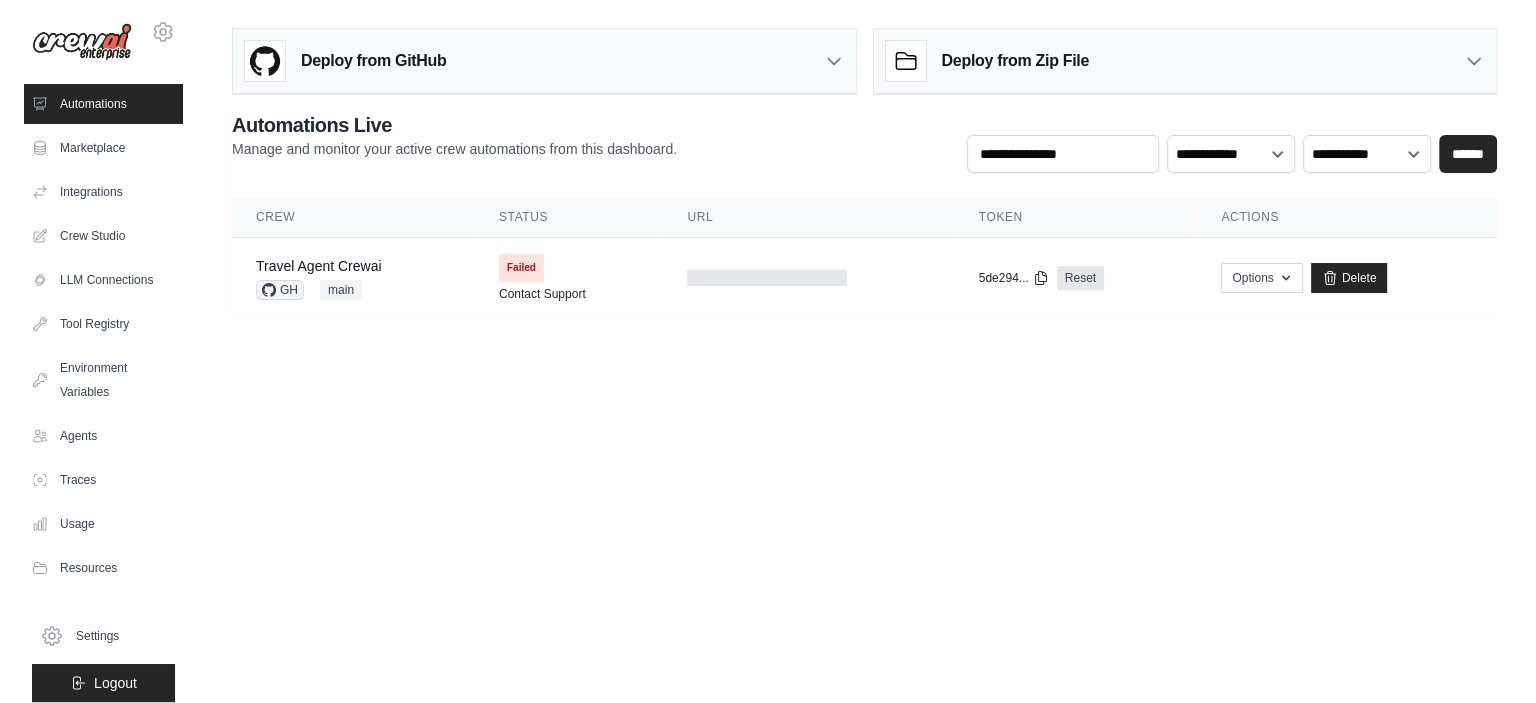scroll, scrollTop: 0, scrollLeft: 0, axis: both 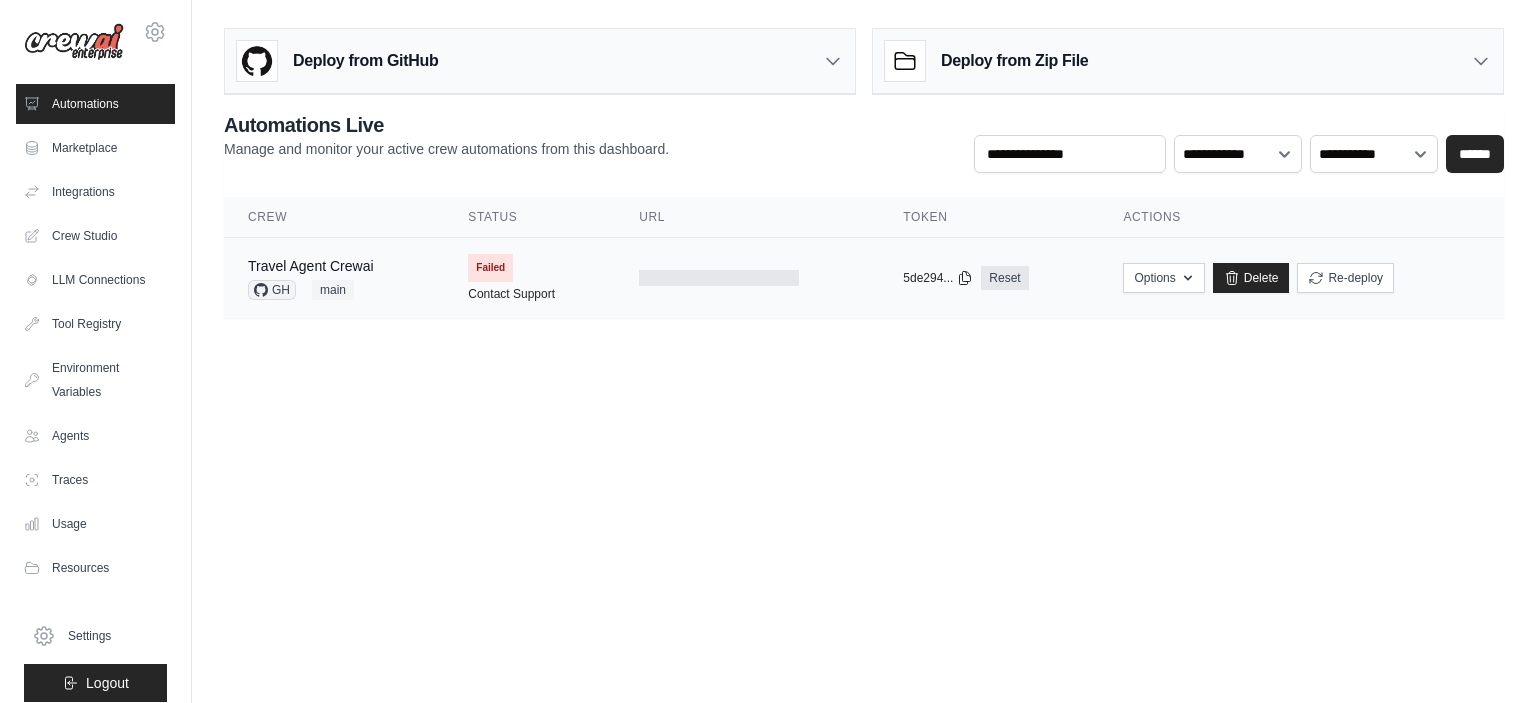 click on "Failed" at bounding box center (490, 268) 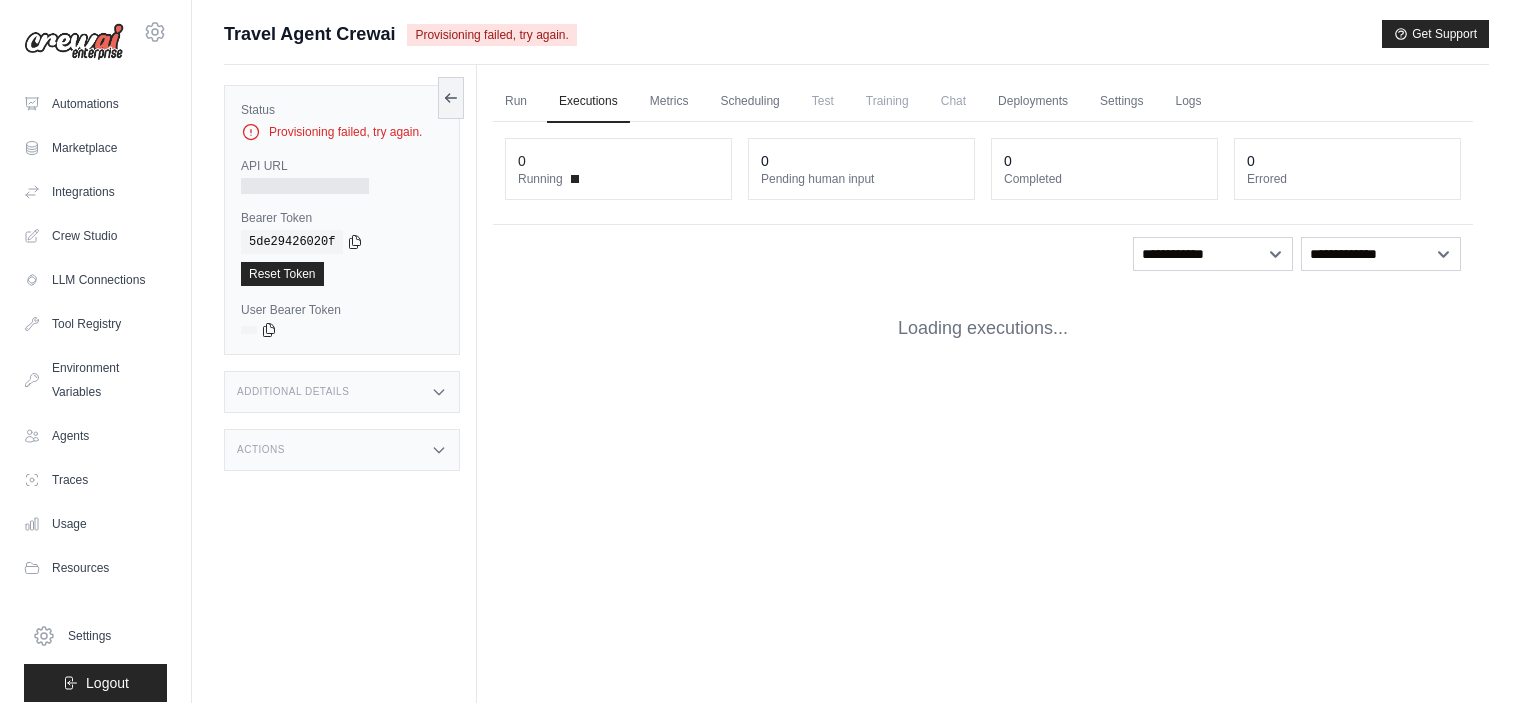 scroll, scrollTop: 0, scrollLeft: 0, axis: both 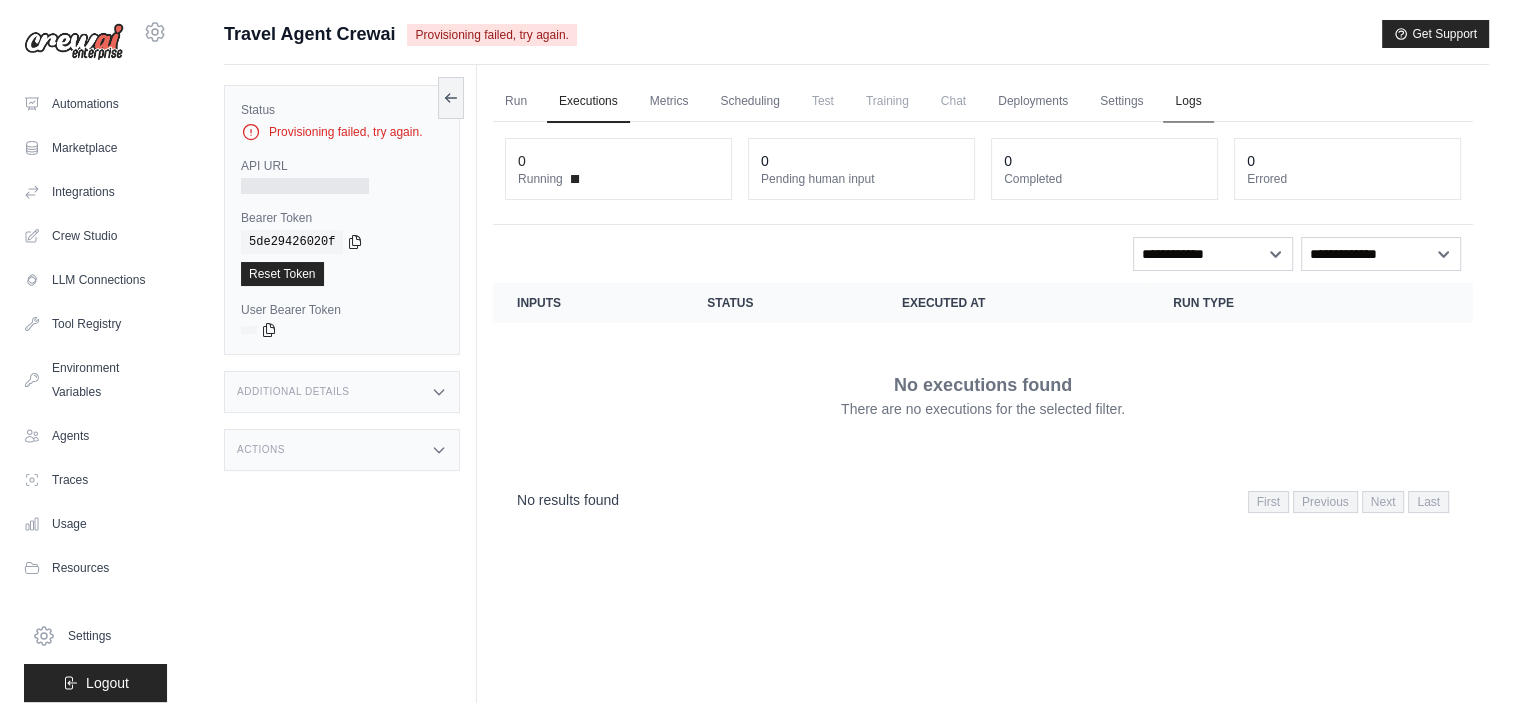 click on "Logs" at bounding box center [1188, 102] 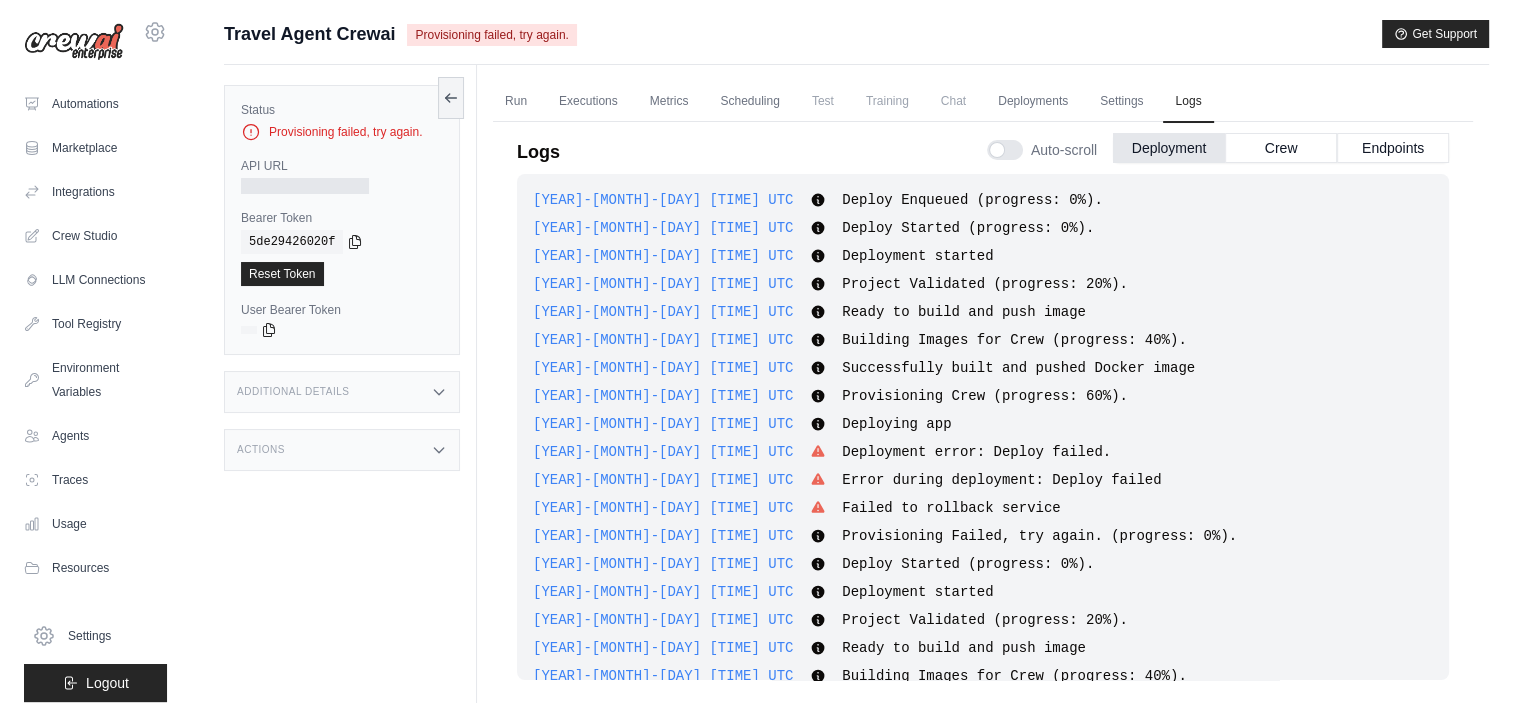 scroll, scrollTop: 225, scrollLeft: 0, axis: vertical 